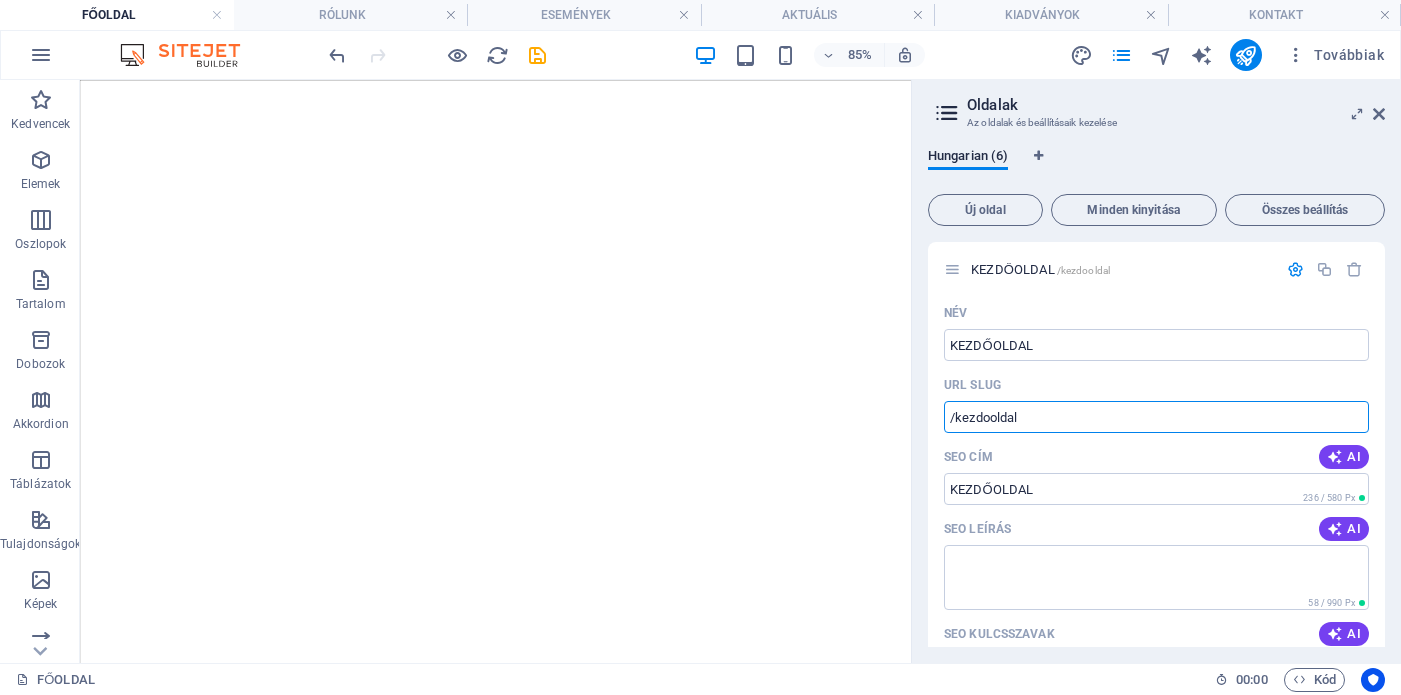 scroll, scrollTop: 0, scrollLeft: 0, axis: both 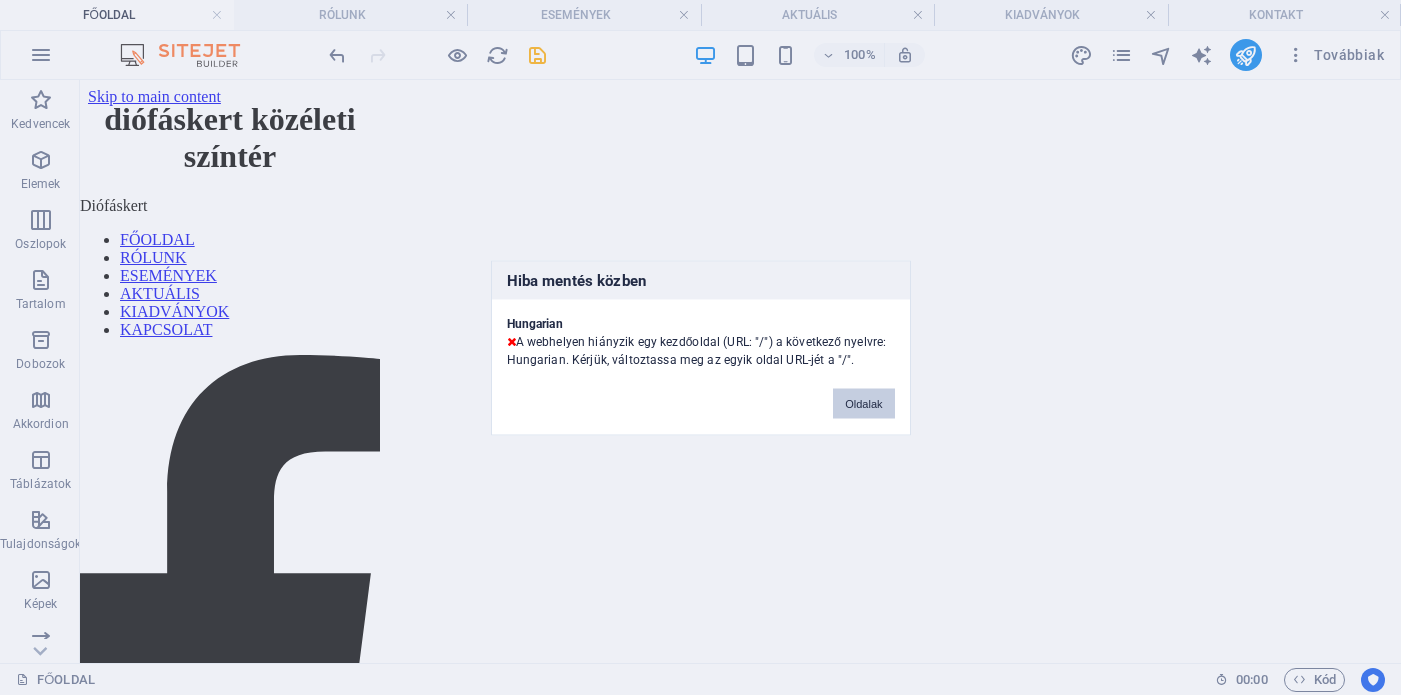 click on "Oldalak" at bounding box center [863, 403] 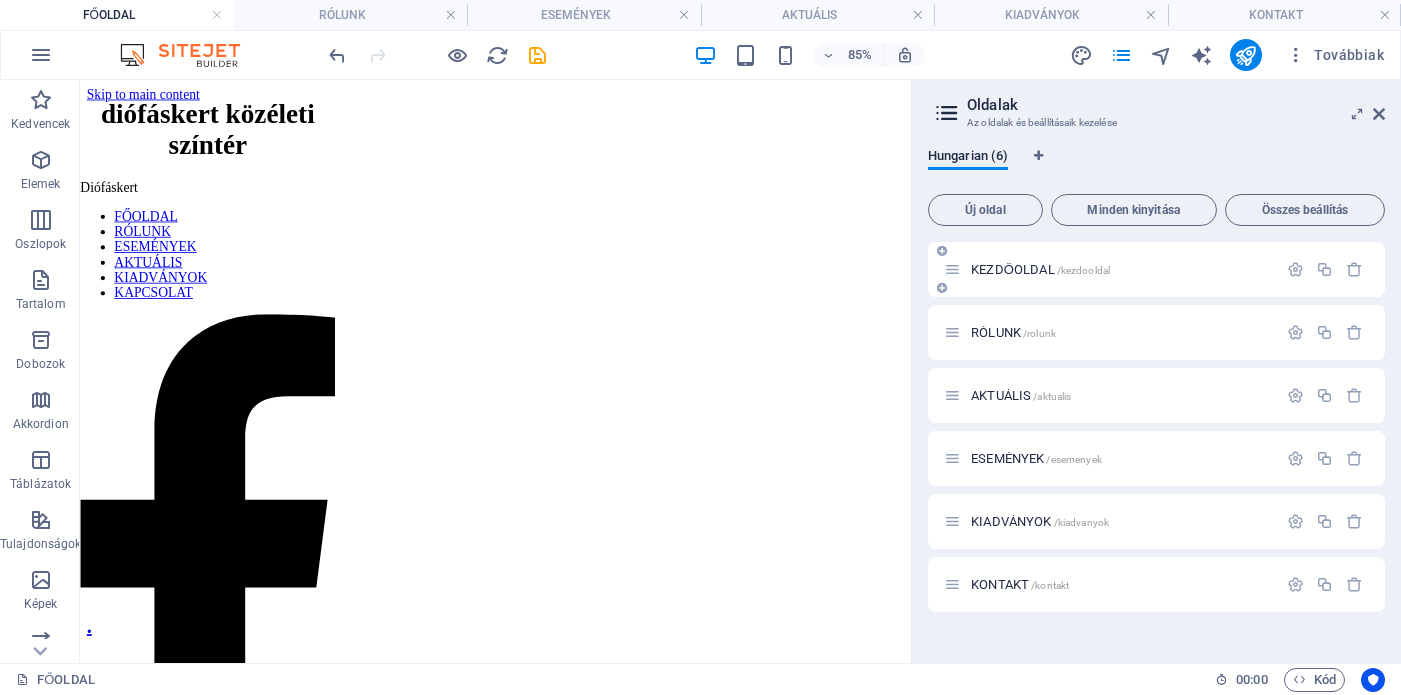 click at bounding box center (952, 269) 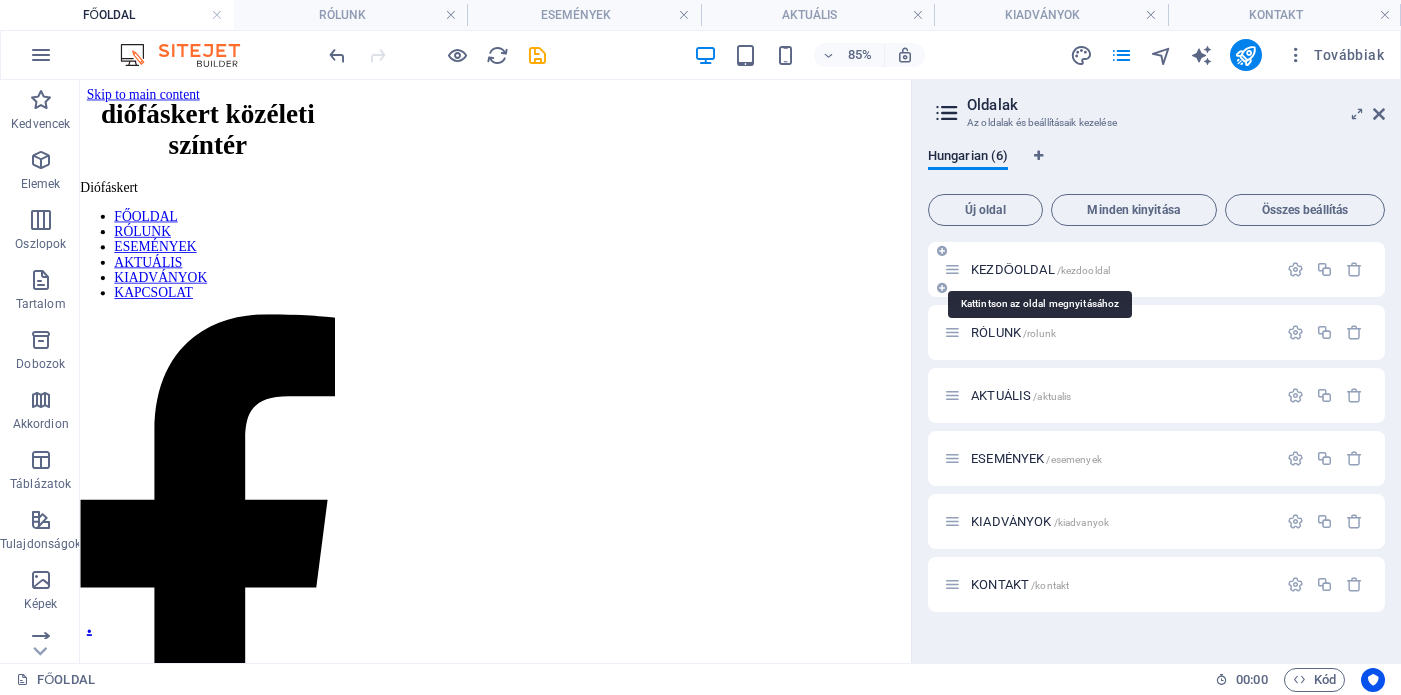 click on "/kezdooldal" at bounding box center [1084, 270] 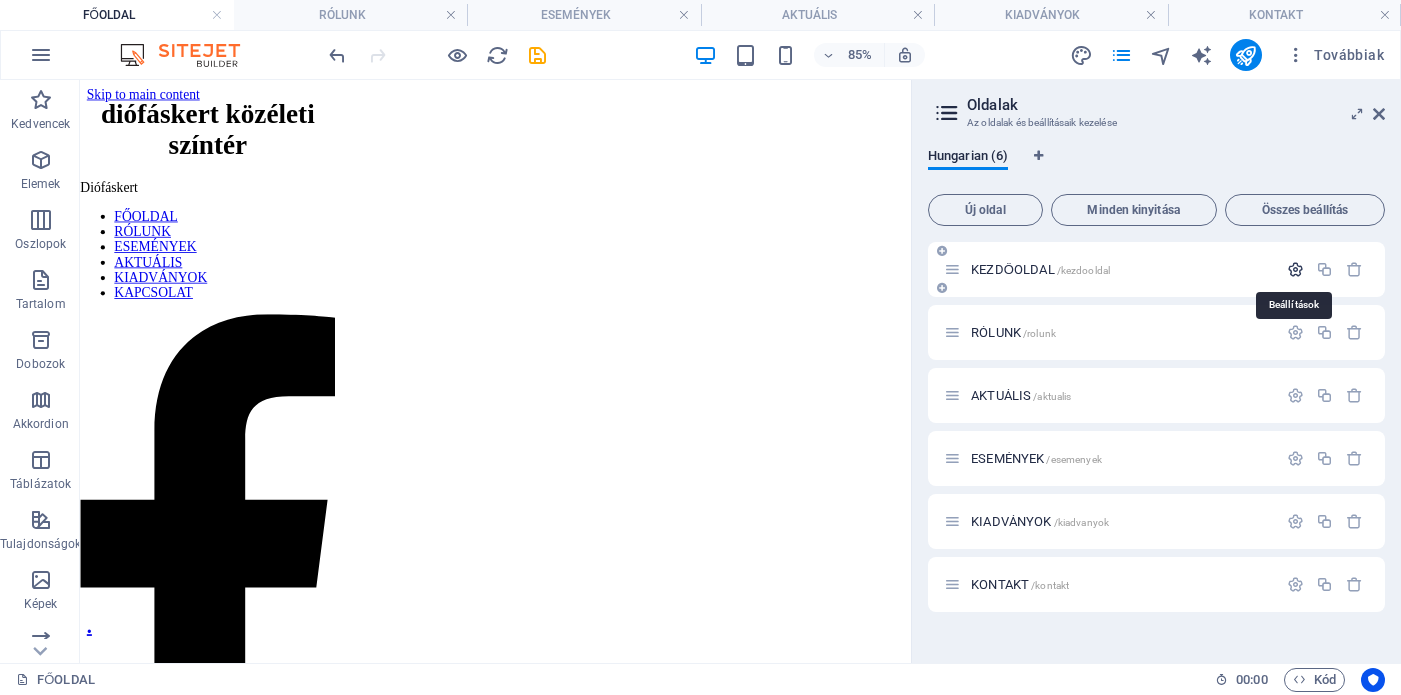 click at bounding box center [1295, 269] 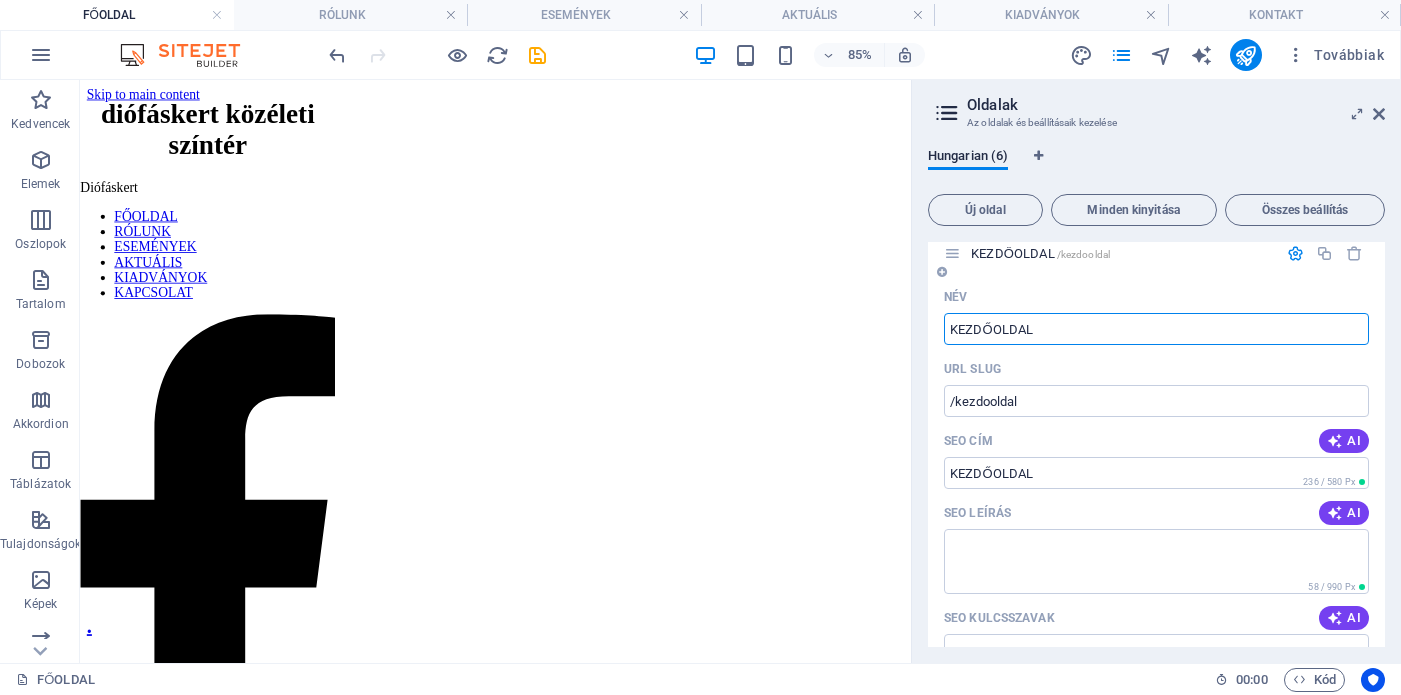 scroll, scrollTop: 0, scrollLeft: 0, axis: both 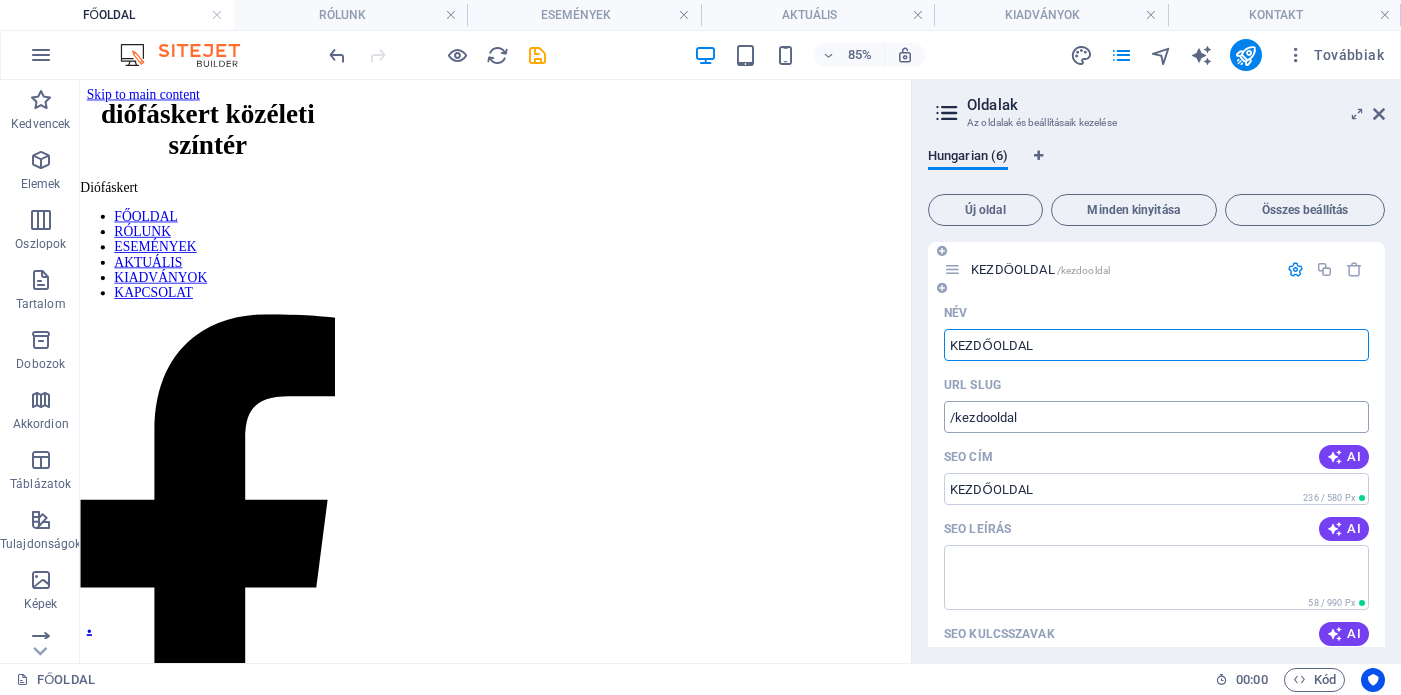 click on "/kezdooldal" at bounding box center (1156, 417) 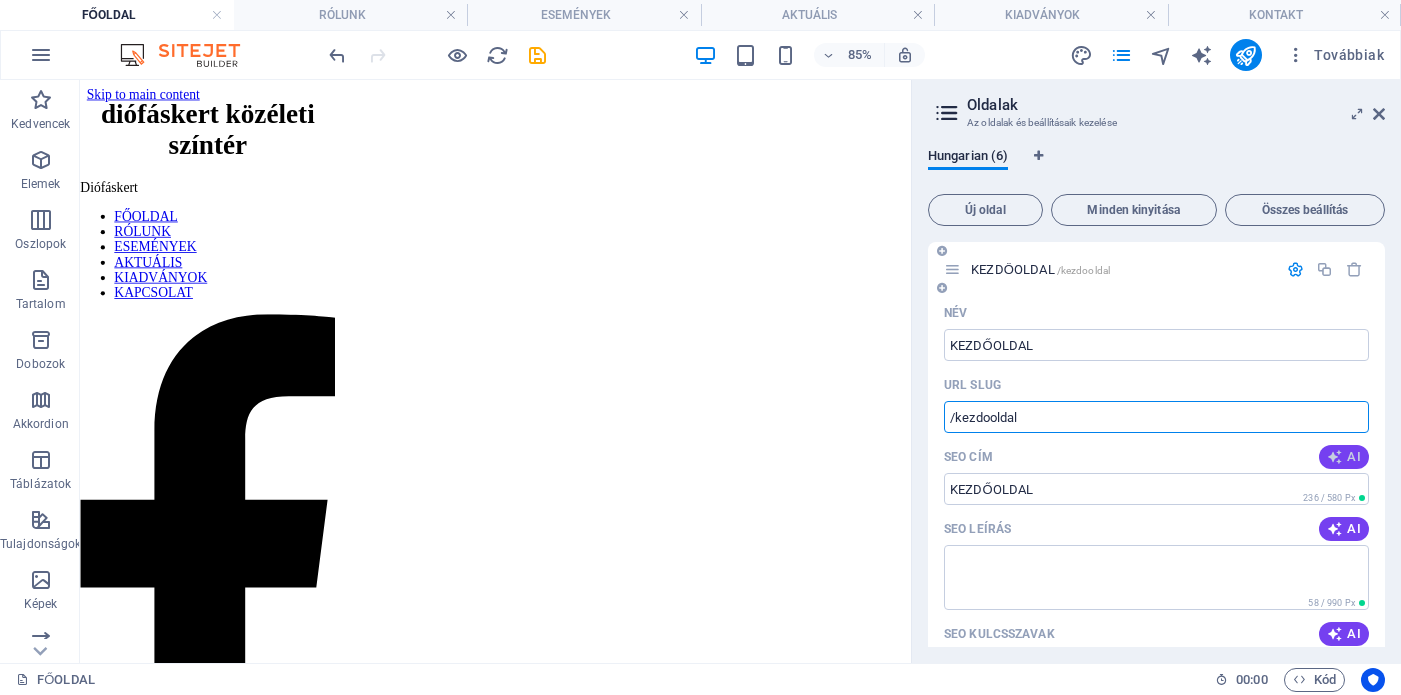 type on "/kezdooldal" 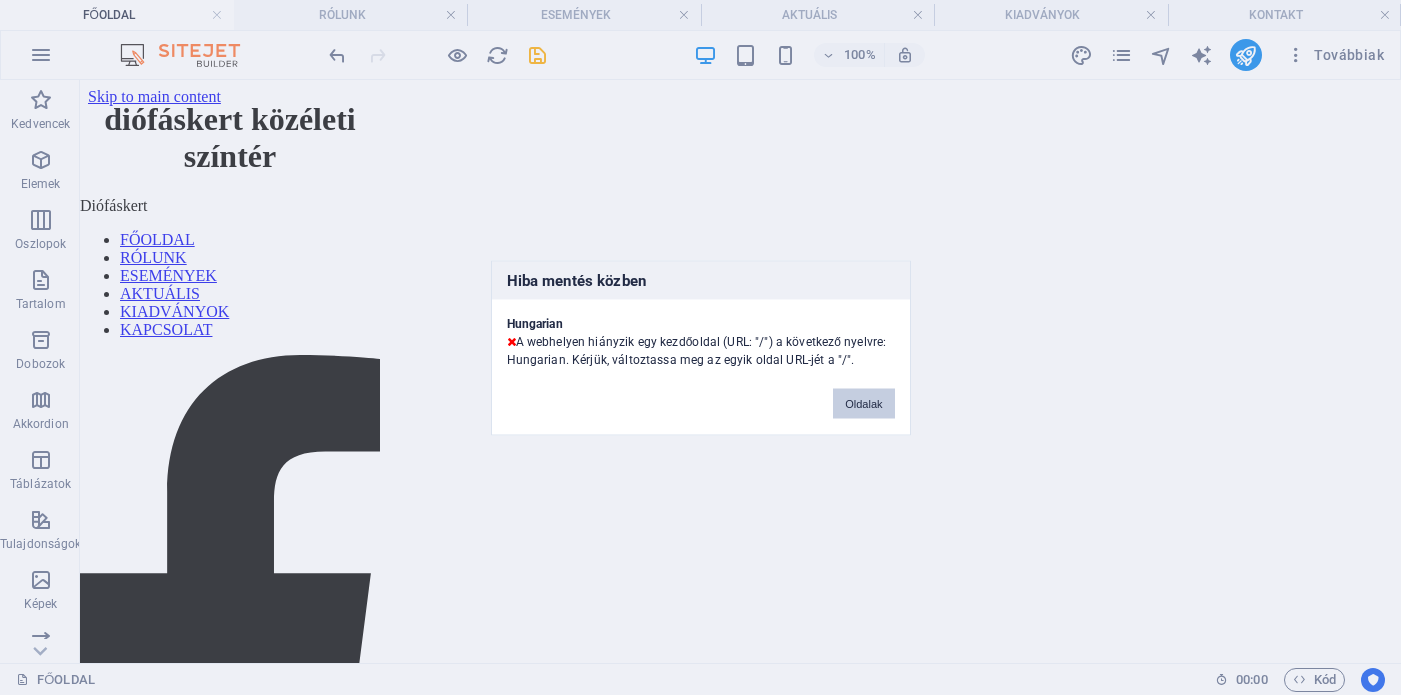 click on "Oldalak" at bounding box center (863, 403) 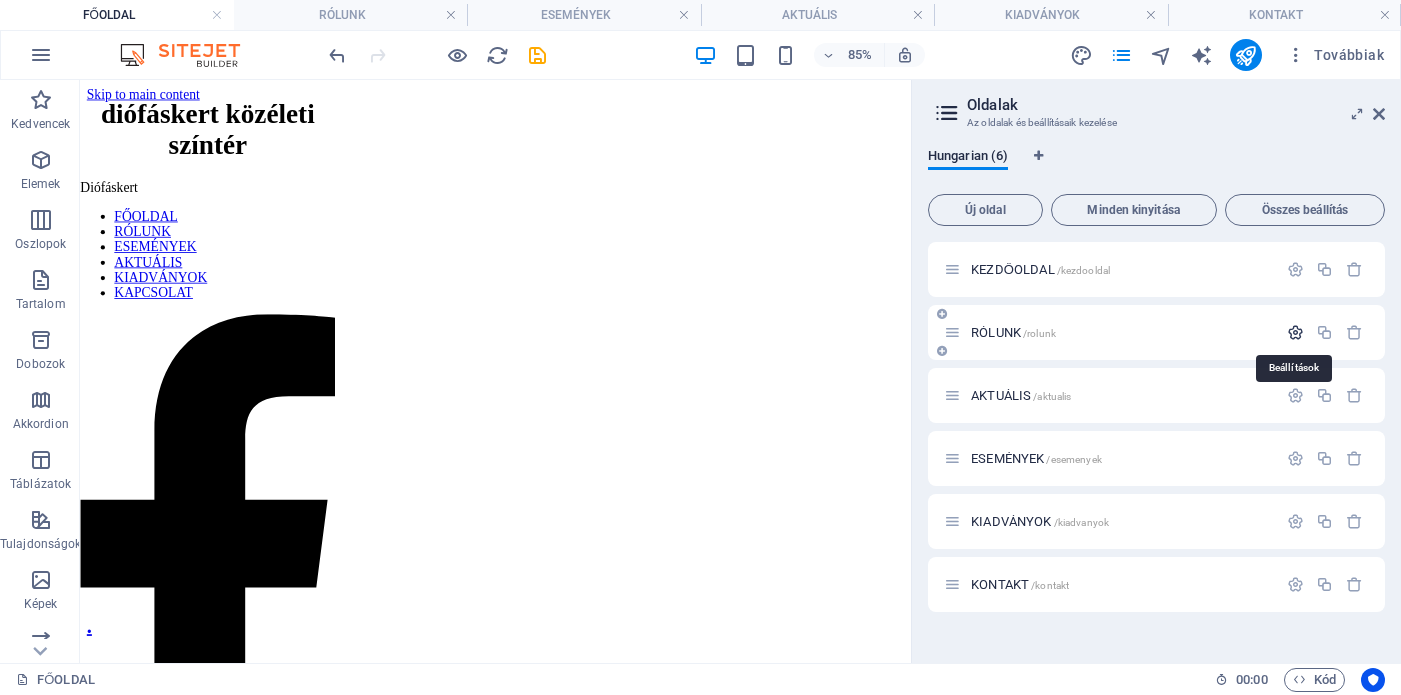 click at bounding box center (1295, 332) 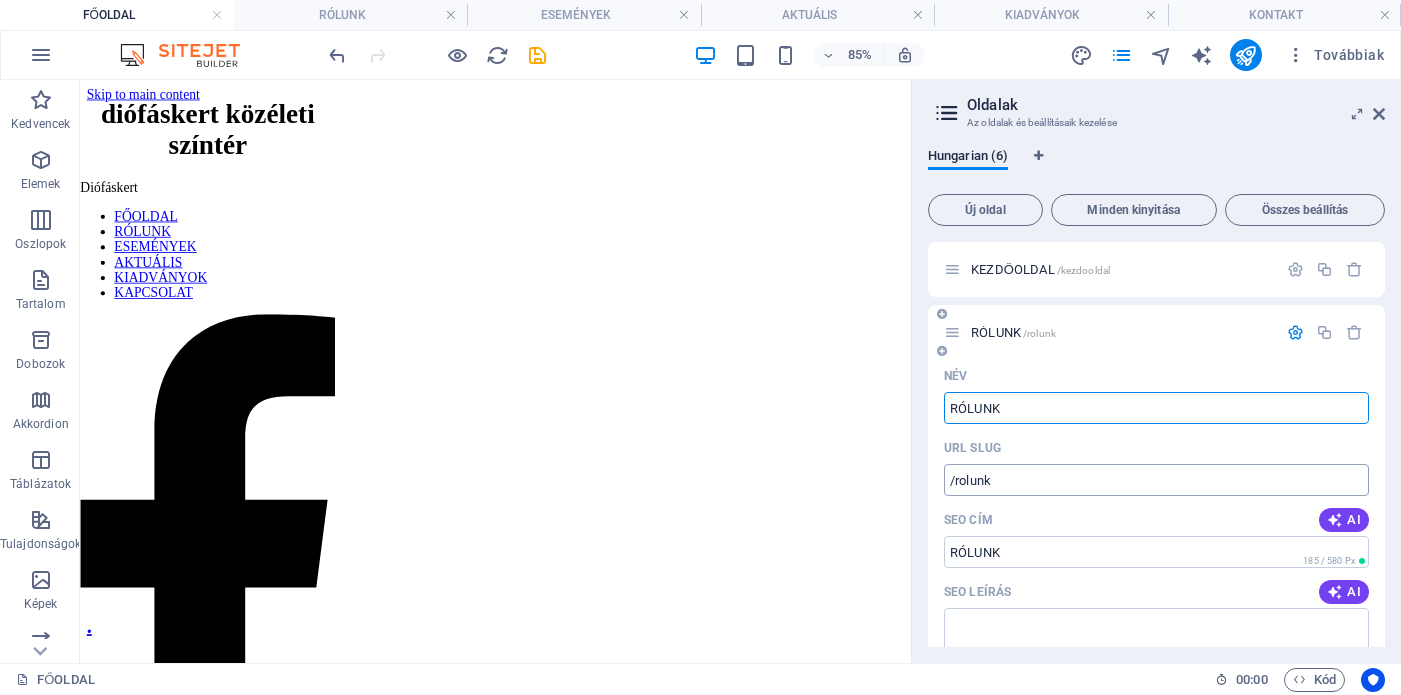 click on "/rolunk" at bounding box center (1156, 480) 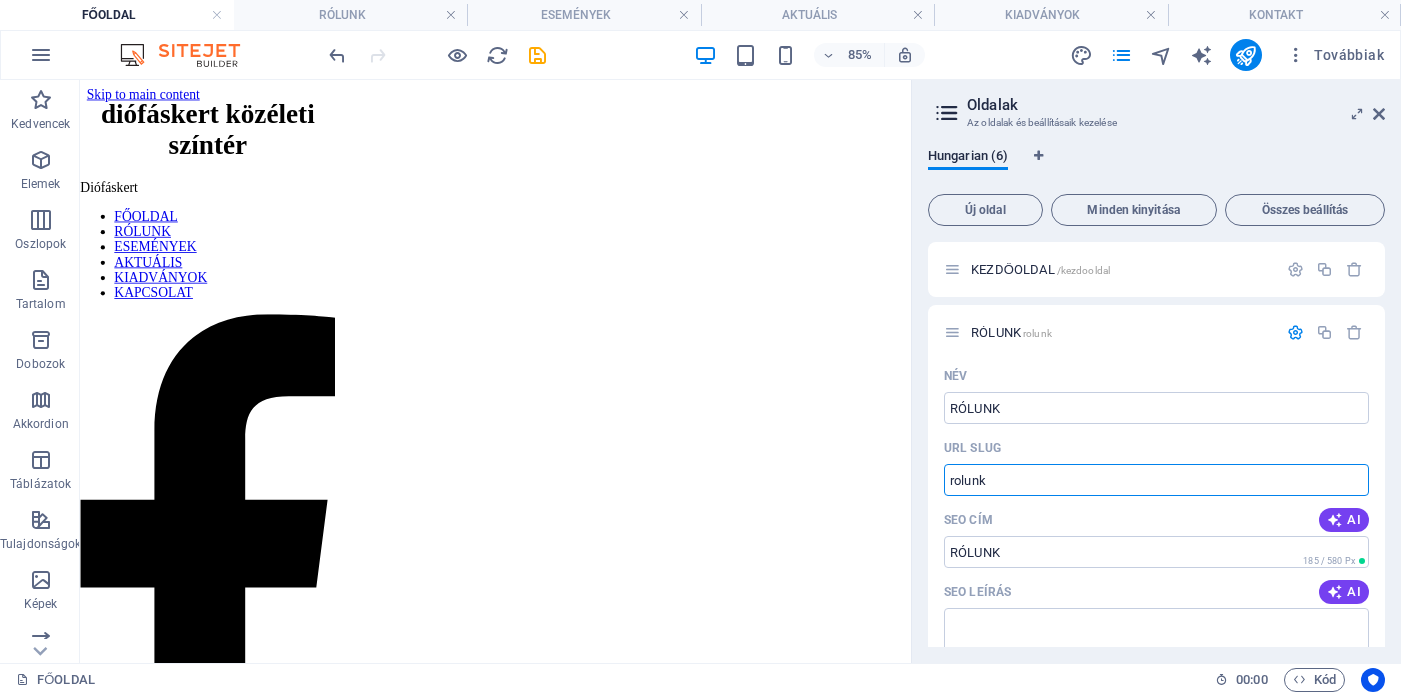 type on "rolunk" 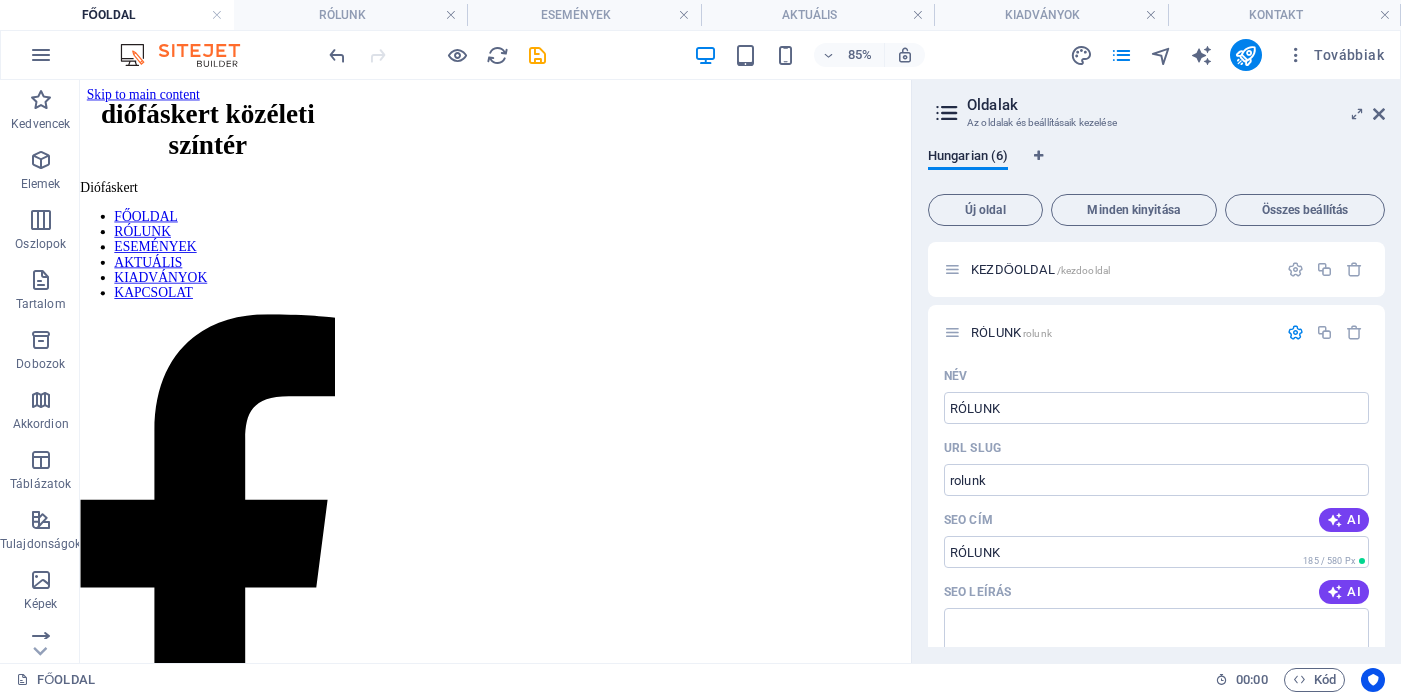 click on "Hungarian (6) Új oldal Minden kinyitása Összes beállítás KEZDŐOLDAL /kezdooldal RÓLUNK rolunk Név RÓLUNK ​ URL SLUG rolunk ​ SEO cím AI RÓLUNK ​ 185 / 580 Px SEO leírás AI ​ 58 / 990 Px SEO kulcsszavak AI ​ Beállítások Menü Noindex Előnézet Mobil Asztali www.example.com rolunk RÓLUNK - diofas.hu diofas.hu Meta címkék ​ Előnézeti kép (Open Graph) Húzza ide a fájlokat, kattintson a fájlok kiválasztásához, vagy válasszon fájlokat a Fájlokból vagy a szabadon elérhető képek és videók közül További beállítások AKTUÁLIS /aktualis ESEMÉNYEK /esemenyek KIADVÁNYOK /kiadvanyok KONTAKT /kontakt" at bounding box center [1156, 397] 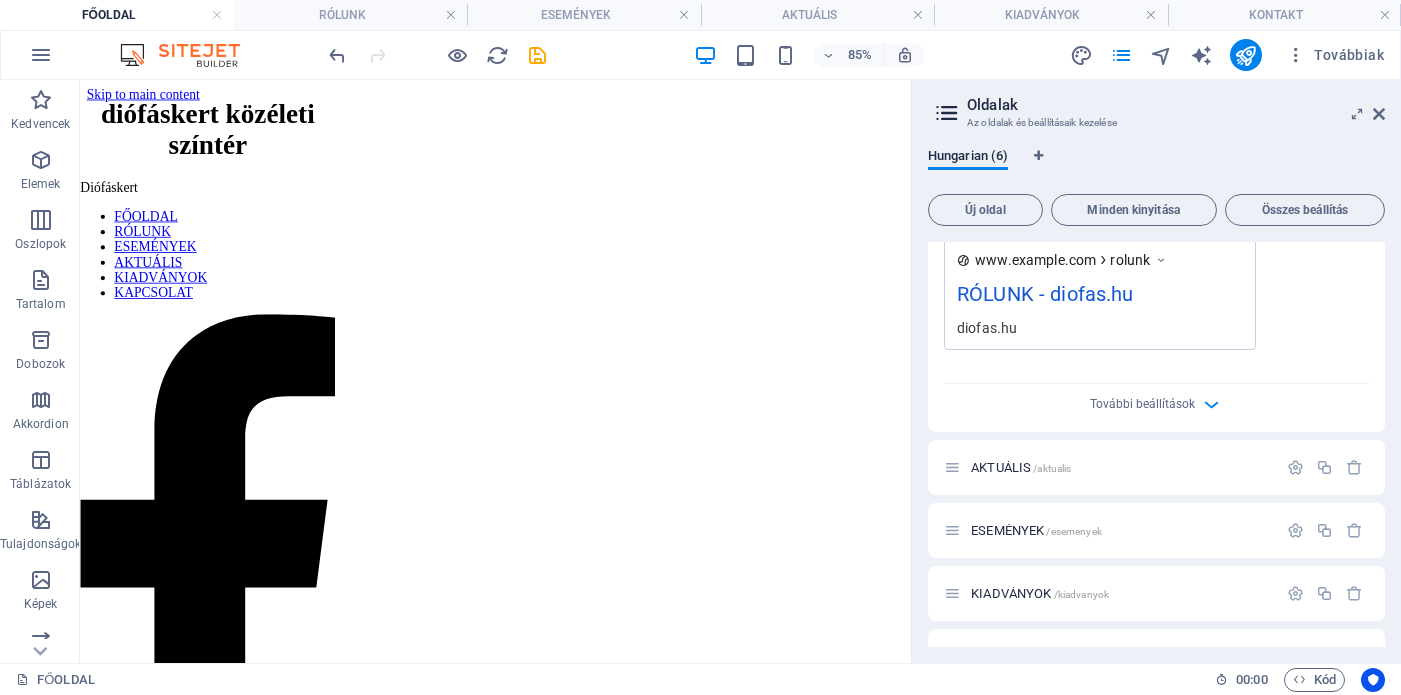 scroll, scrollTop: 718, scrollLeft: 0, axis: vertical 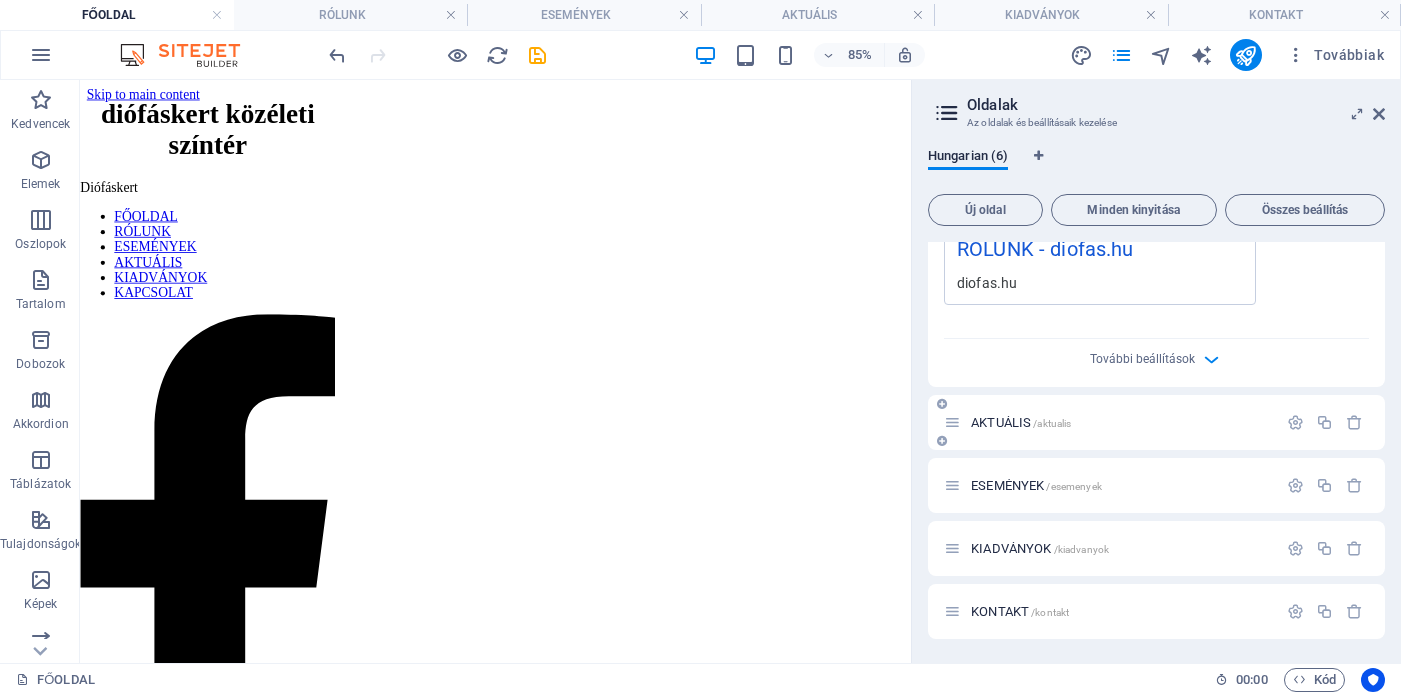 click at bounding box center [1325, 423] 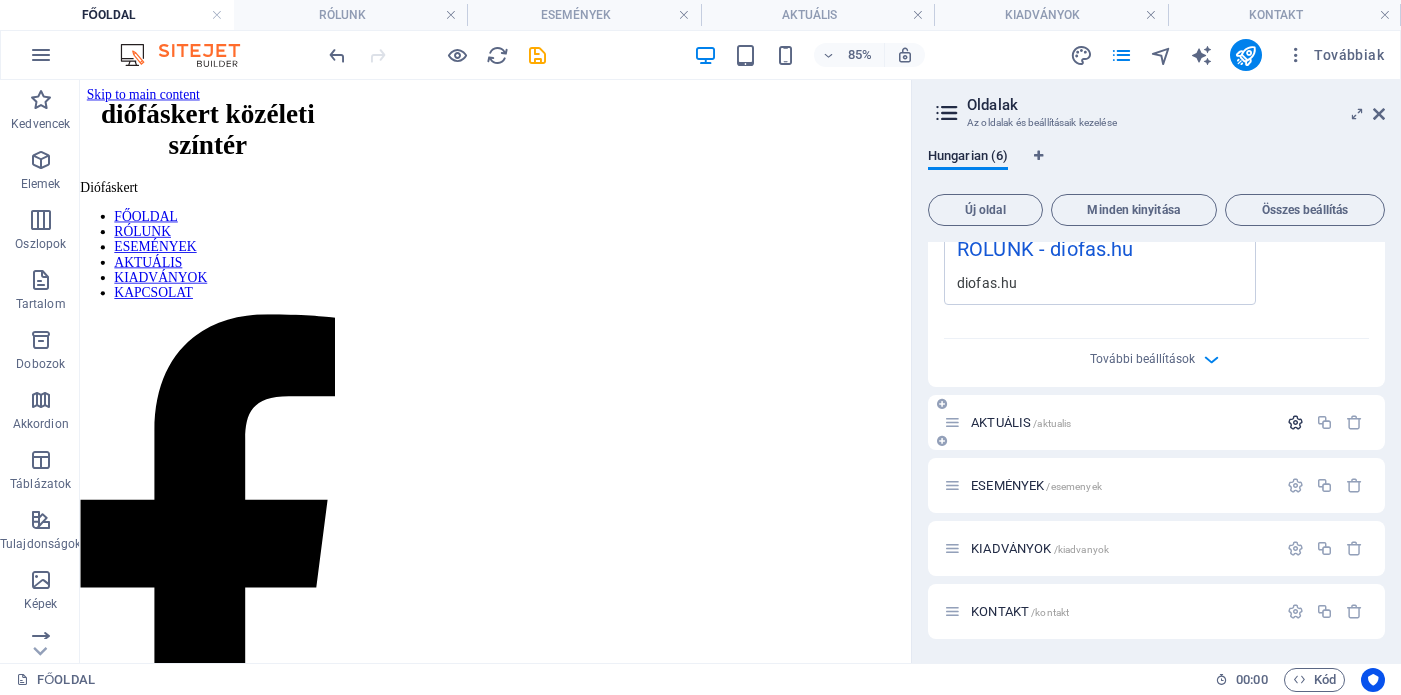 click at bounding box center [1295, 422] 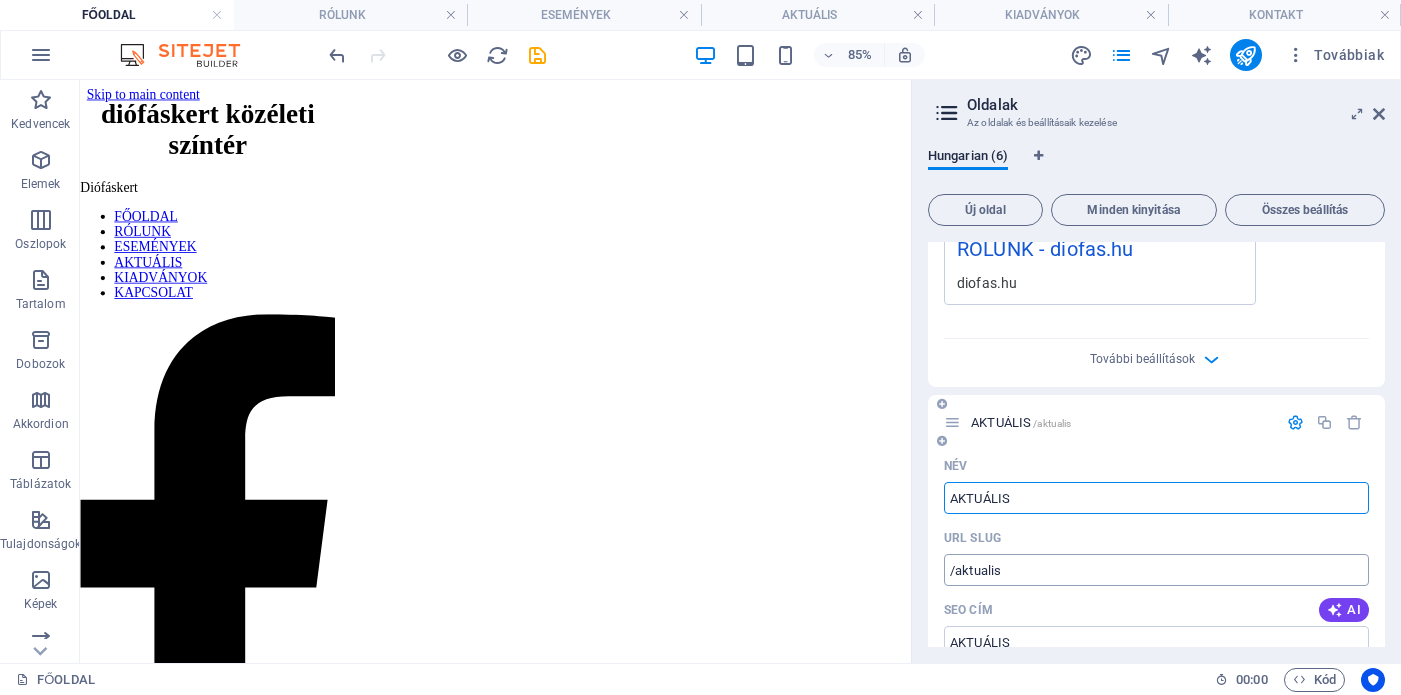 click on "/aktualis" at bounding box center [1156, 570] 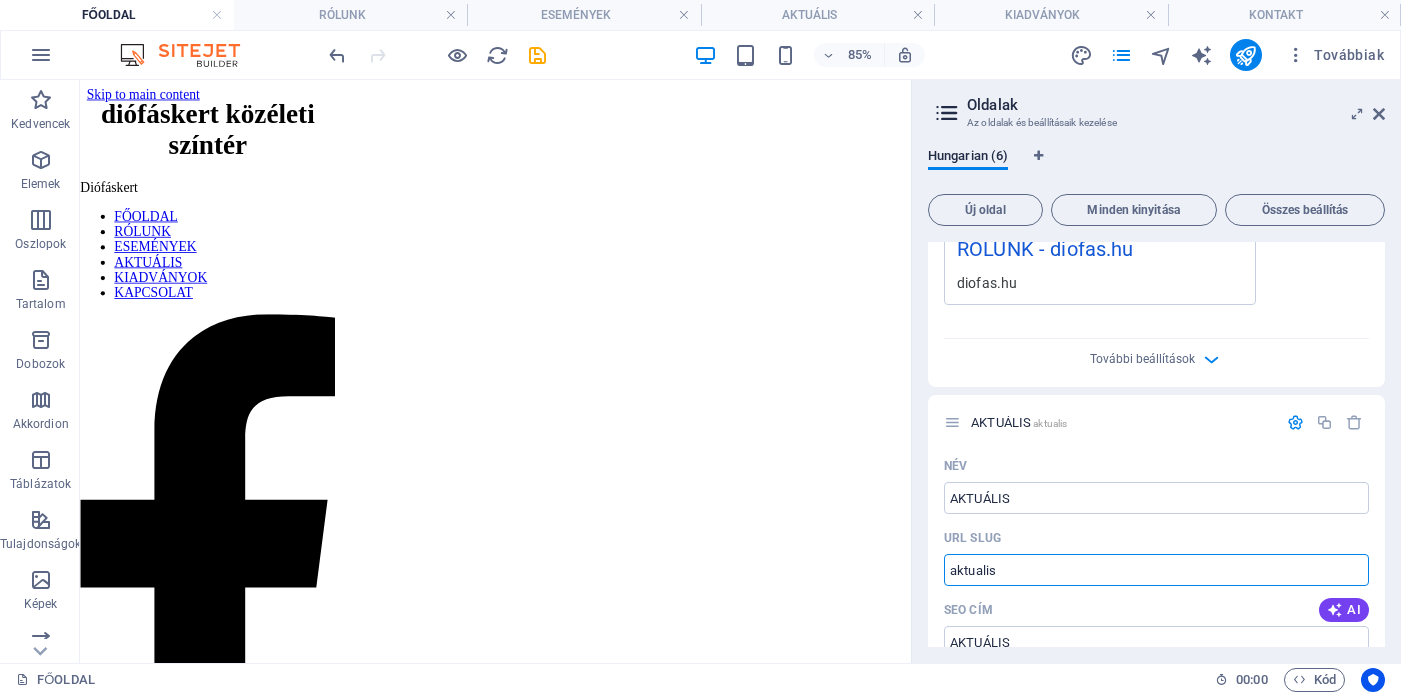 scroll, scrollTop: 1464, scrollLeft: 0, axis: vertical 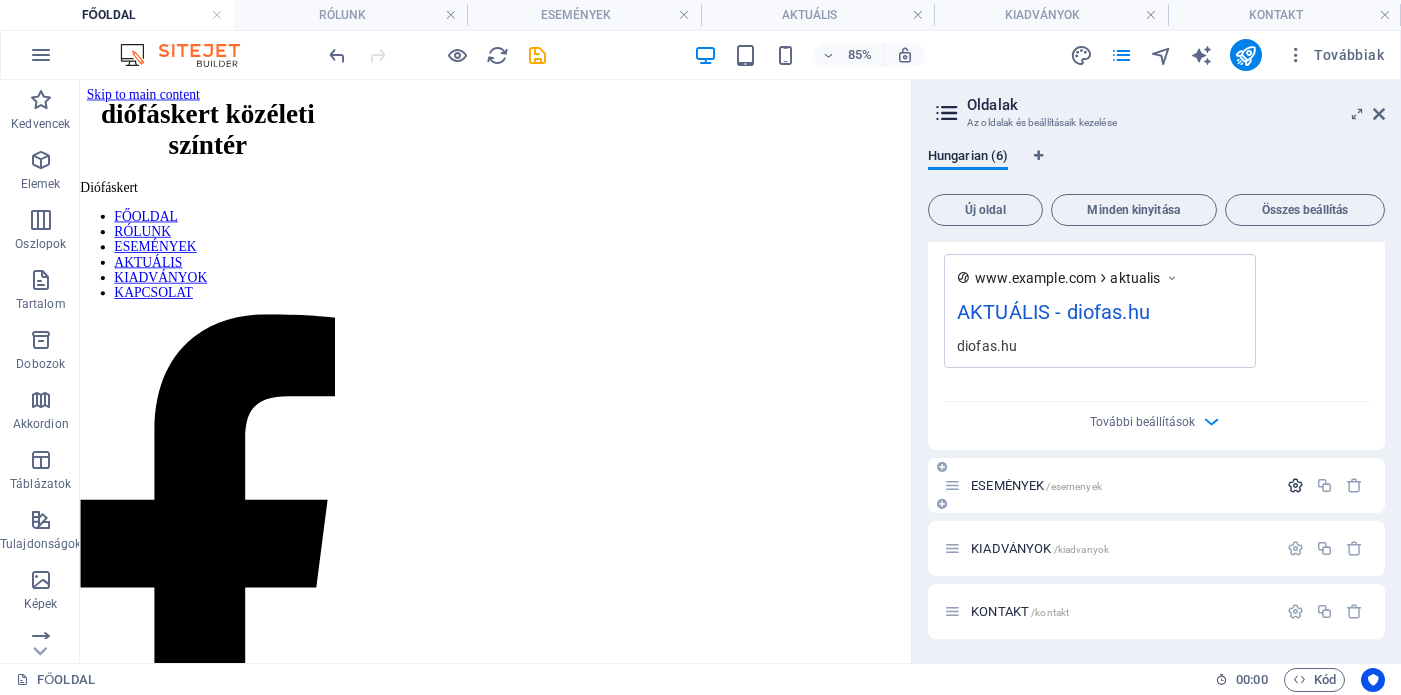 type on "aktualis" 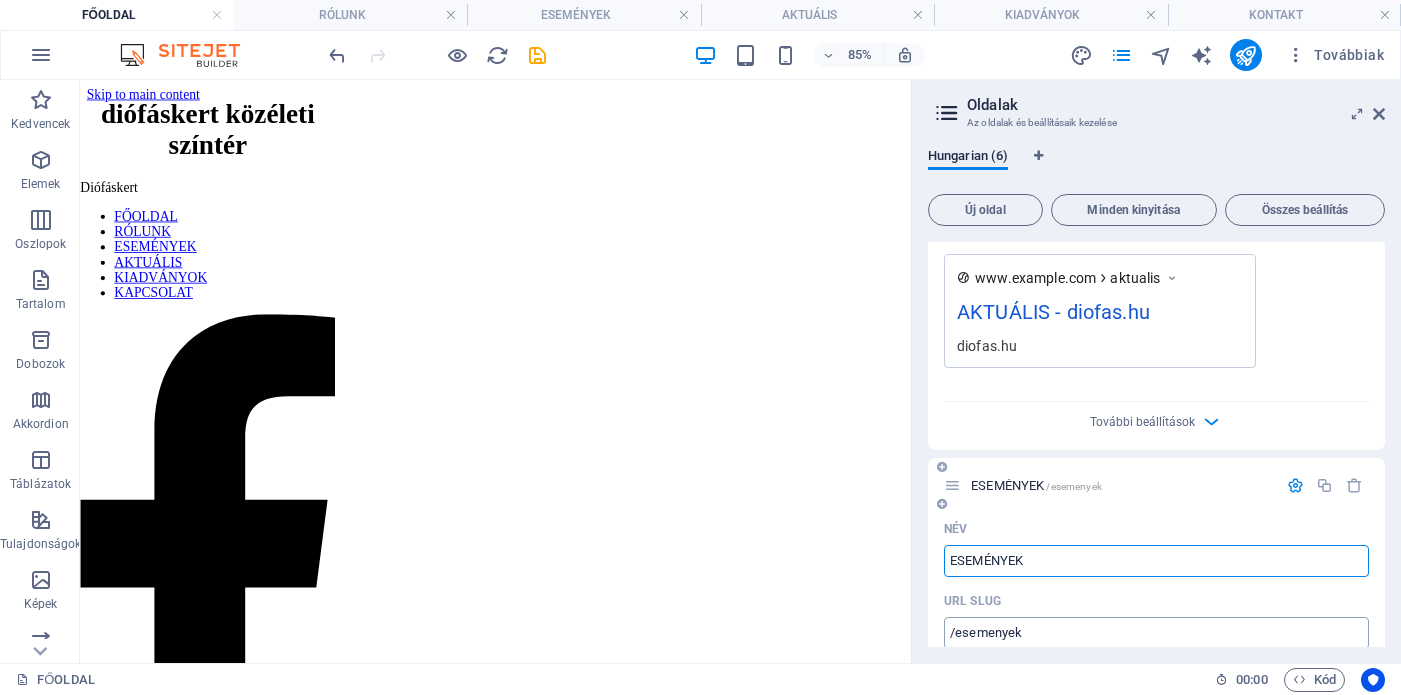 click on "/esemenyek" at bounding box center (1156, 633) 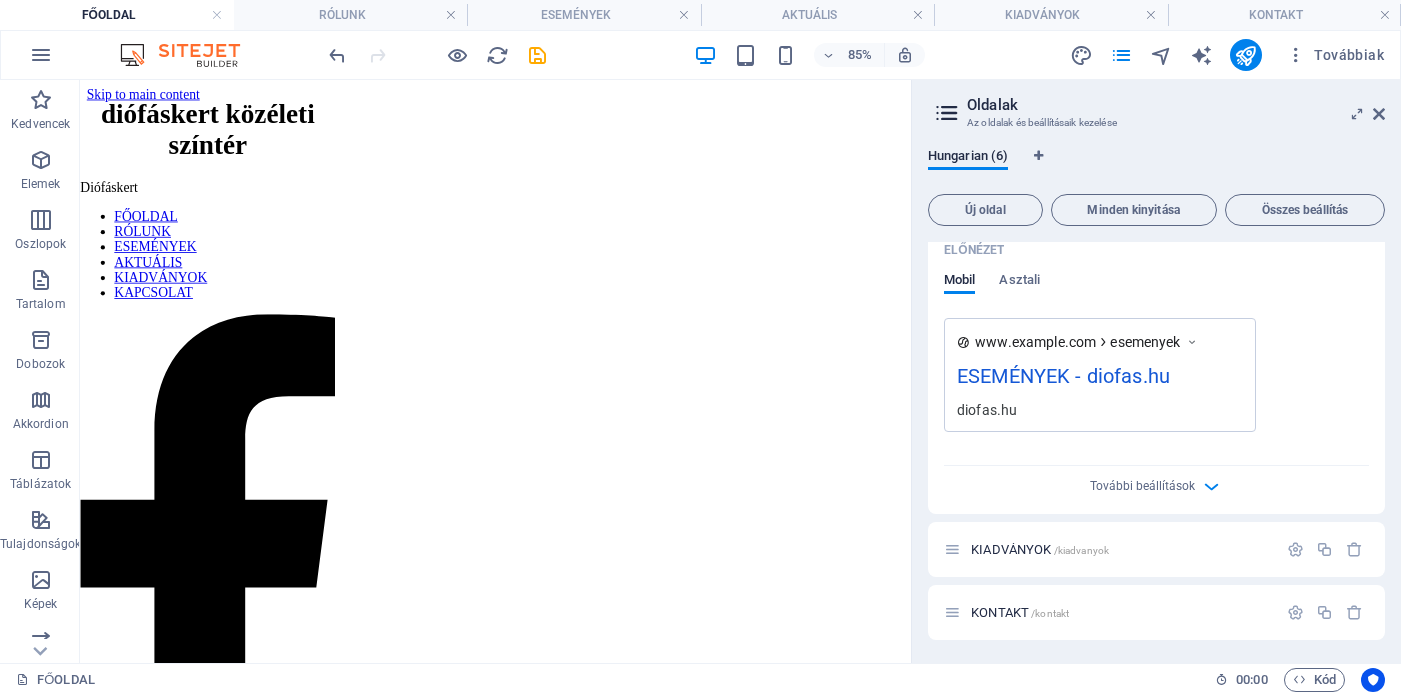 scroll, scrollTop: 2209, scrollLeft: 0, axis: vertical 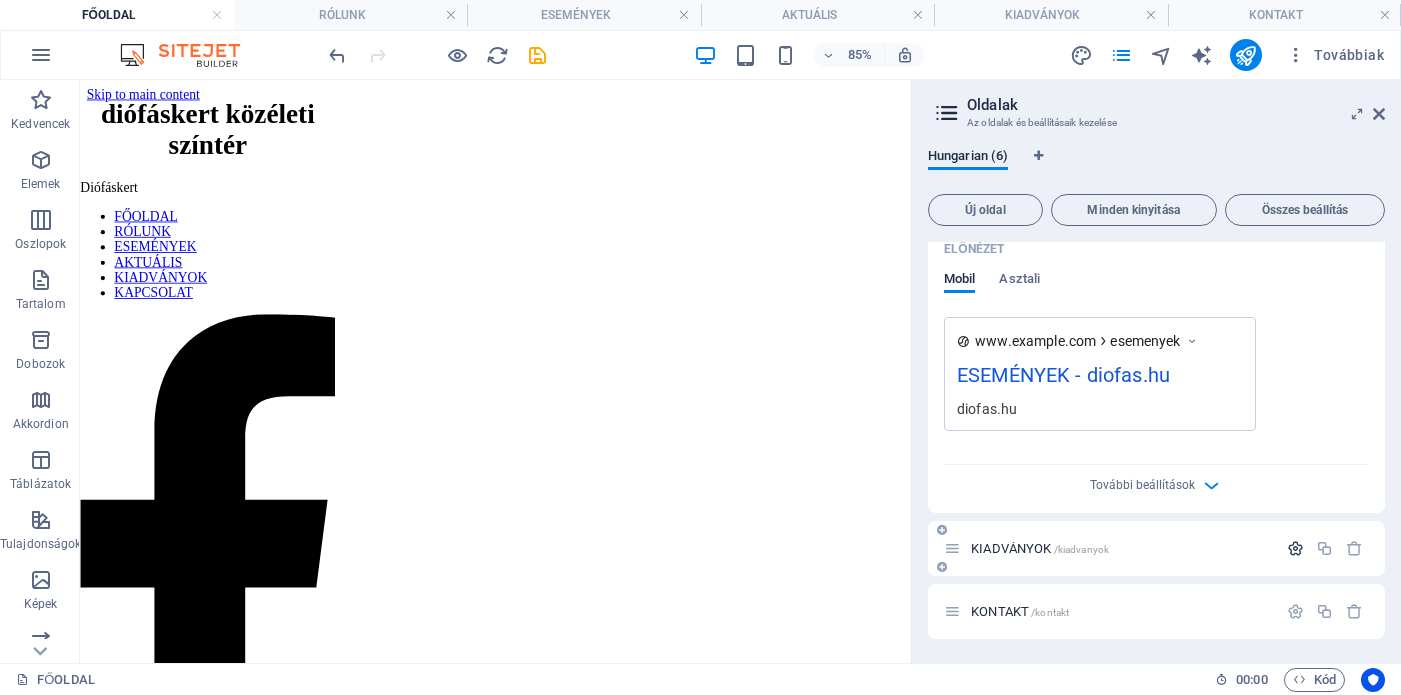 type on "esemenyek" 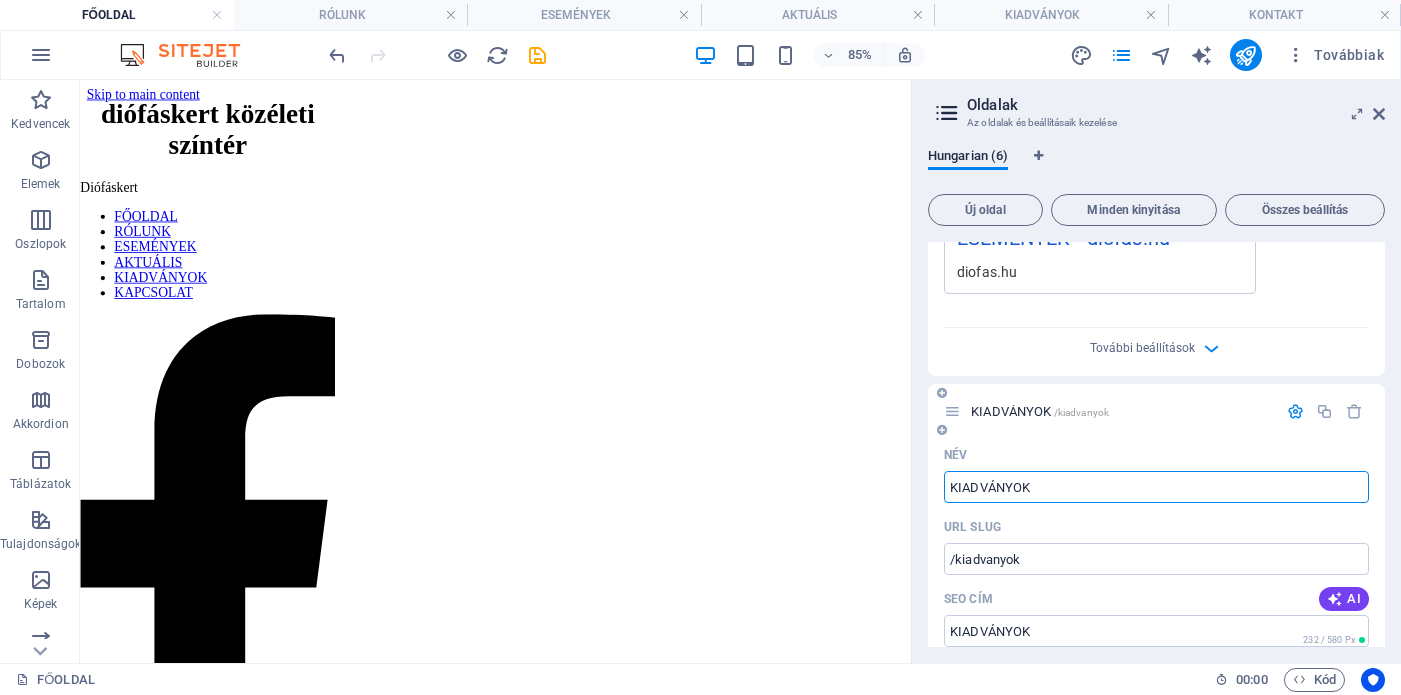 scroll, scrollTop: 2347, scrollLeft: 0, axis: vertical 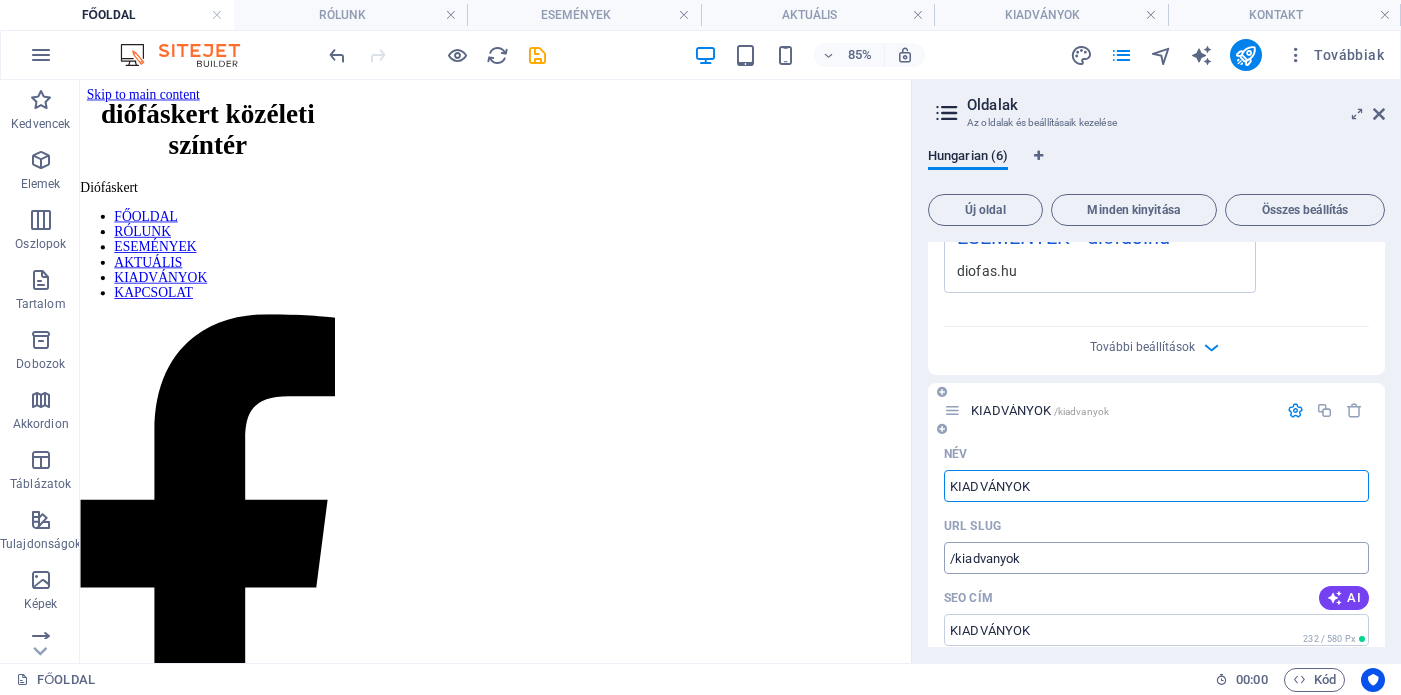 click on "/kiadvanyok" at bounding box center (1156, 558) 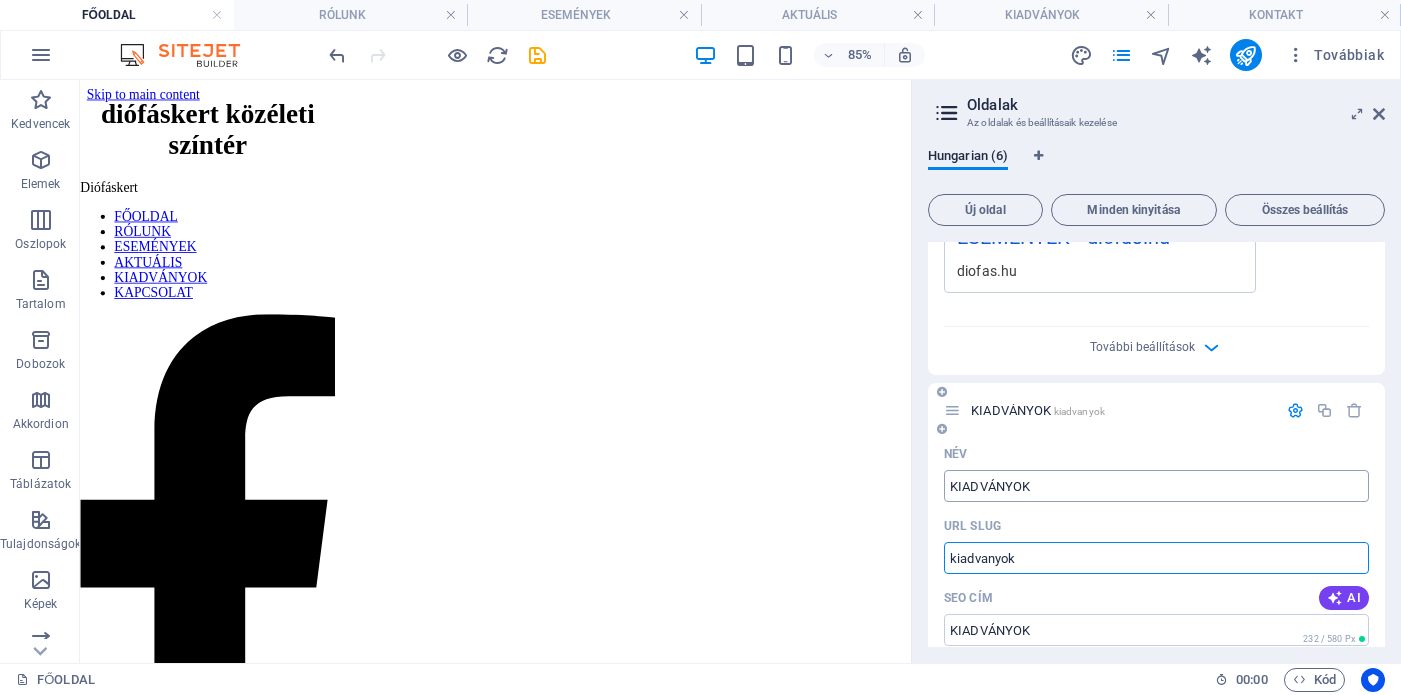 scroll, scrollTop: 2955, scrollLeft: 0, axis: vertical 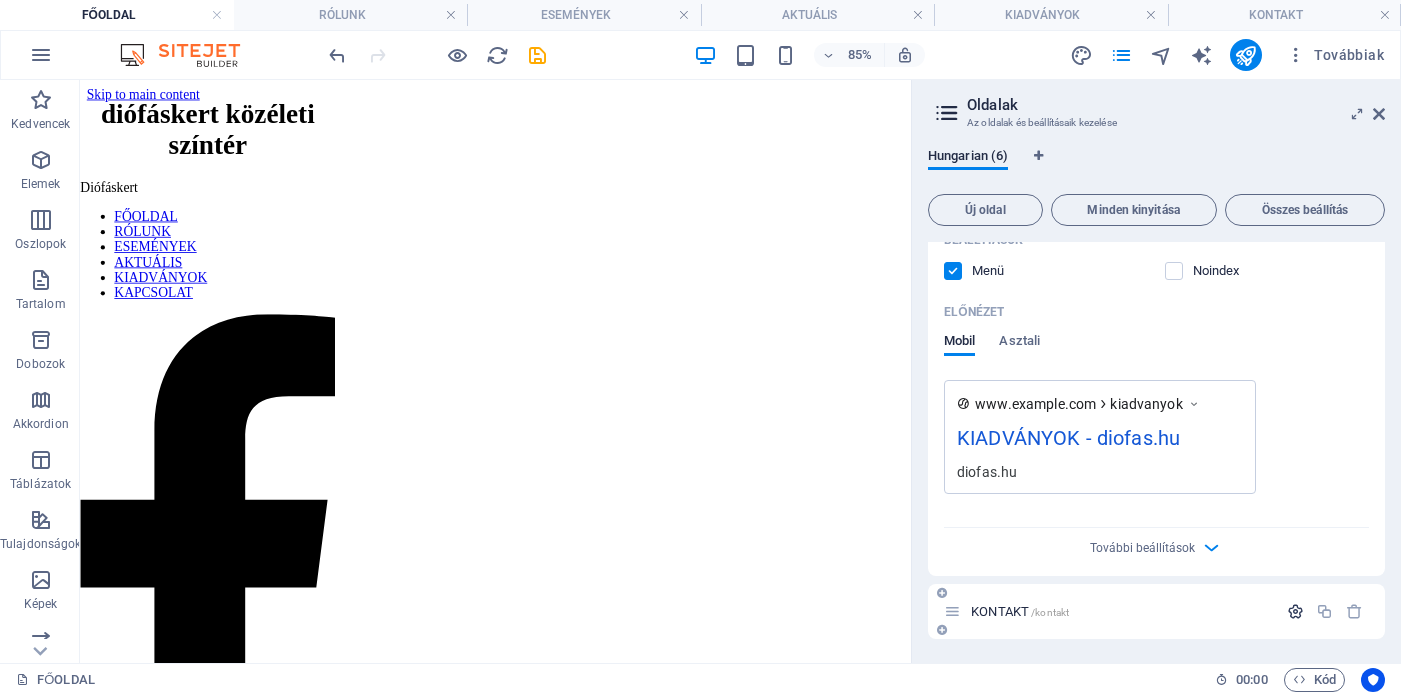 type on "kiadvanyok" 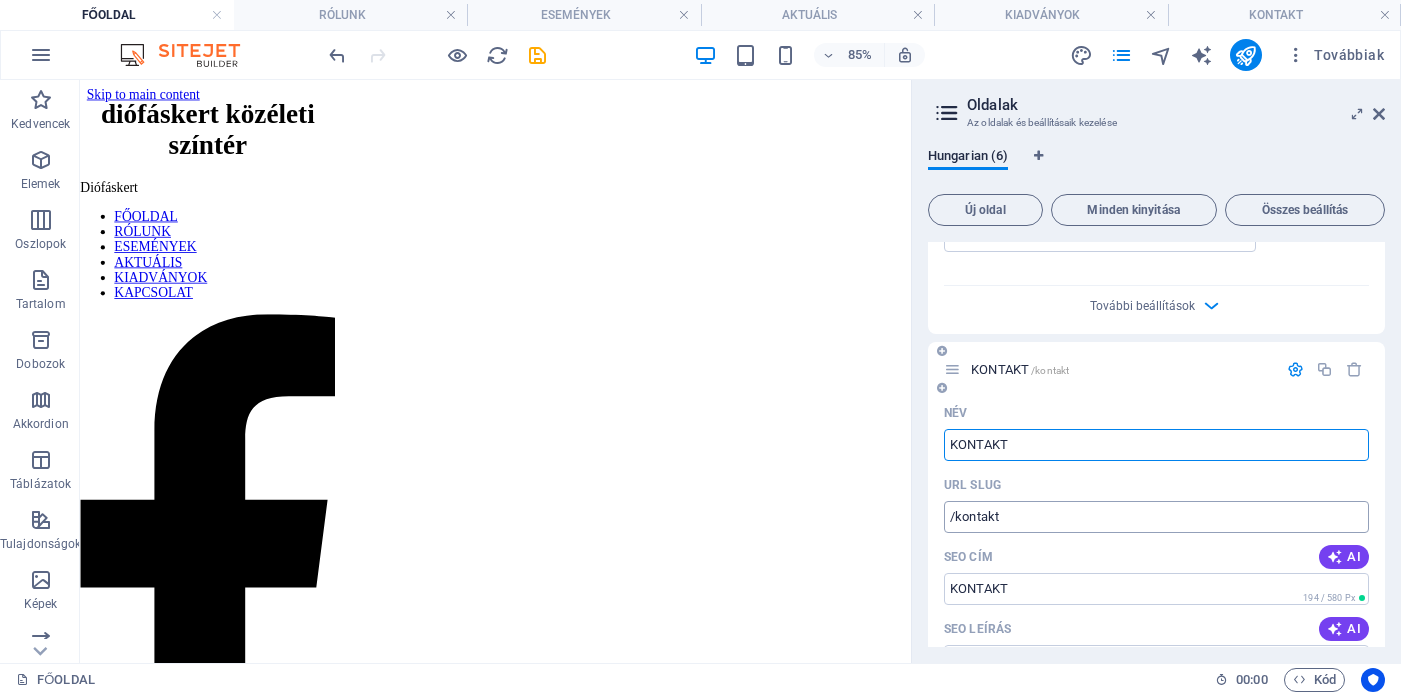 click on "/kontakt" at bounding box center [1156, 517] 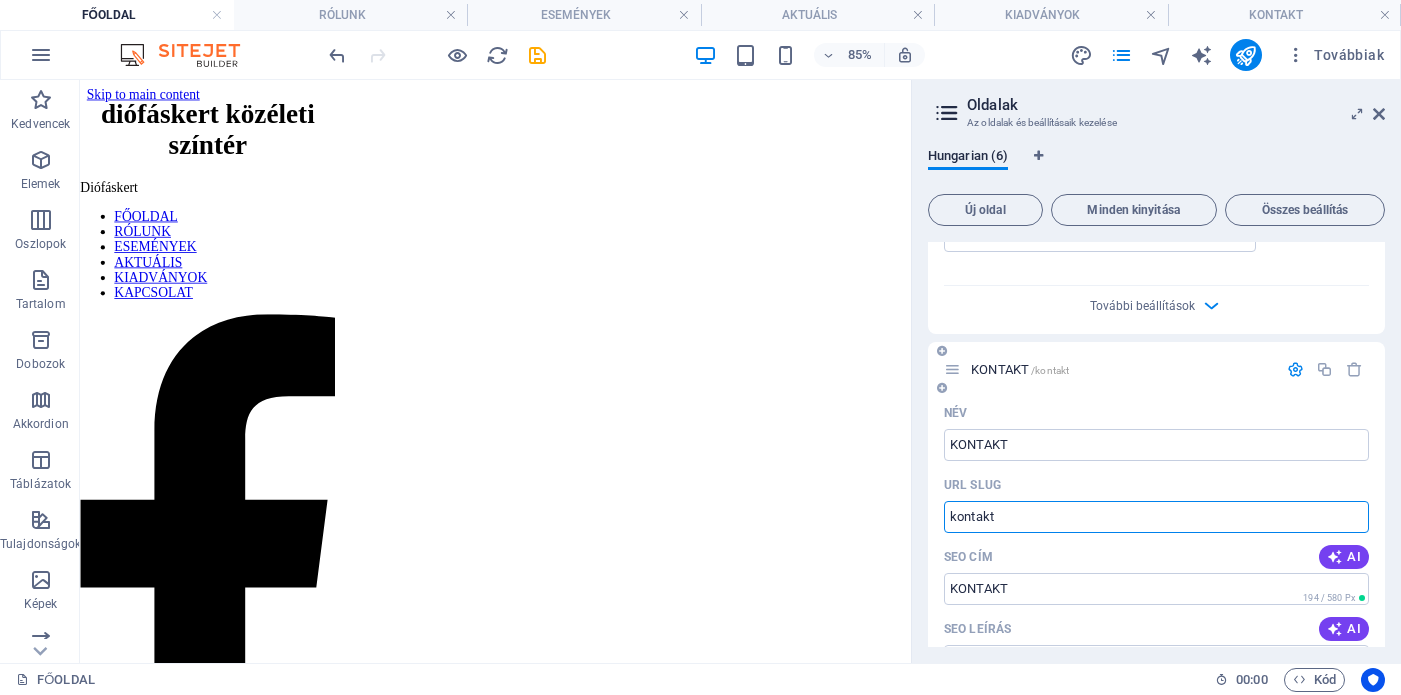 type on "kontakt" 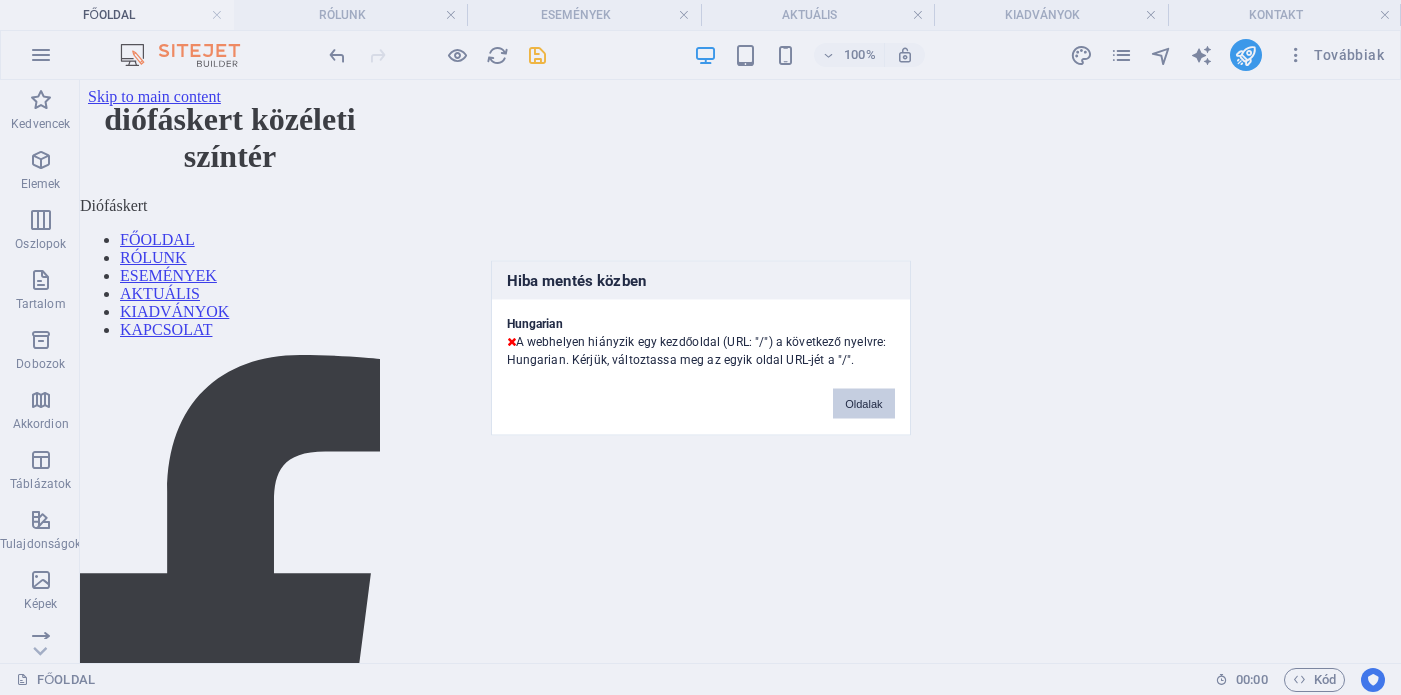 click on "Oldalak" at bounding box center [863, 403] 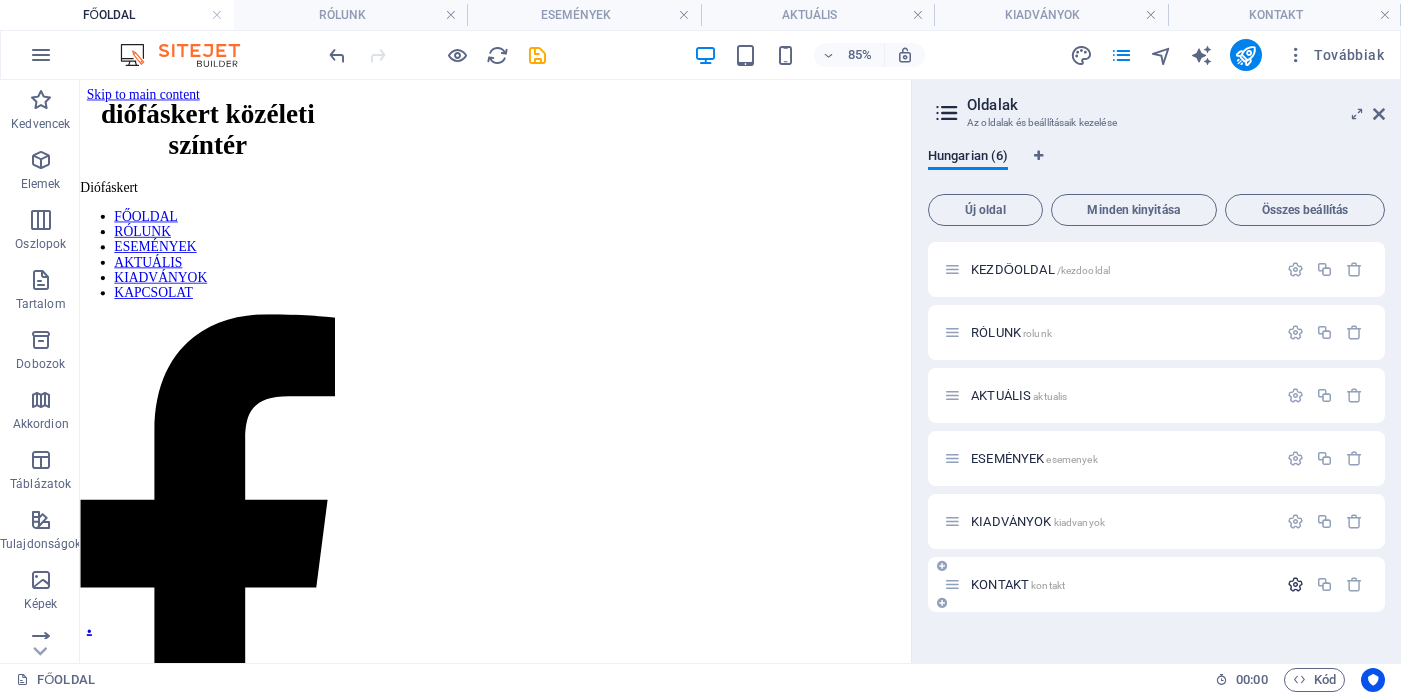 click at bounding box center [1295, 584] 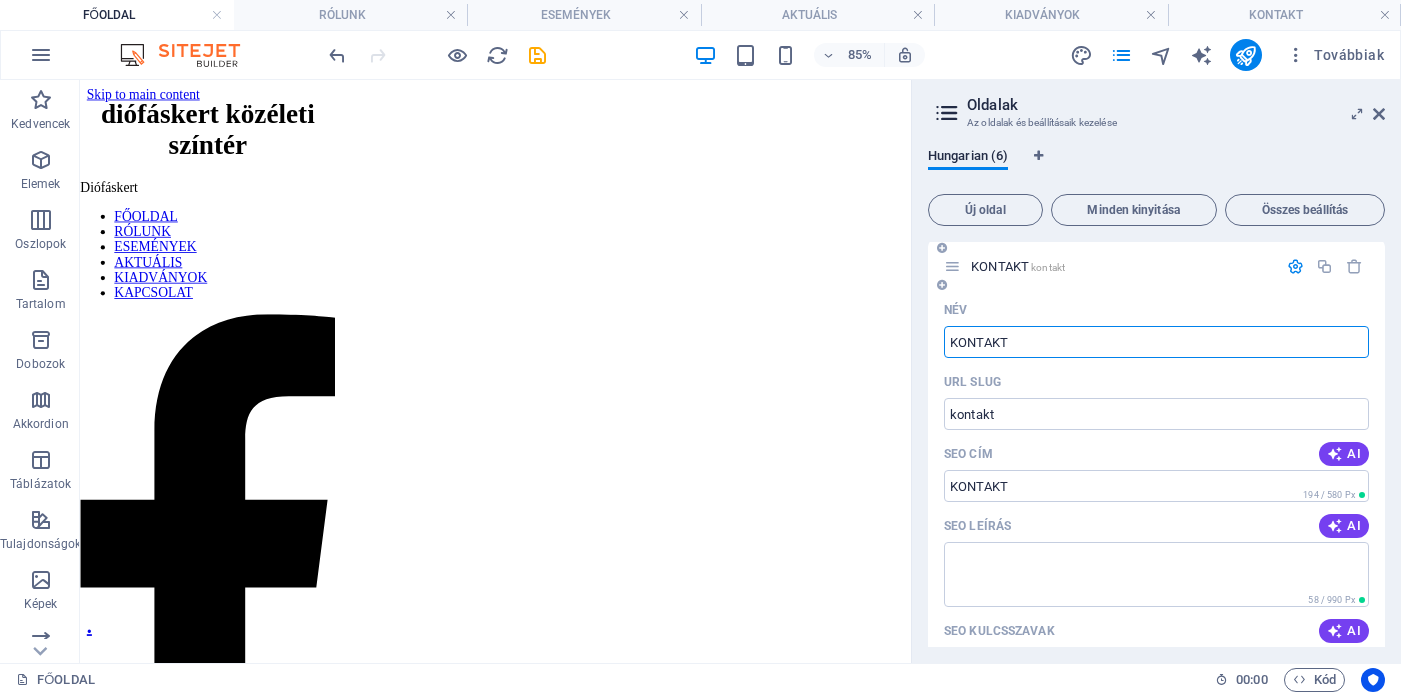 scroll, scrollTop: 320, scrollLeft: 0, axis: vertical 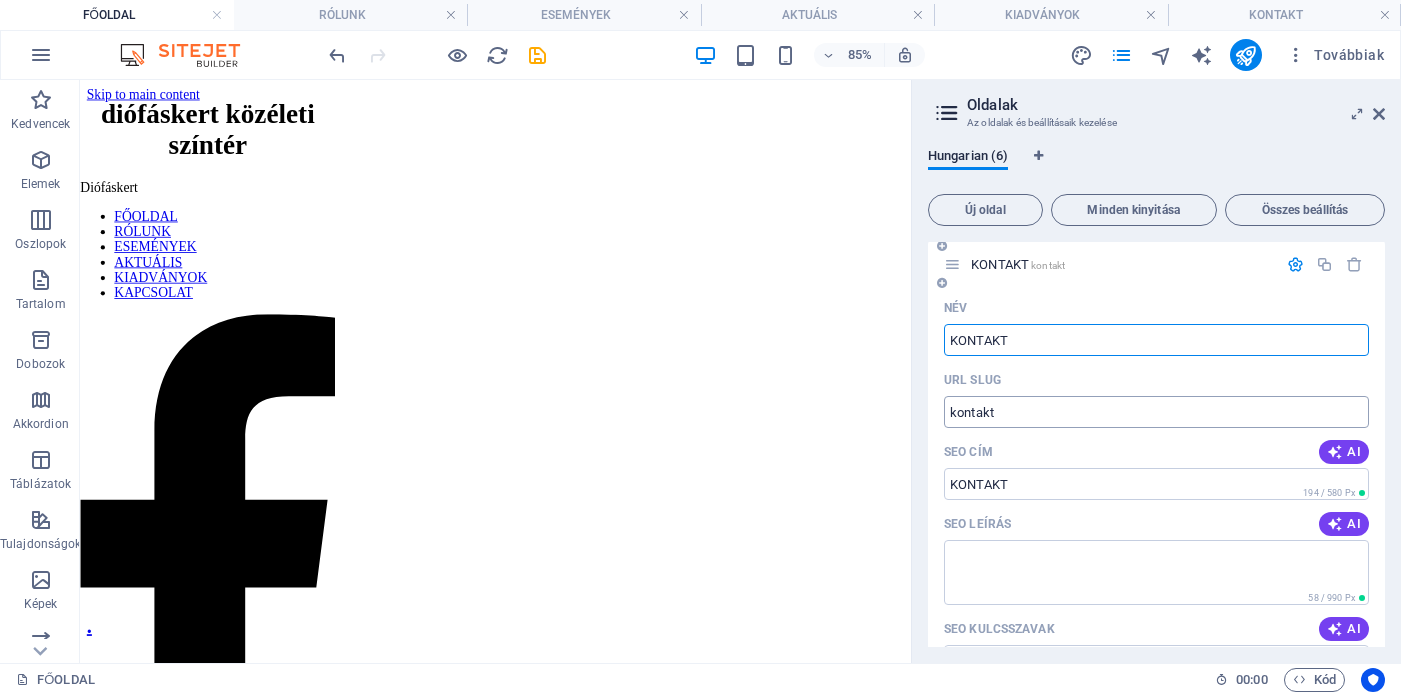 click on "kontakt" at bounding box center [1156, 412] 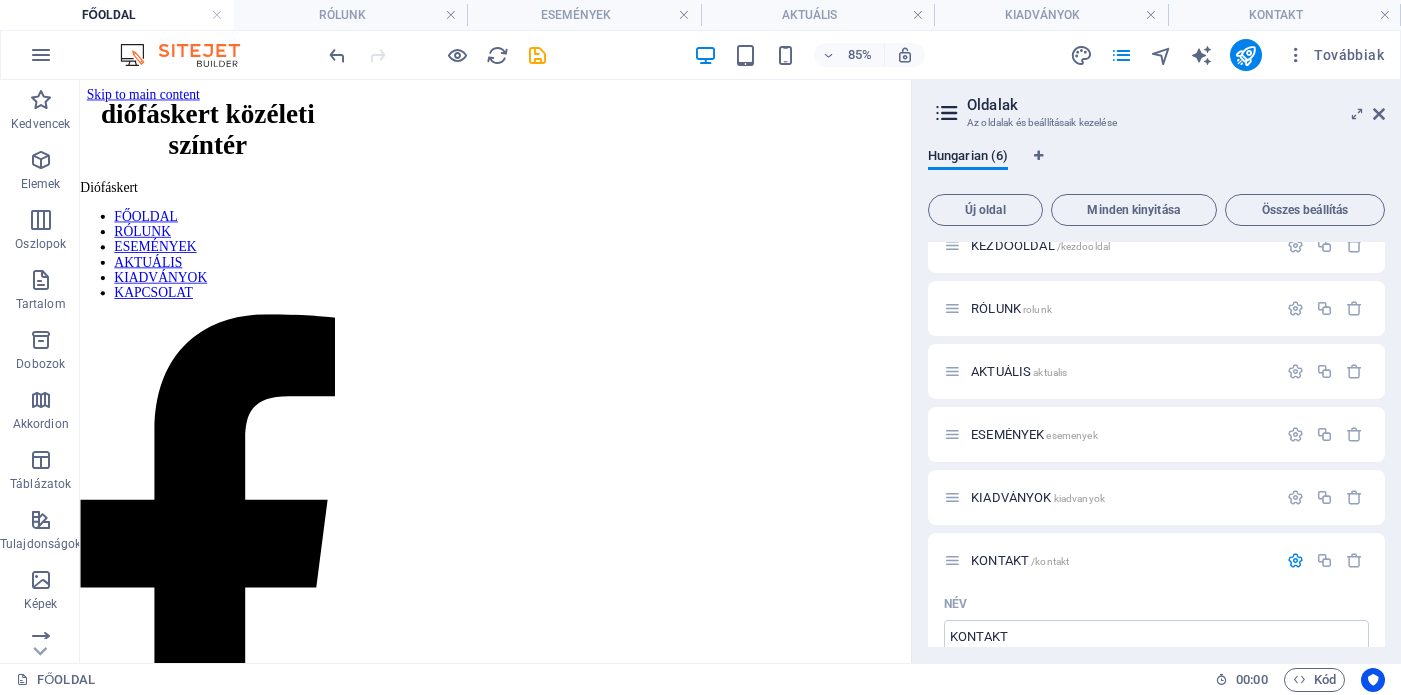 scroll, scrollTop: 2, scrollLeft: 0, axis: vertical 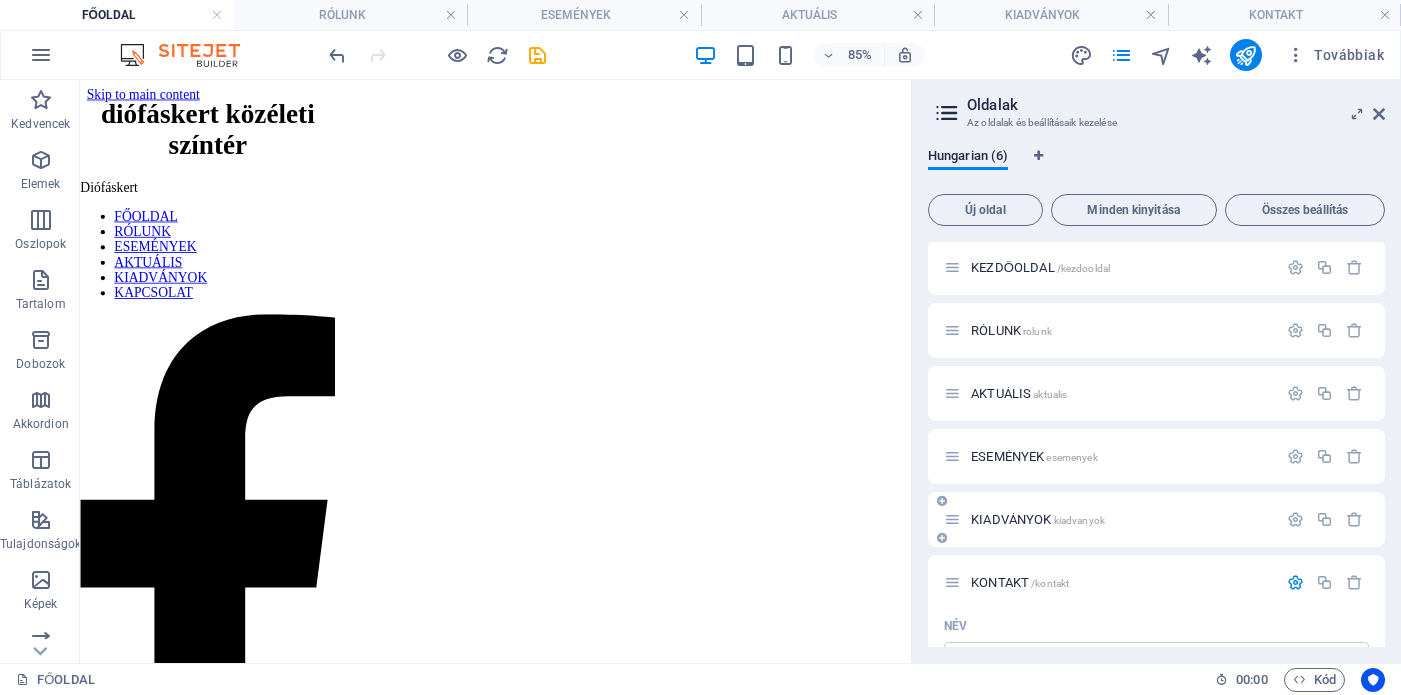 type on "/kontakt" 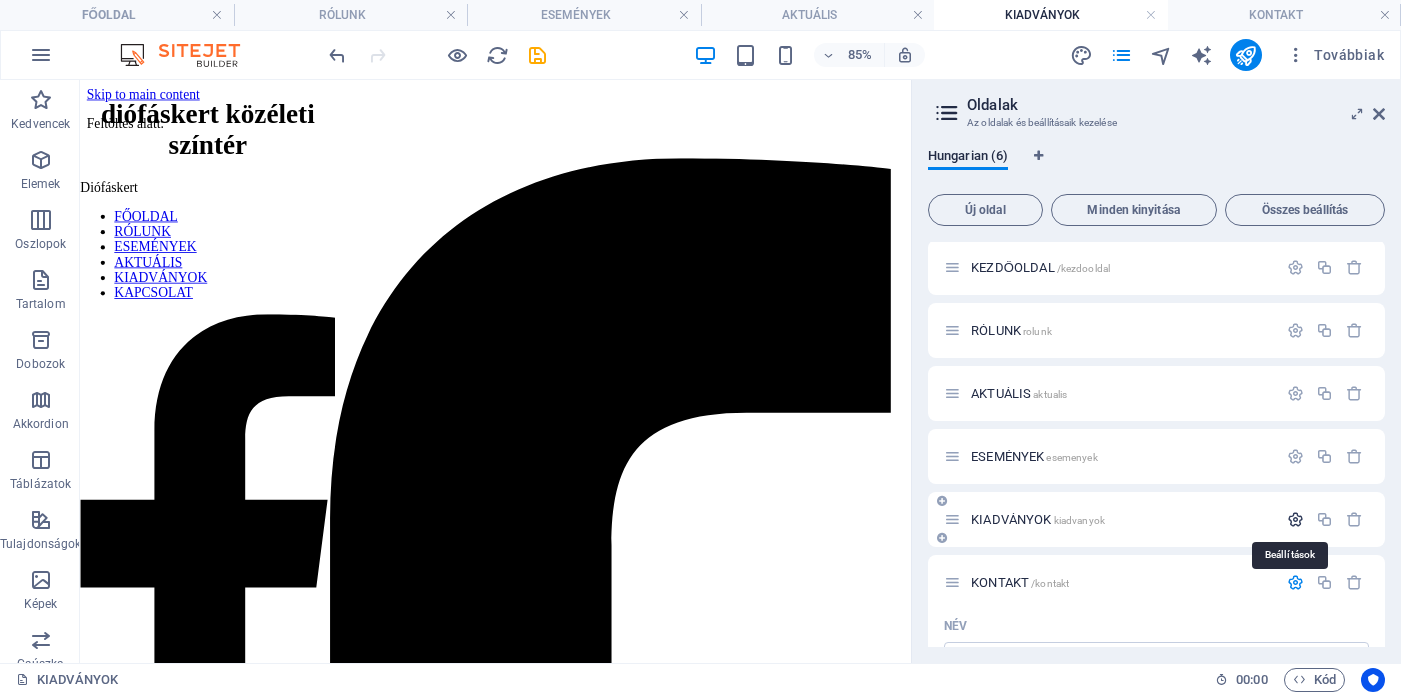 click at bounding box center (1295, 519) 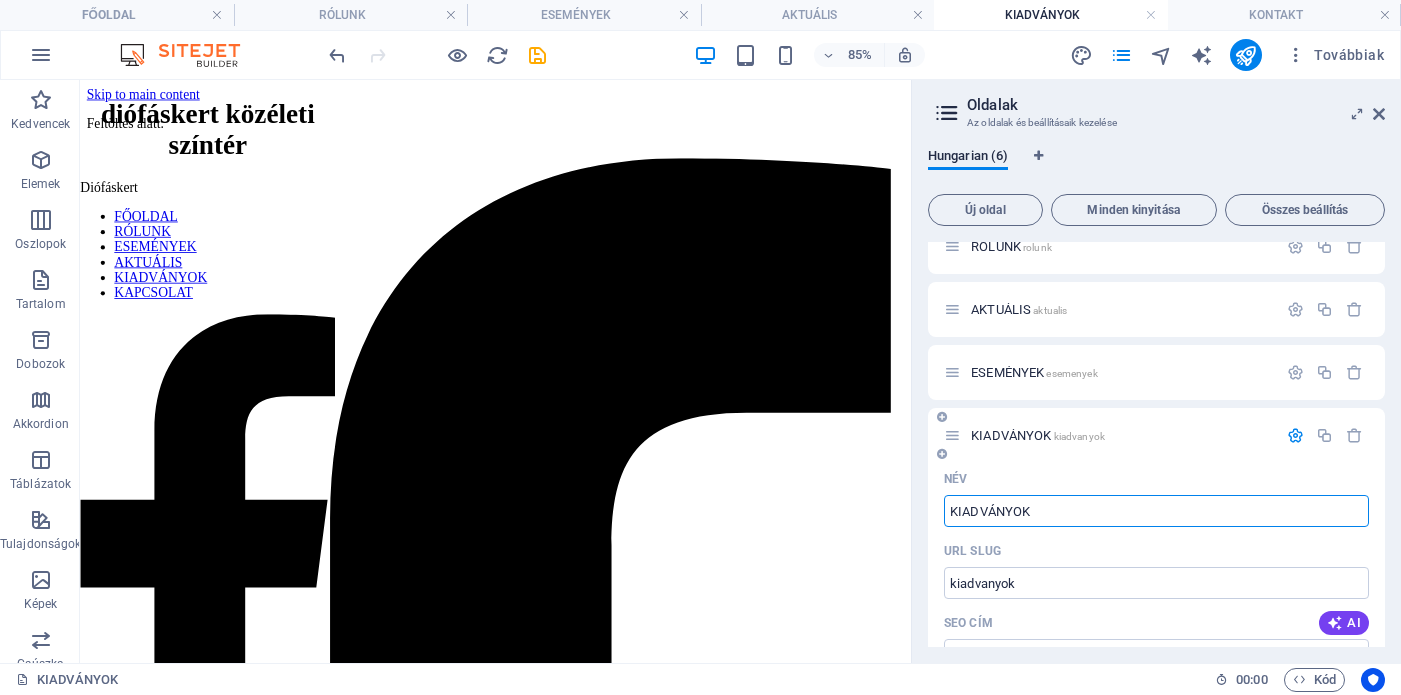 scroll, scrollTop: 99, scrollLeft: 0, axis: vertical 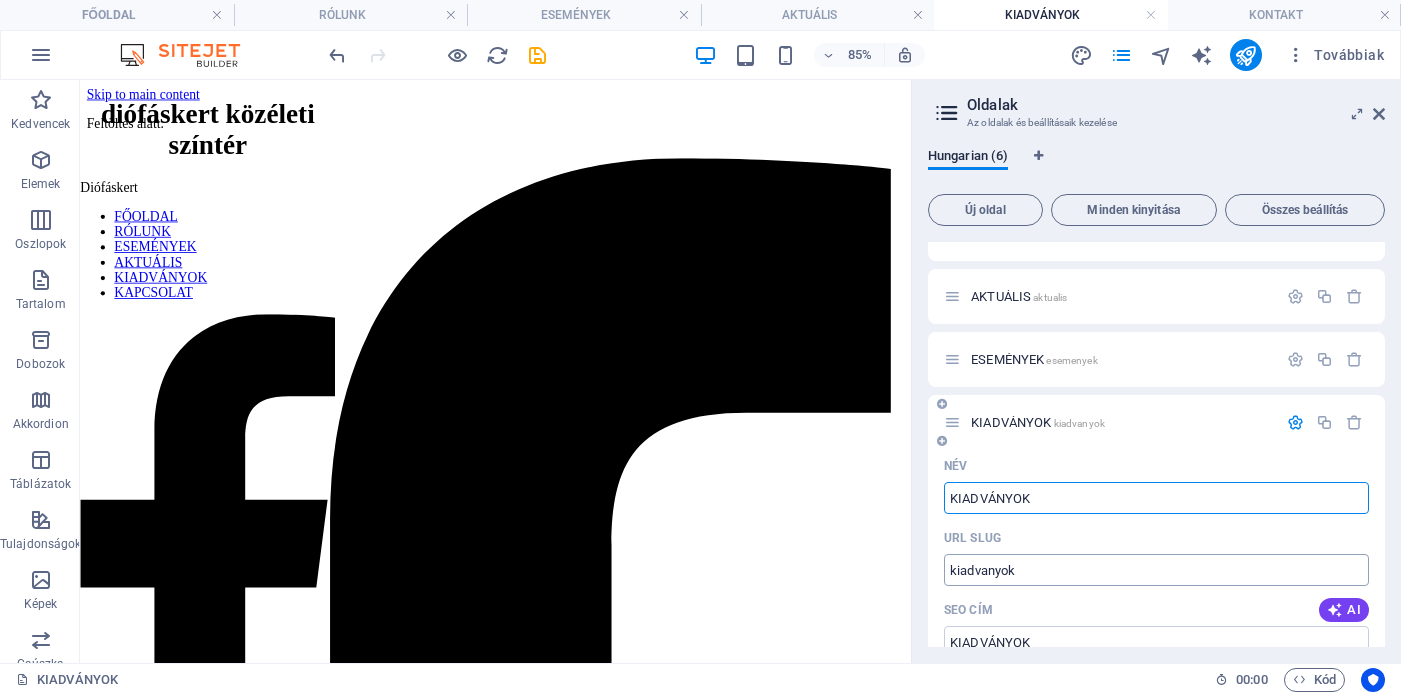 click on "kiadvanyok" at bounding box center [1156, 570] 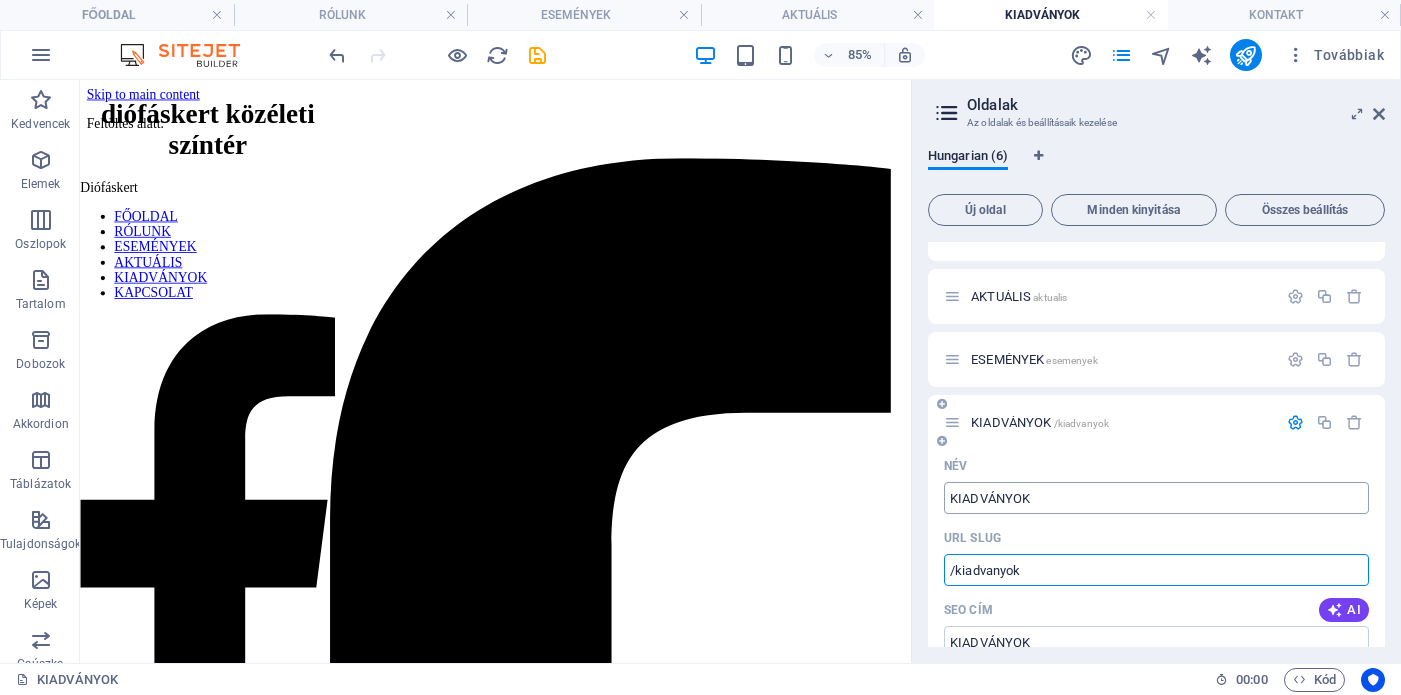 type on "/kiadvanyok" 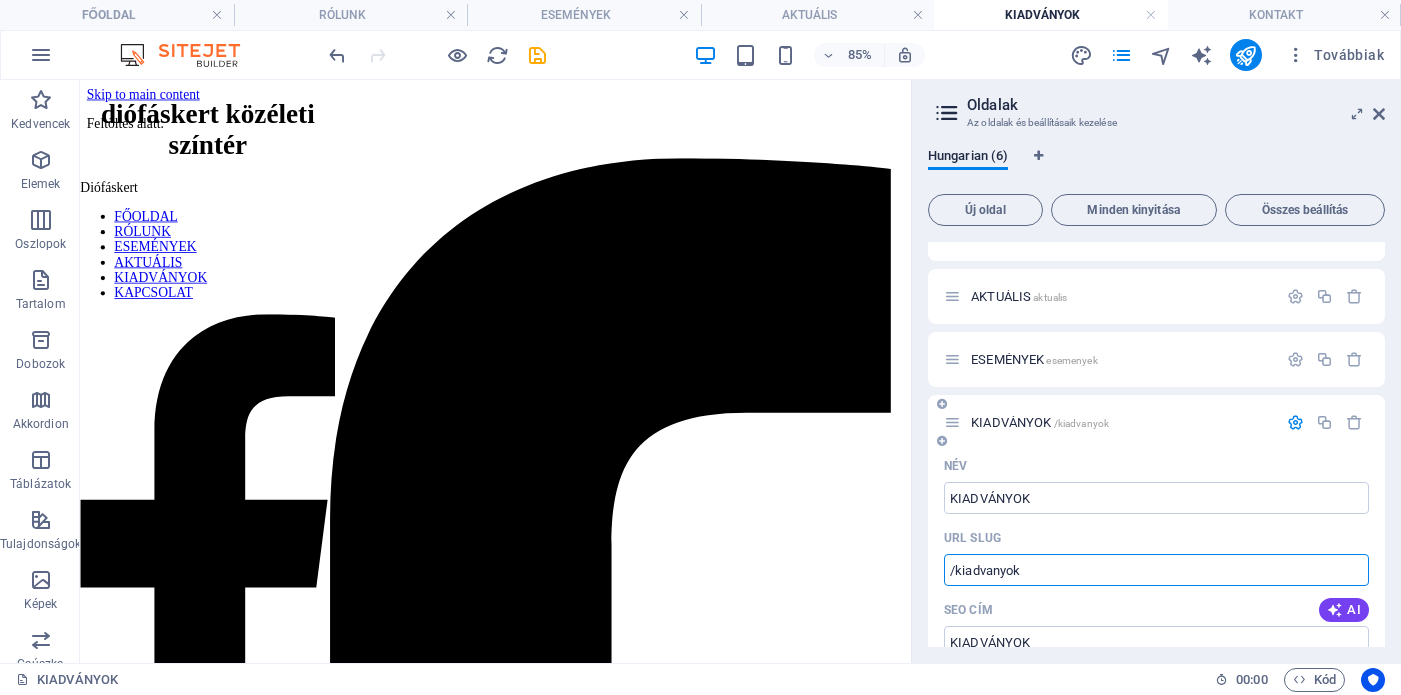 click at bounding box center (1295, 422) 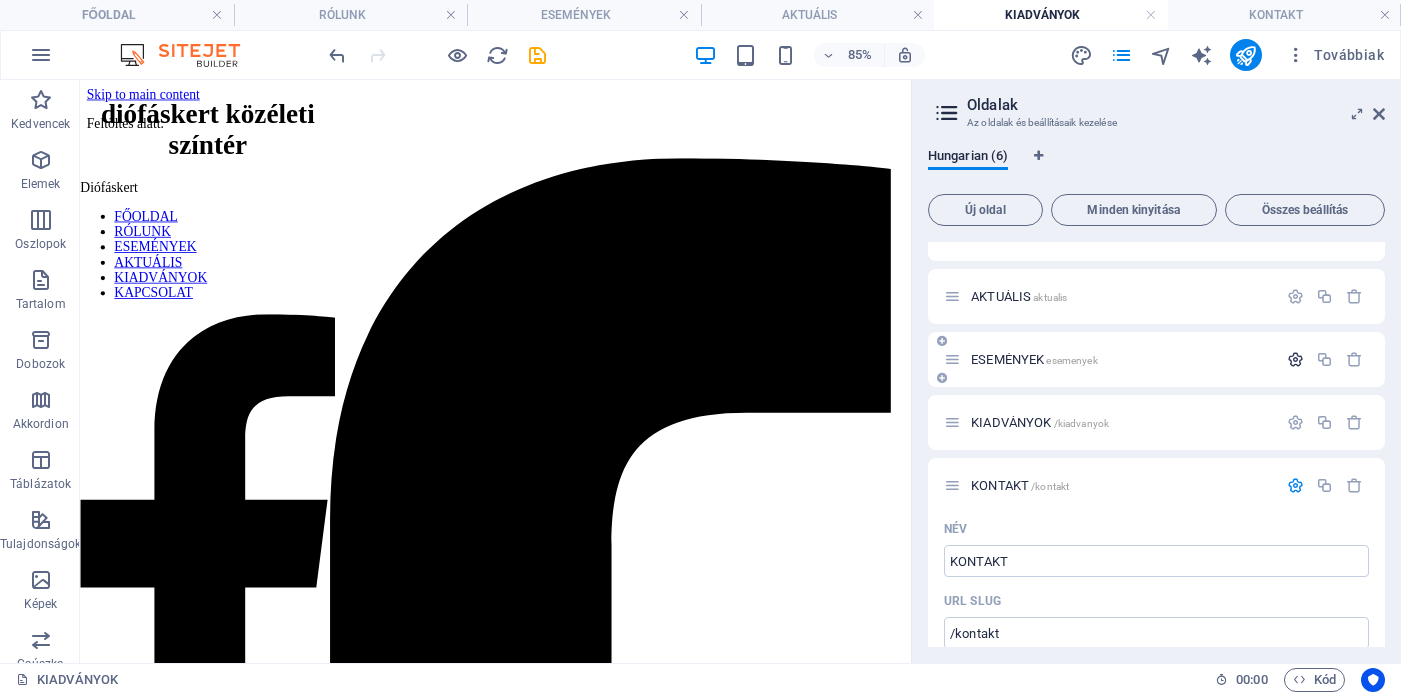 click at bounding box center (1295, 359) 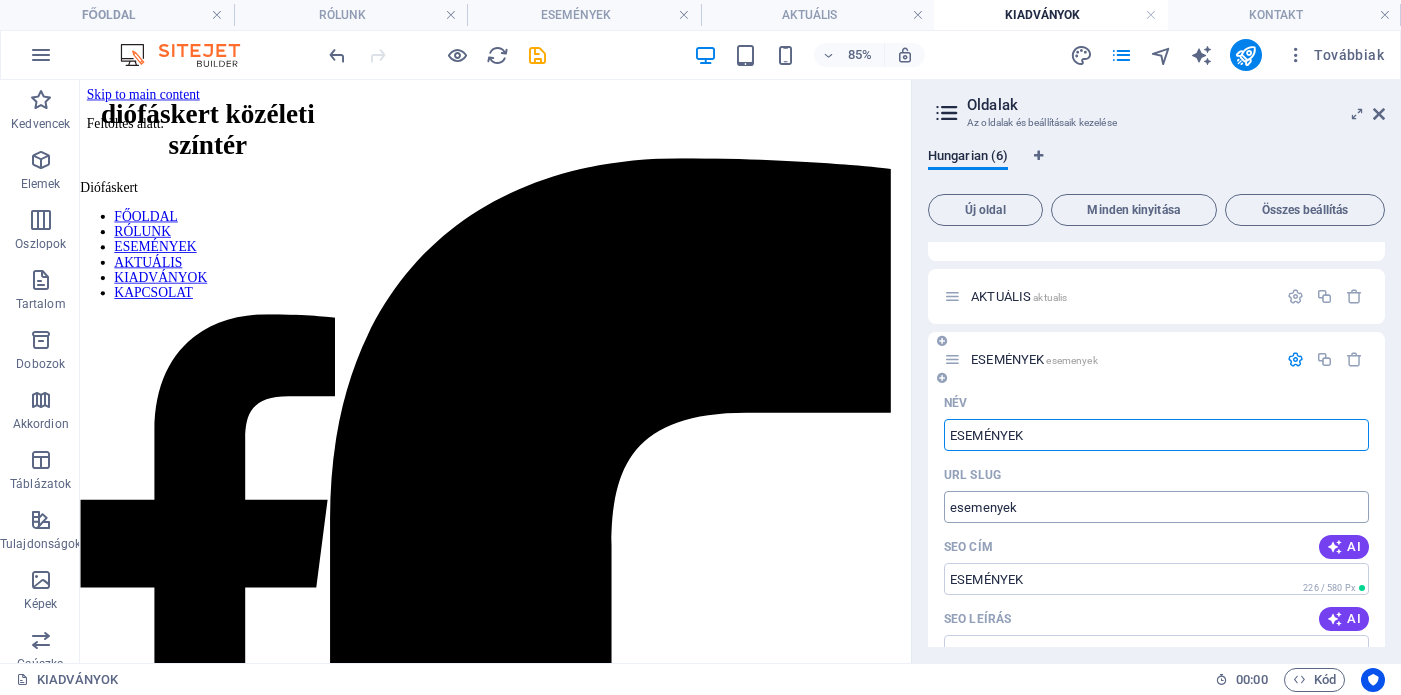 click on "esemenyek" at bounding box center [1156, 507] 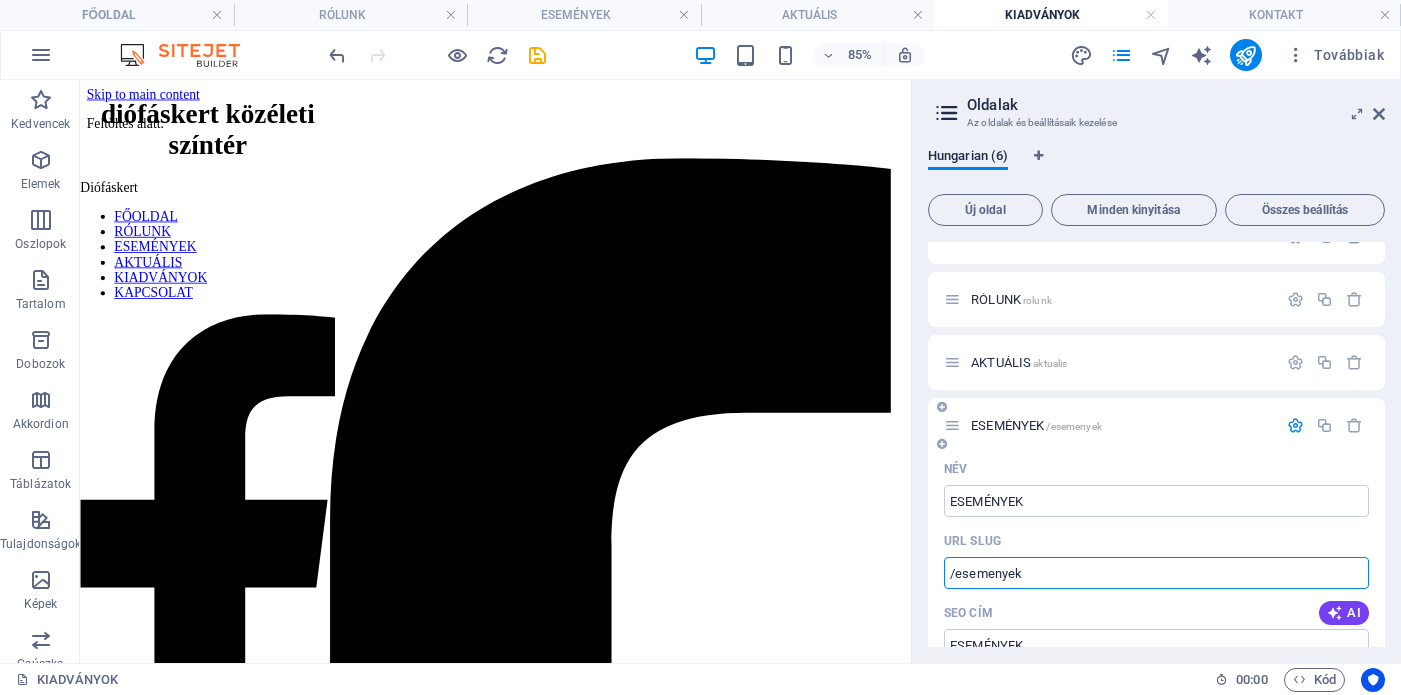 scroll, scrollTop: 14, scrollLeft: 0, axis: vertical 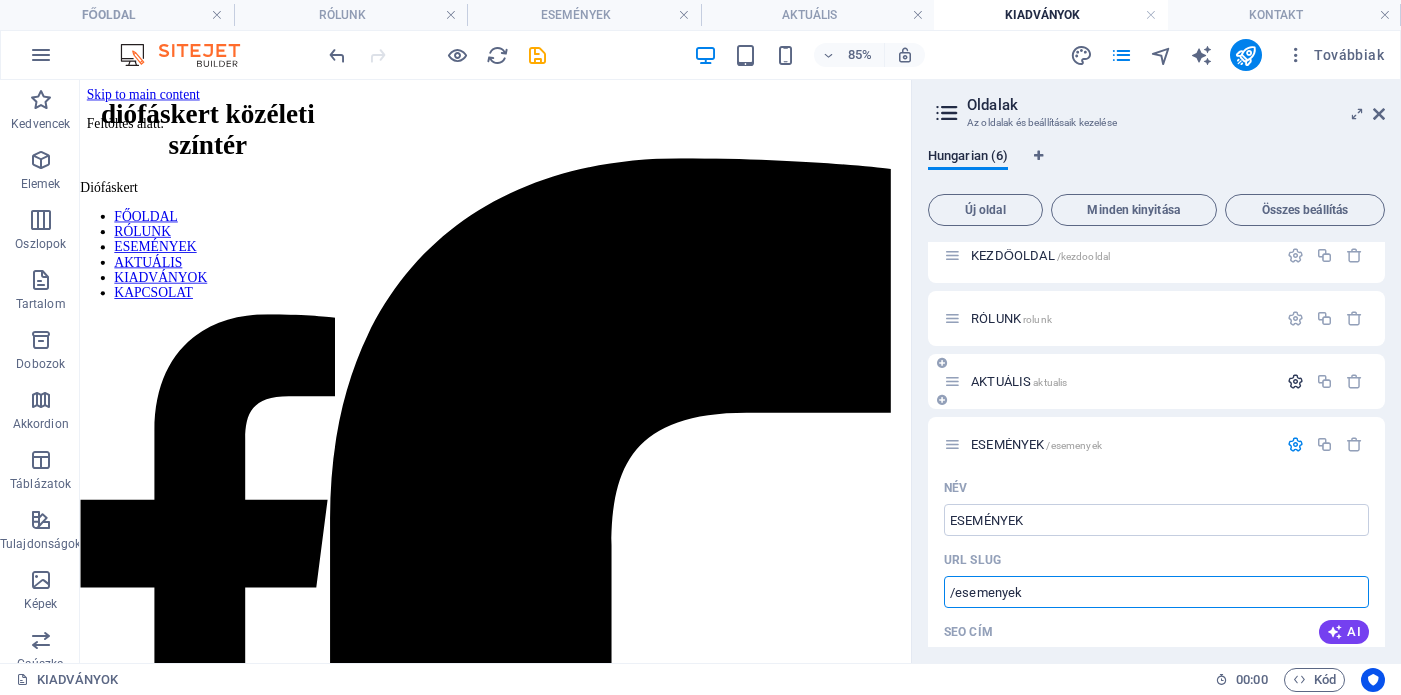 type on "/esemenyek" 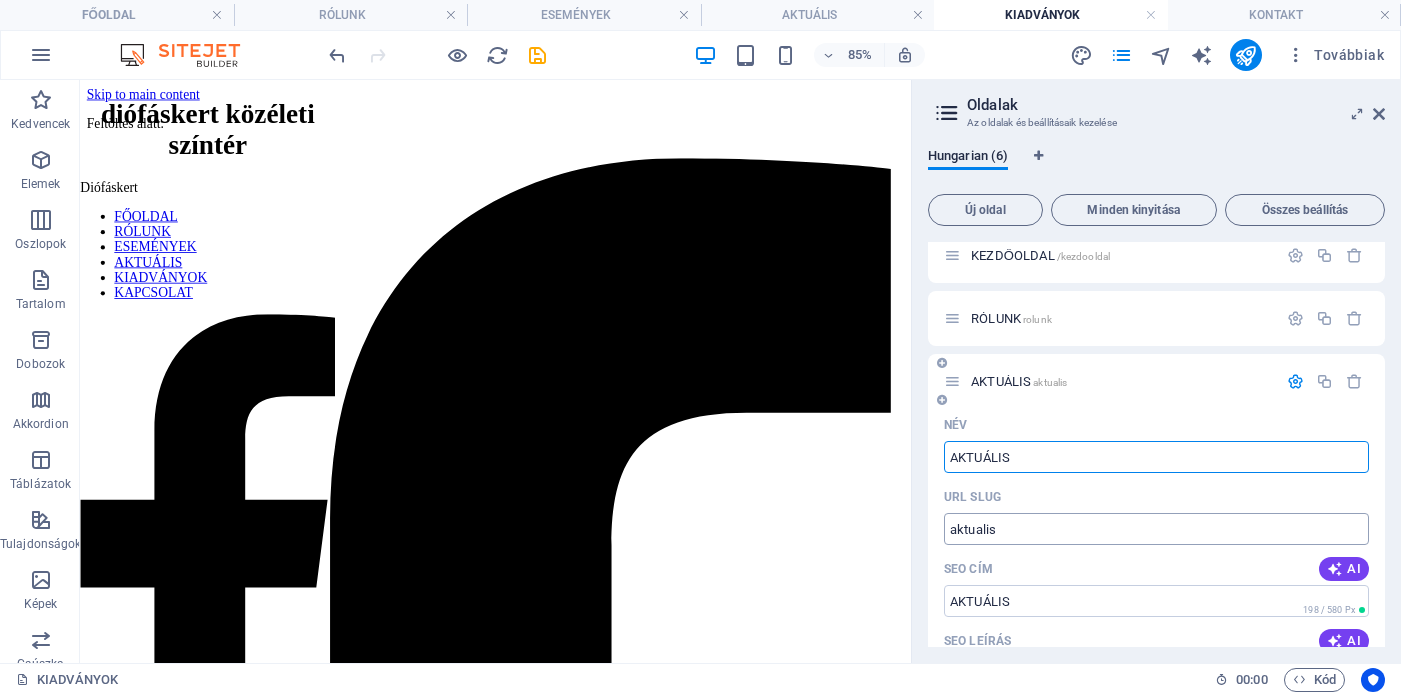 click on "aktualis" at bounding box center [1156, 529] 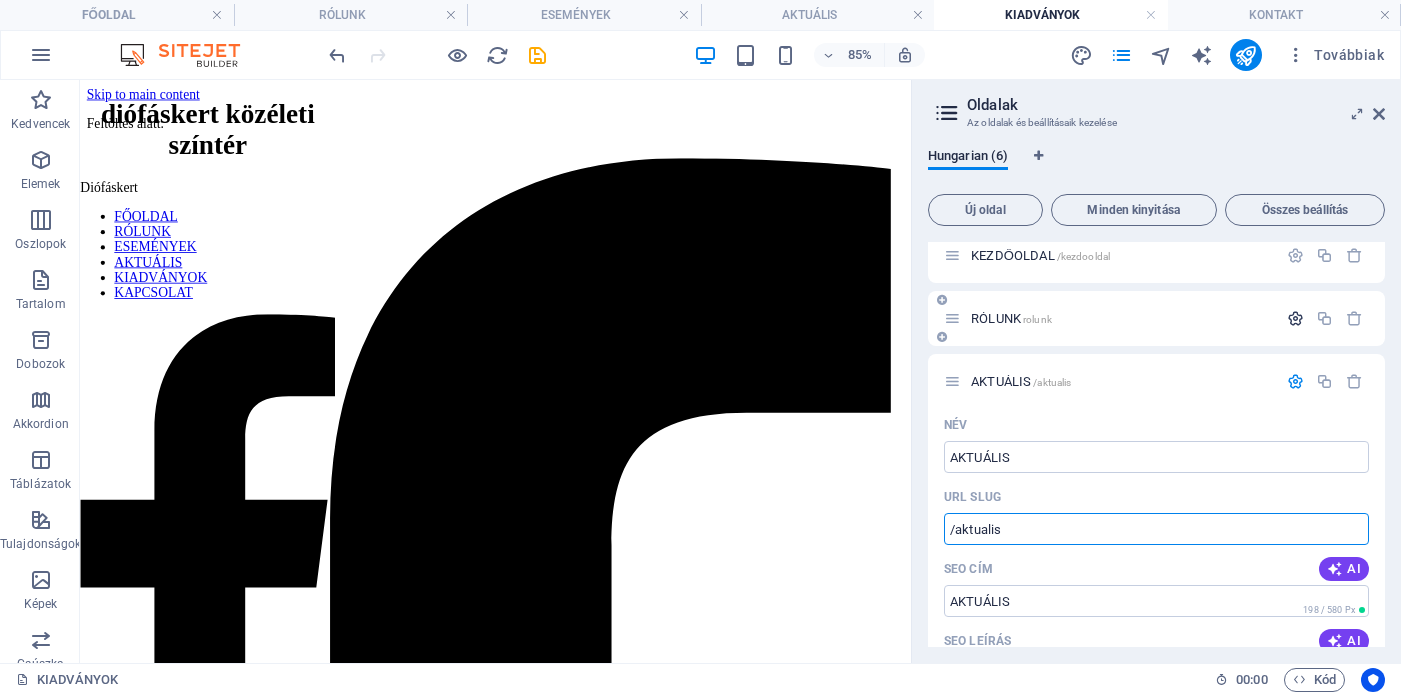 type on "/aktualis" 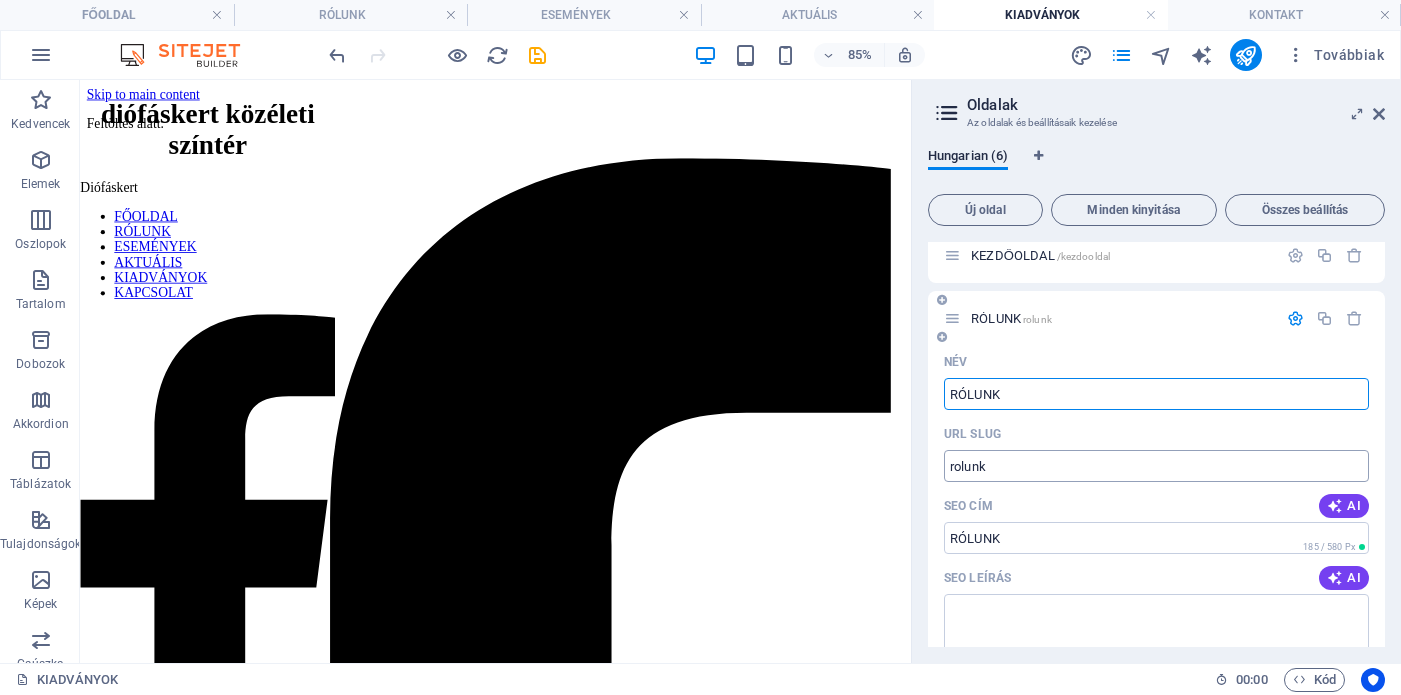 click on "rolunk" at bounding box center [1156, 466] 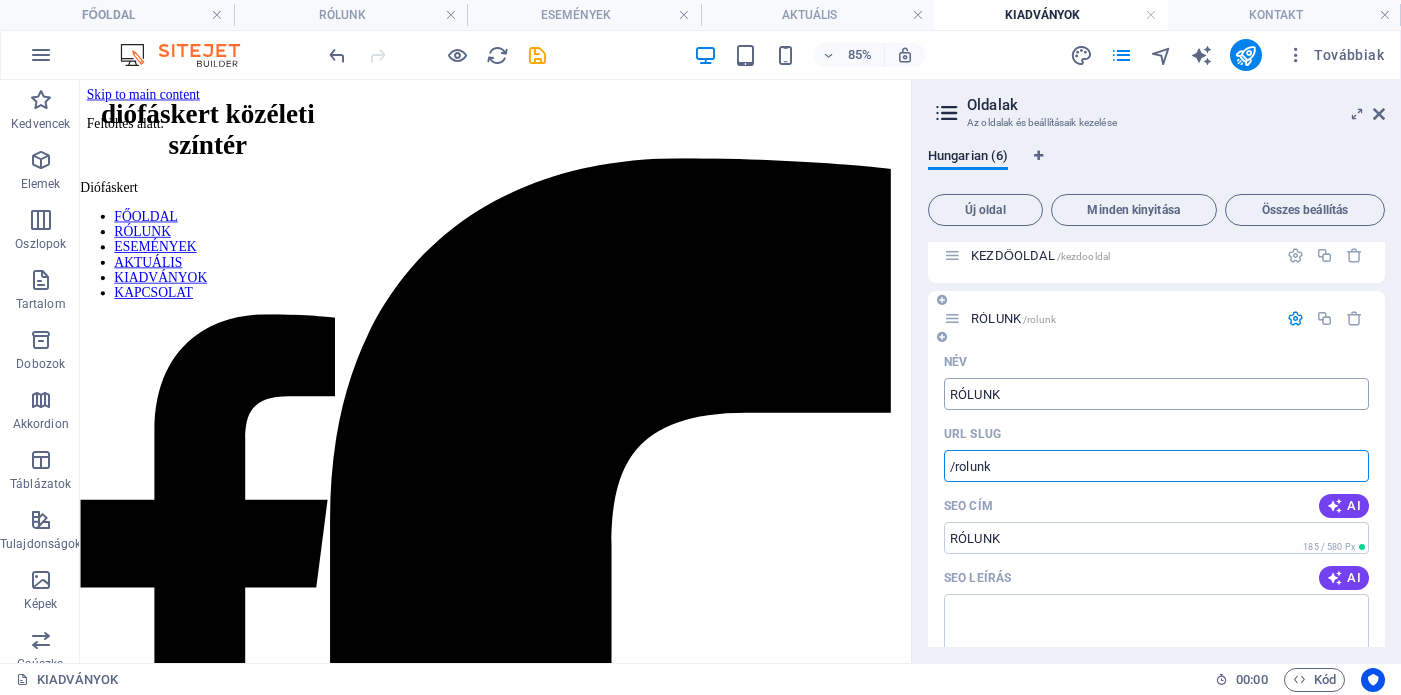 scroll, scrollTop: 0, scrollLeft: 0, axis: both 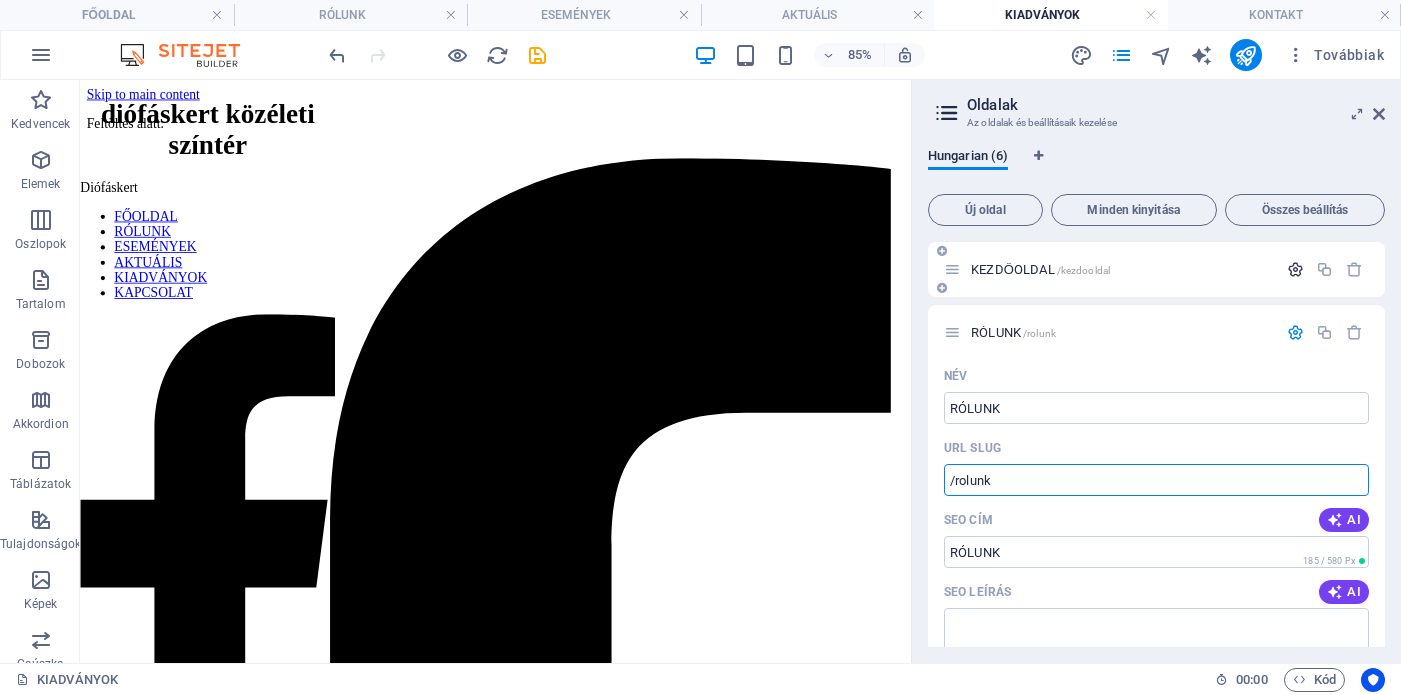 type on "/rolunk" 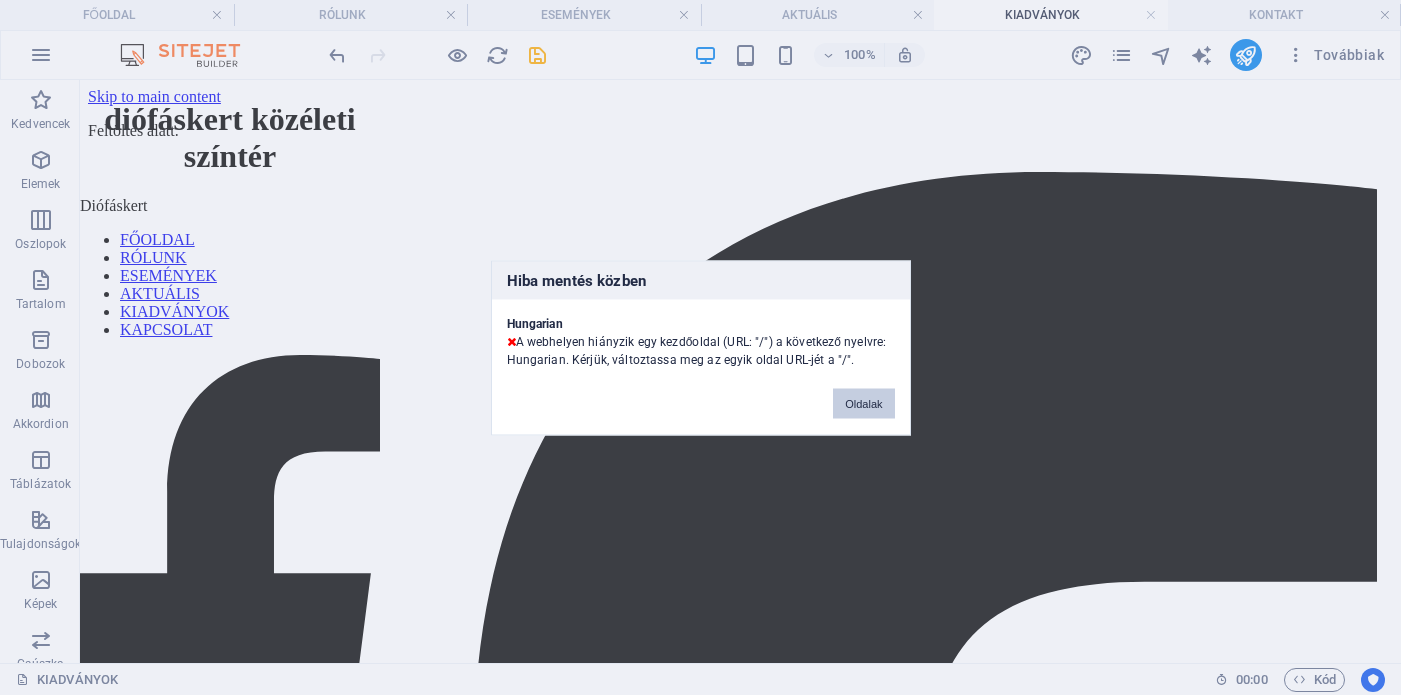 click on "Oldalak" at bounding box center [863, 403] 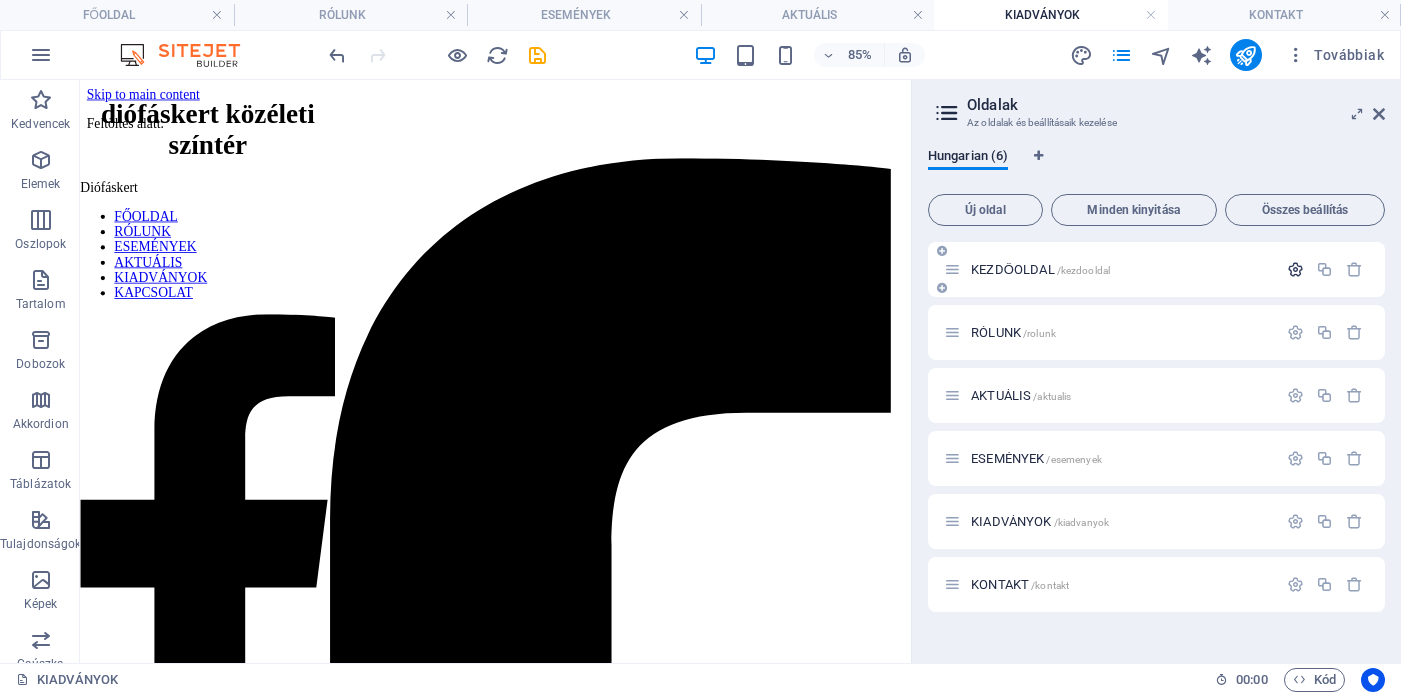click at bounding box center (1295, 269) 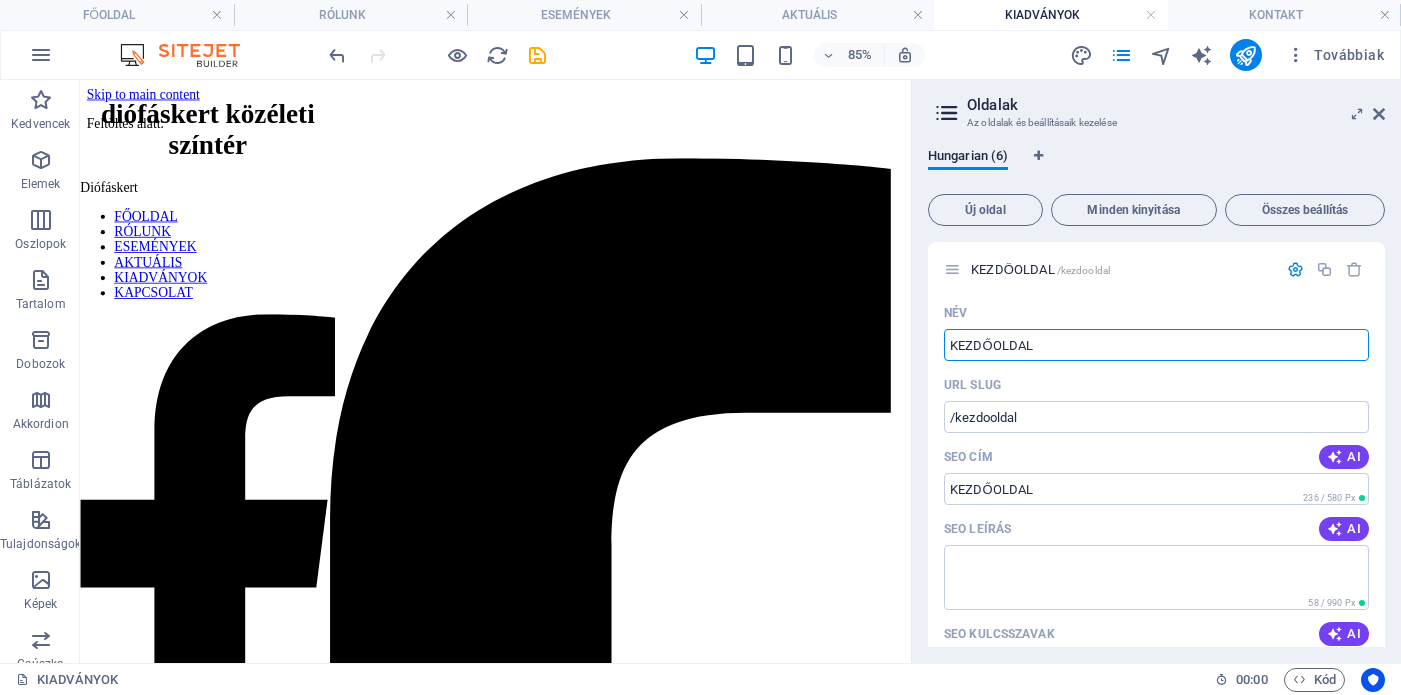 click on "Az oldalak és beállításaik kezelése" at bounding box center [1156, 123] 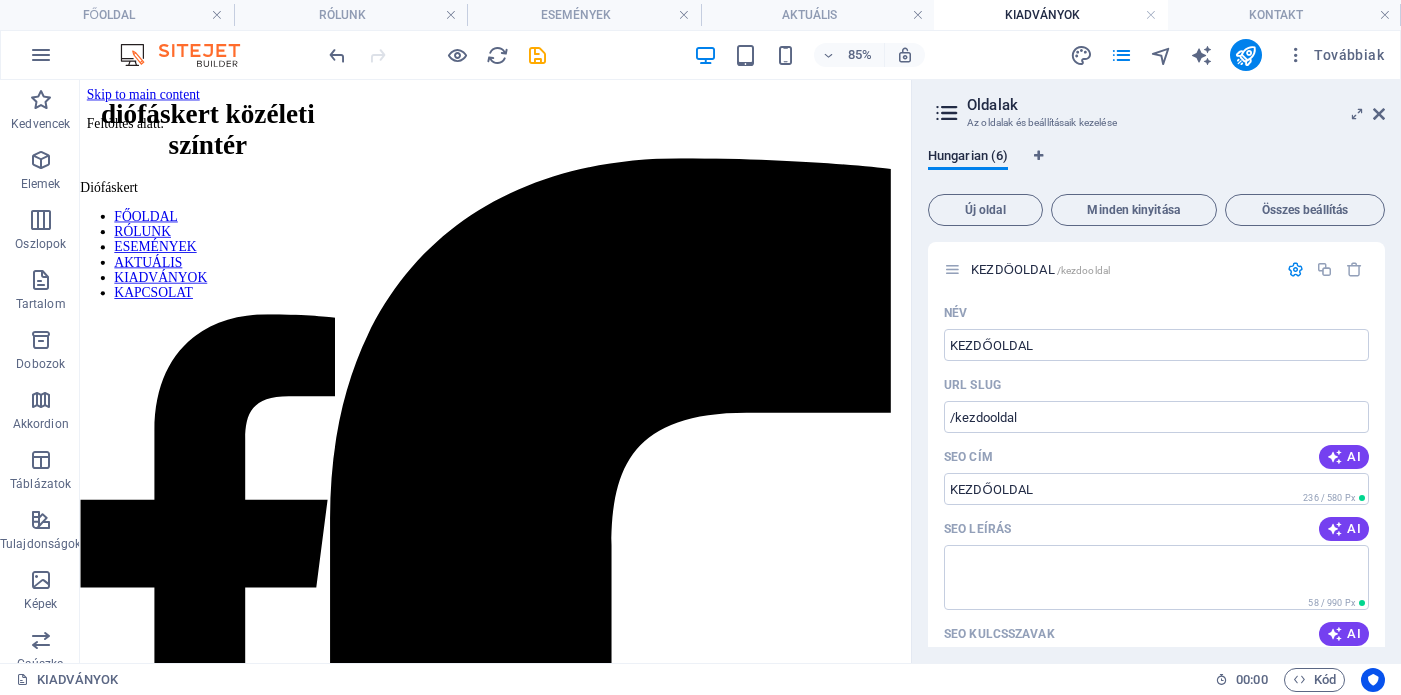 click on "Az oldalak és beállításaik kezelése" at bounding box center (1156, 123) 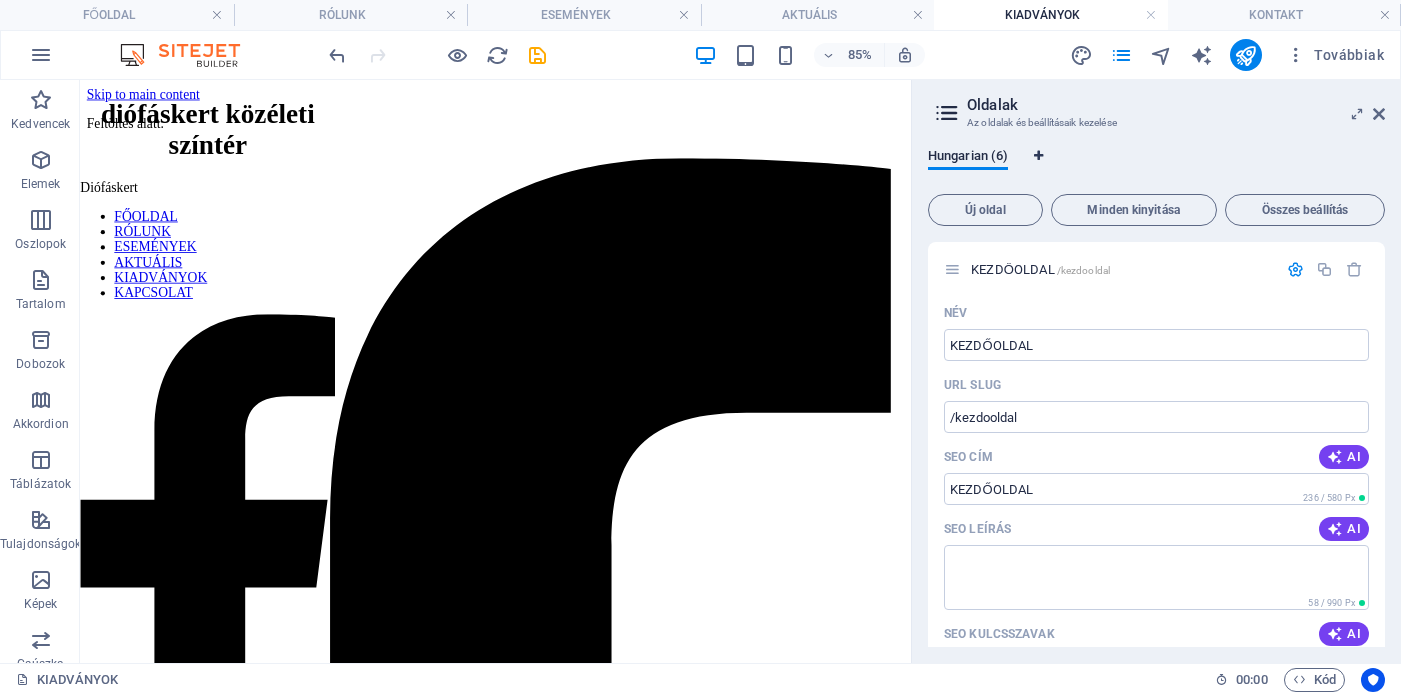 click at bounding box center (1038, 156) 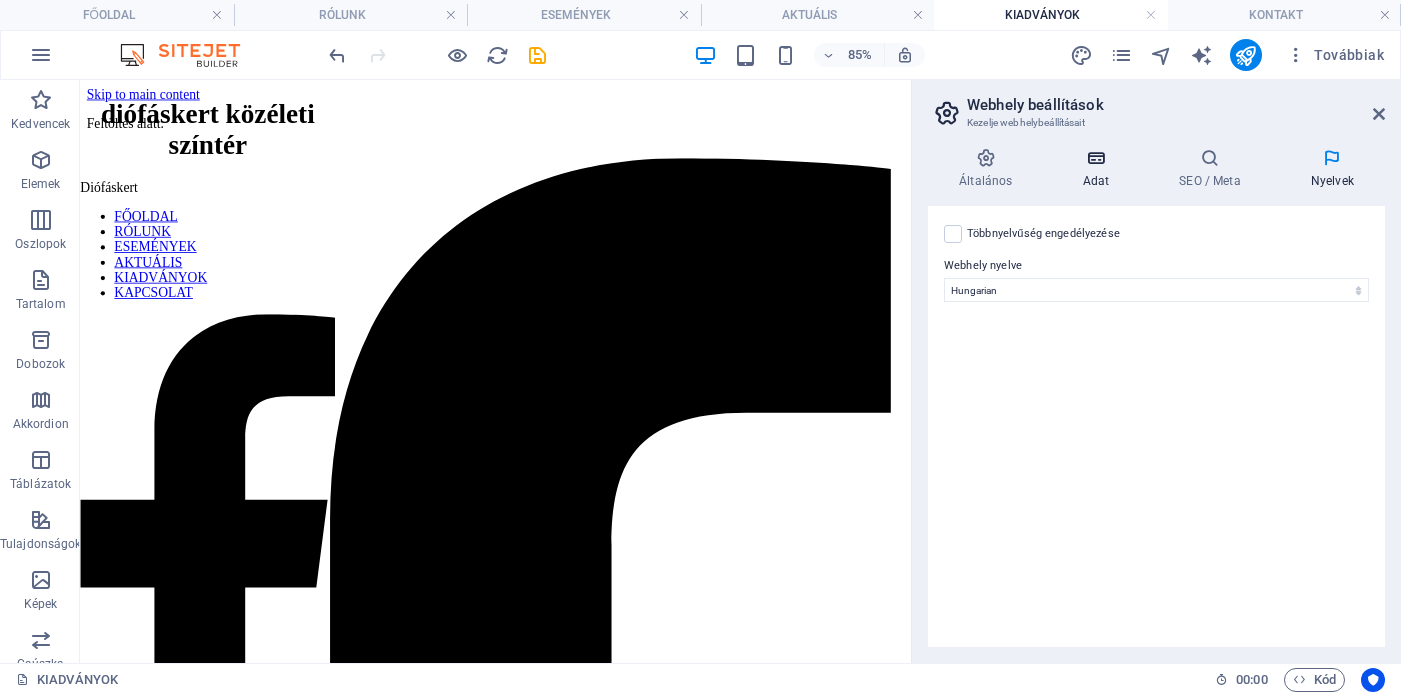 click at bounding box center (1095, 158) 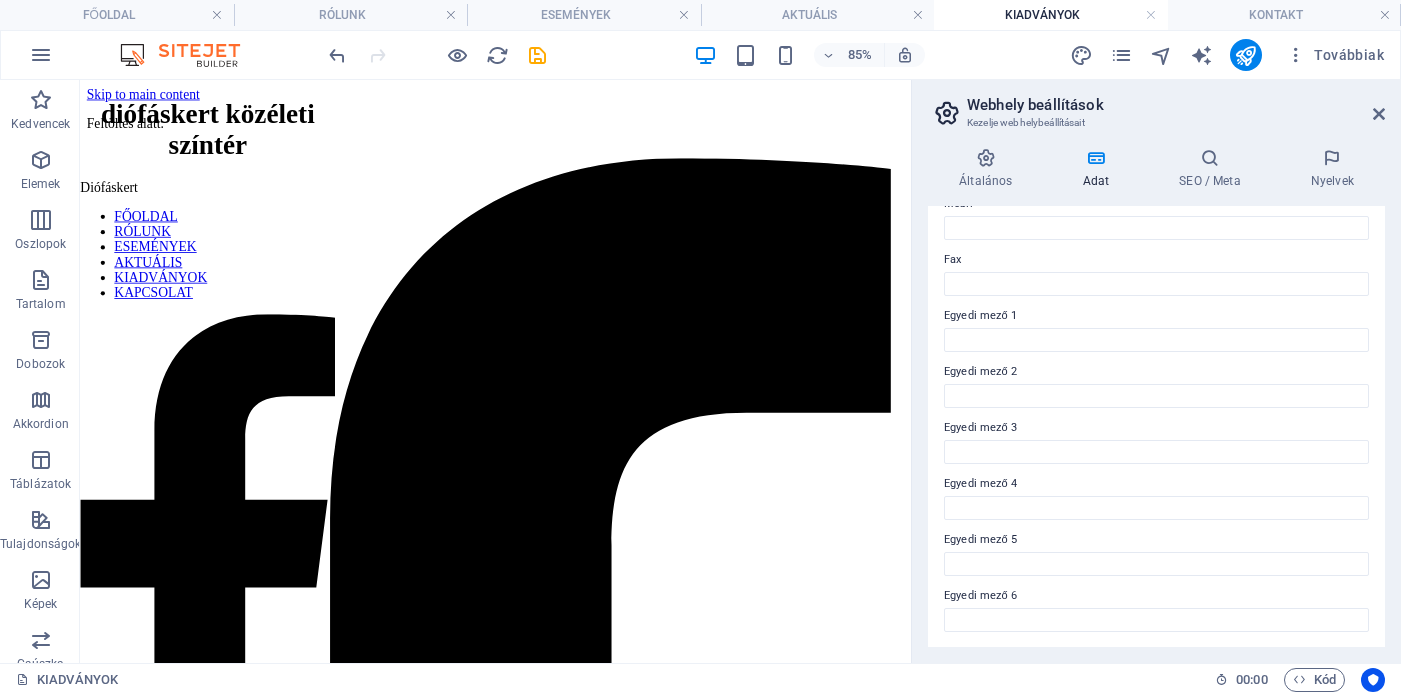 scroll, scrollTop: 0, scrollLeft: 0, axis: both 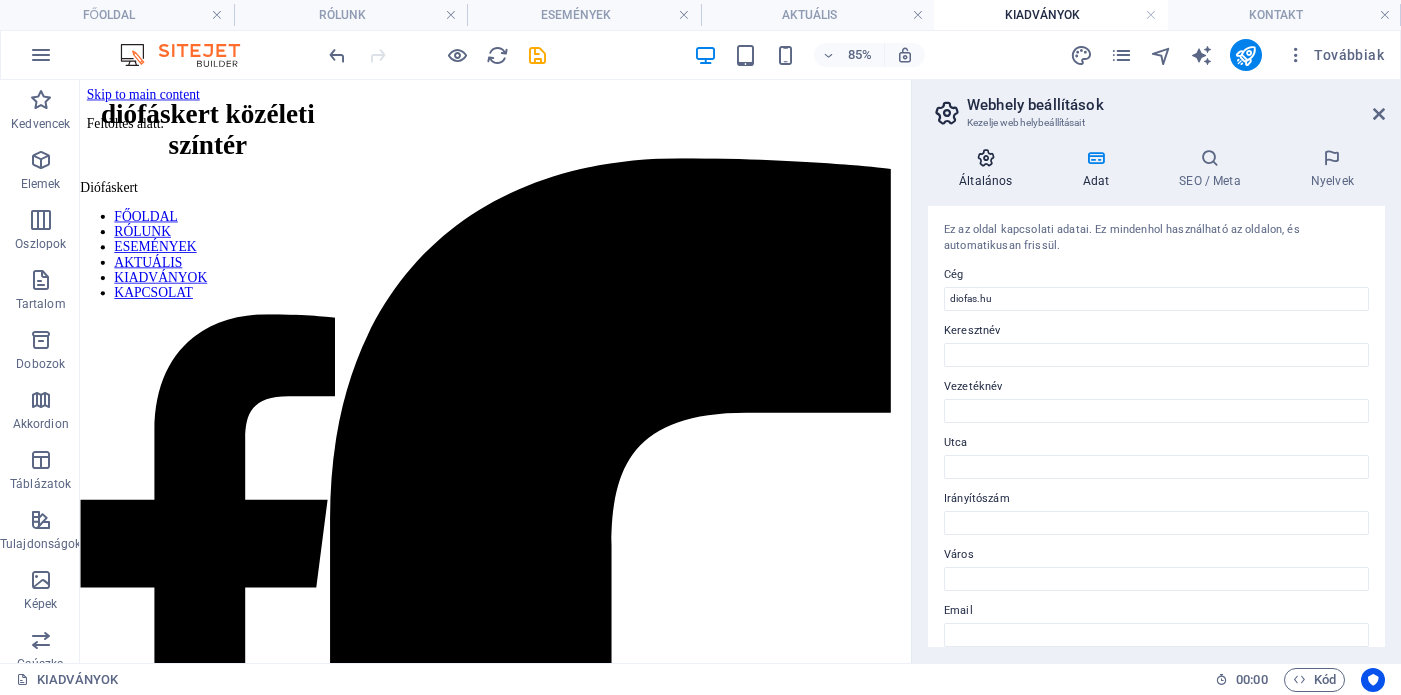 click on "Általános" at bounding box center [989, 169] 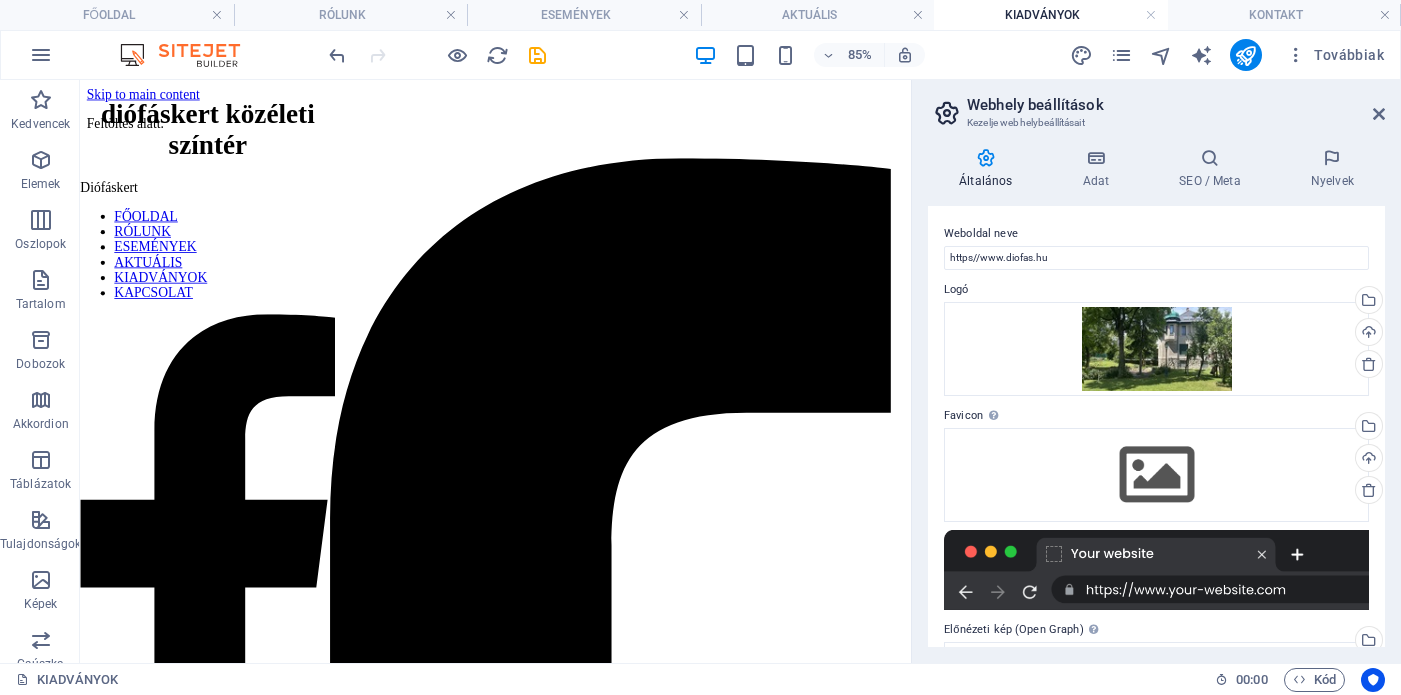 click at bounding box center (1156, 570) 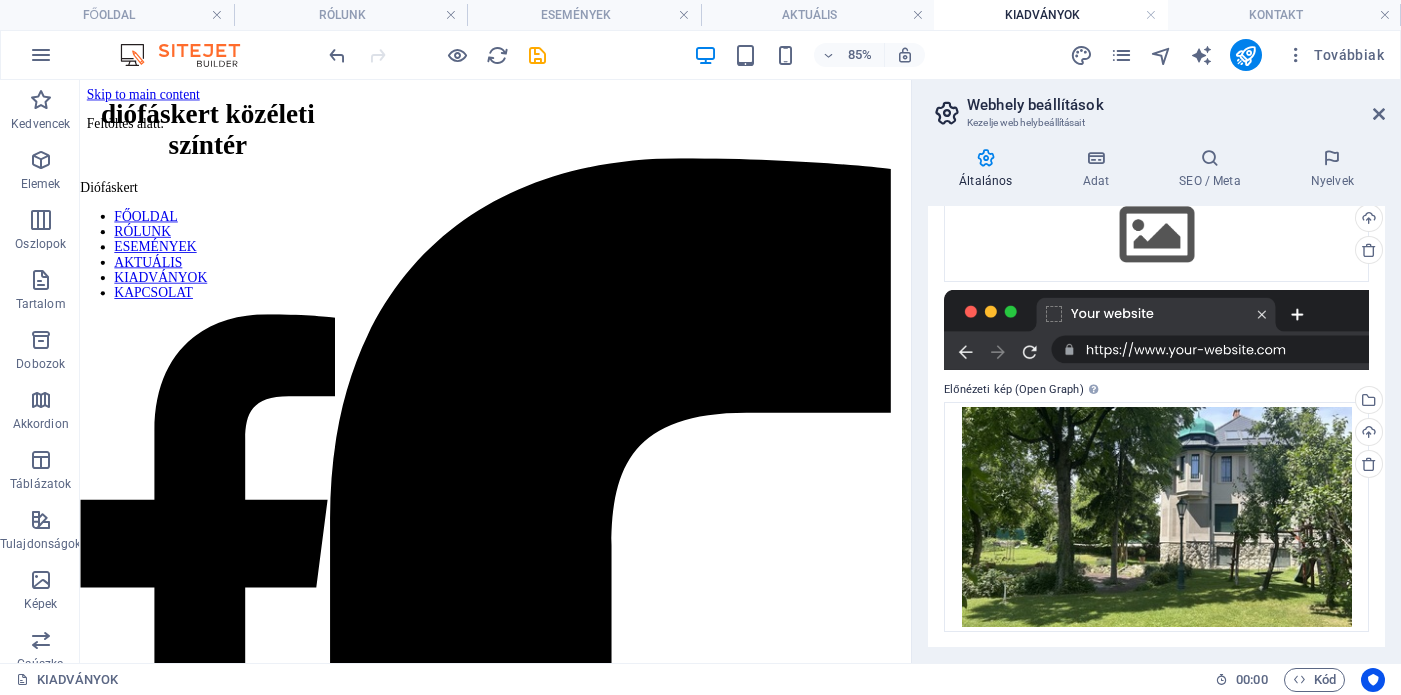 scroll, scrollTop: 0, scrollLeft: 0, axis: both 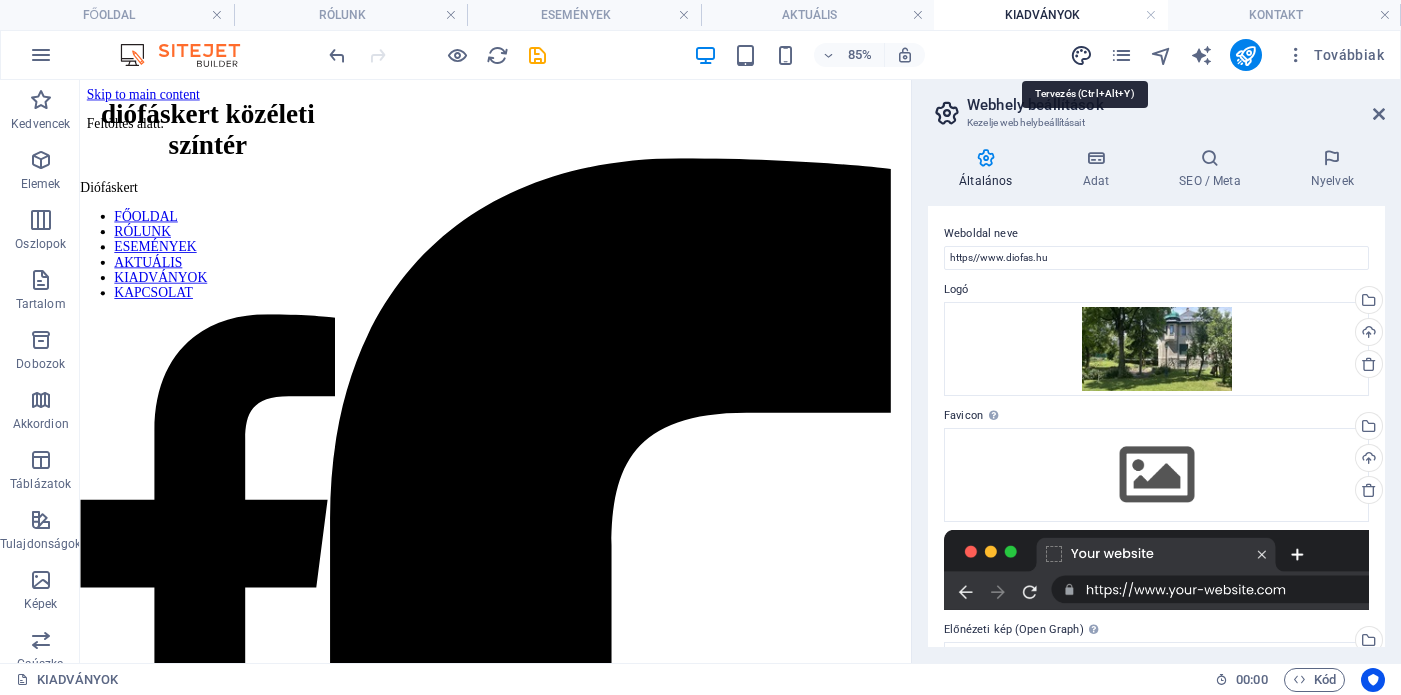 click at bounding box center [1081, 55] 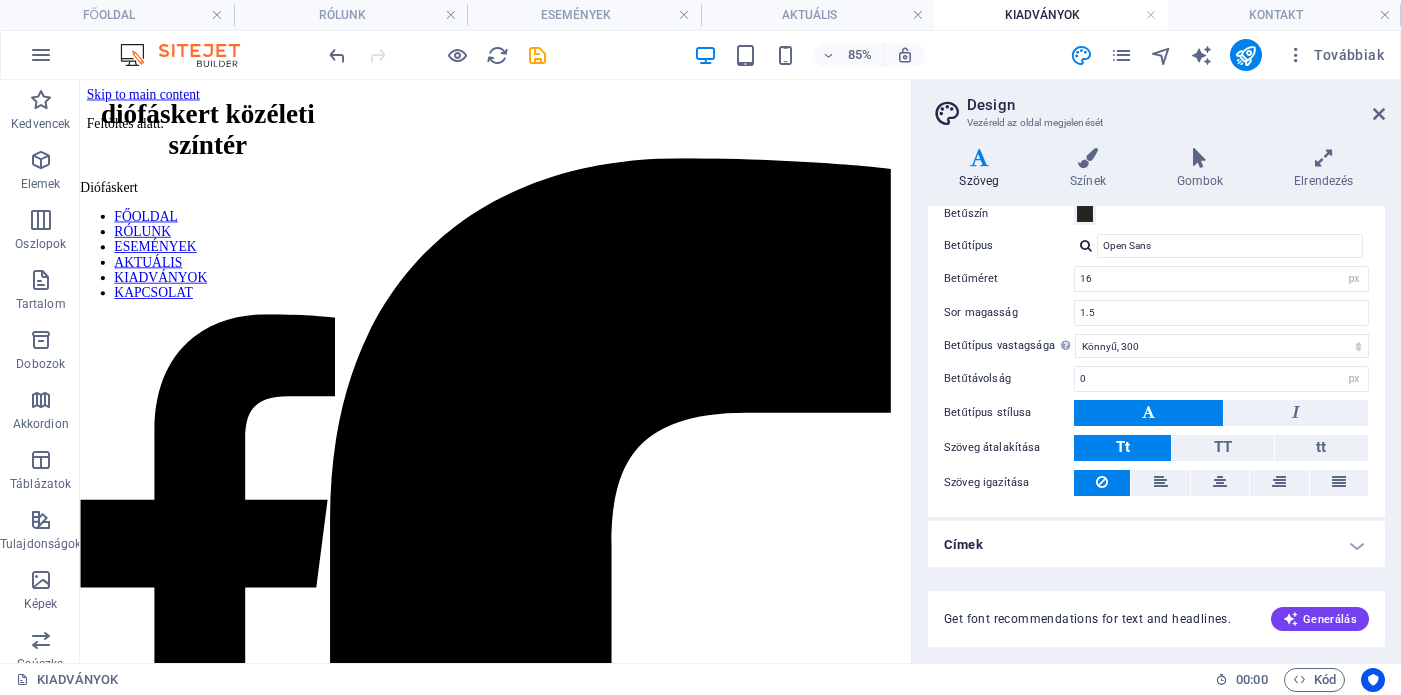 scroll, scrollTop: 0, scrollLeft: 0, axis: both 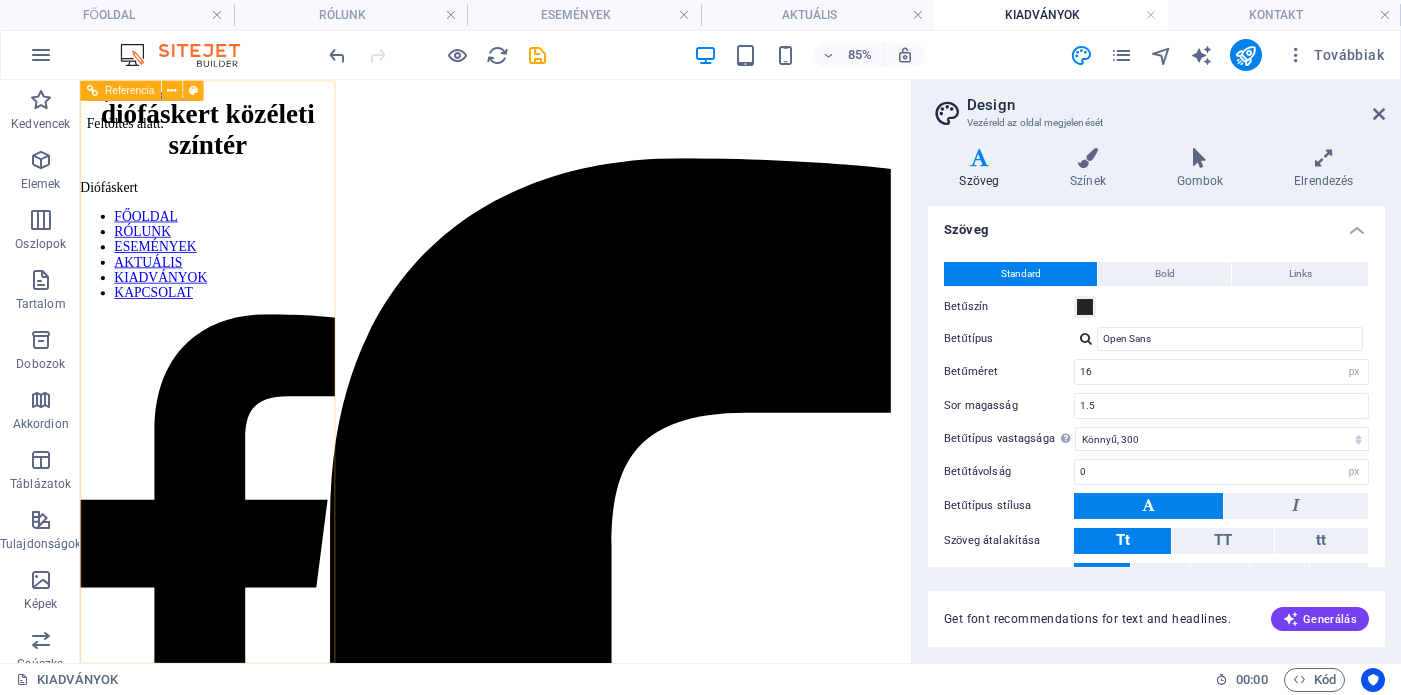 click on "FŐOLDAL RÓLUNK ESEMÉNYEK AKTUÁLIS KIADVÁNYOK KAPCSOLAT" at bounding box center [230, 285] 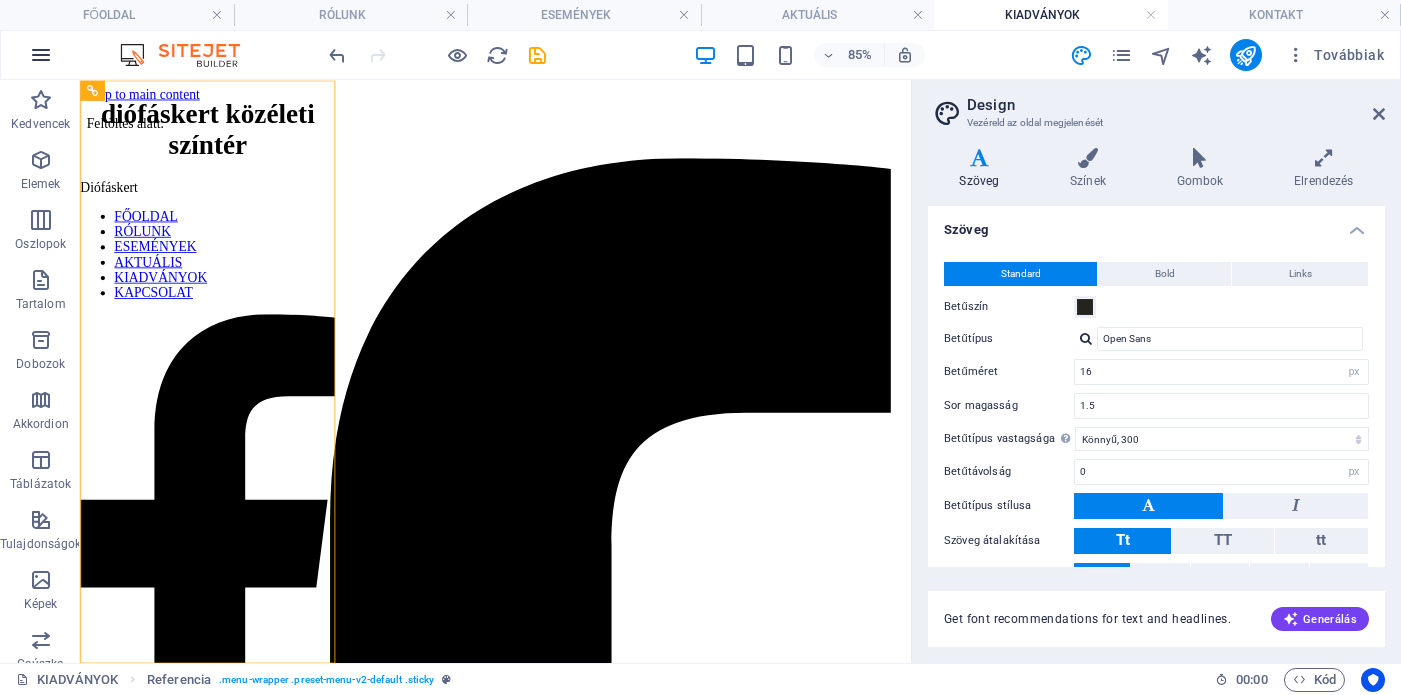 click at bounding box center [41, 55] 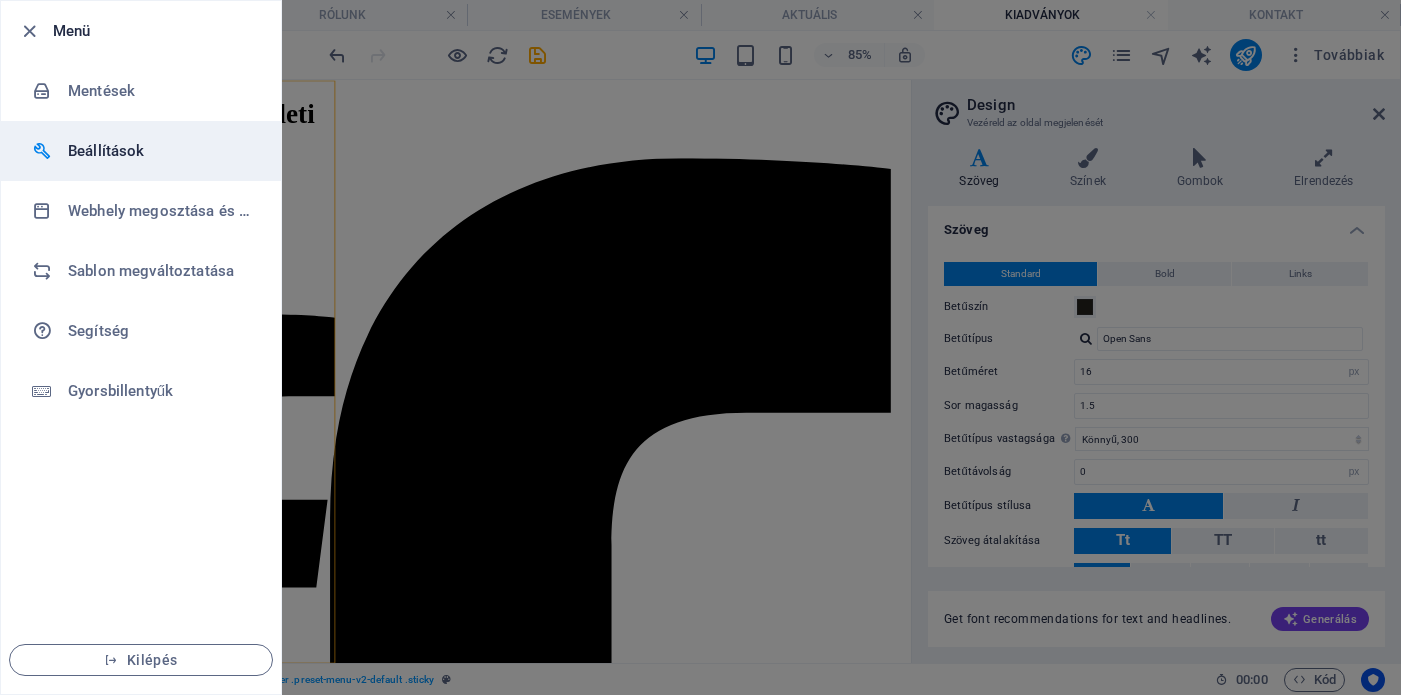 click on "Beállítások" at bounding box center [160, 151] 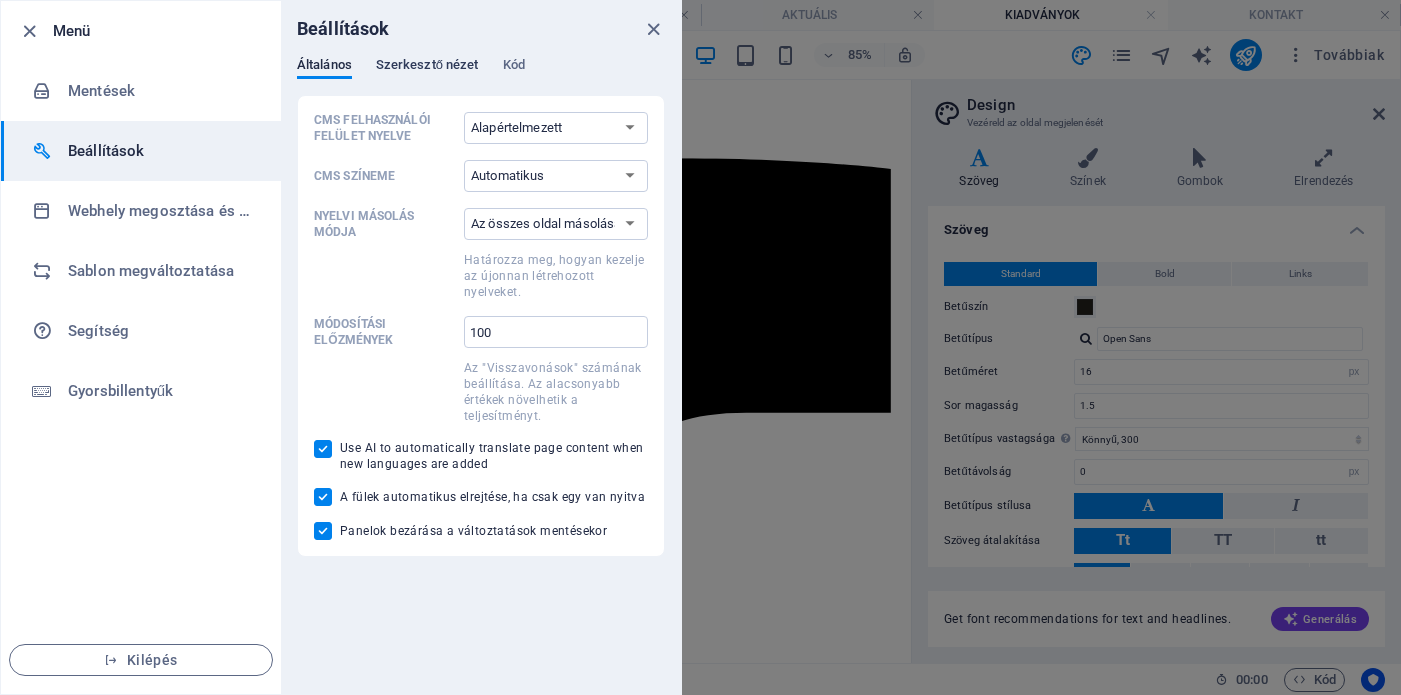 click on "Szerkesztő nézet" at bounding box center [427, 67] 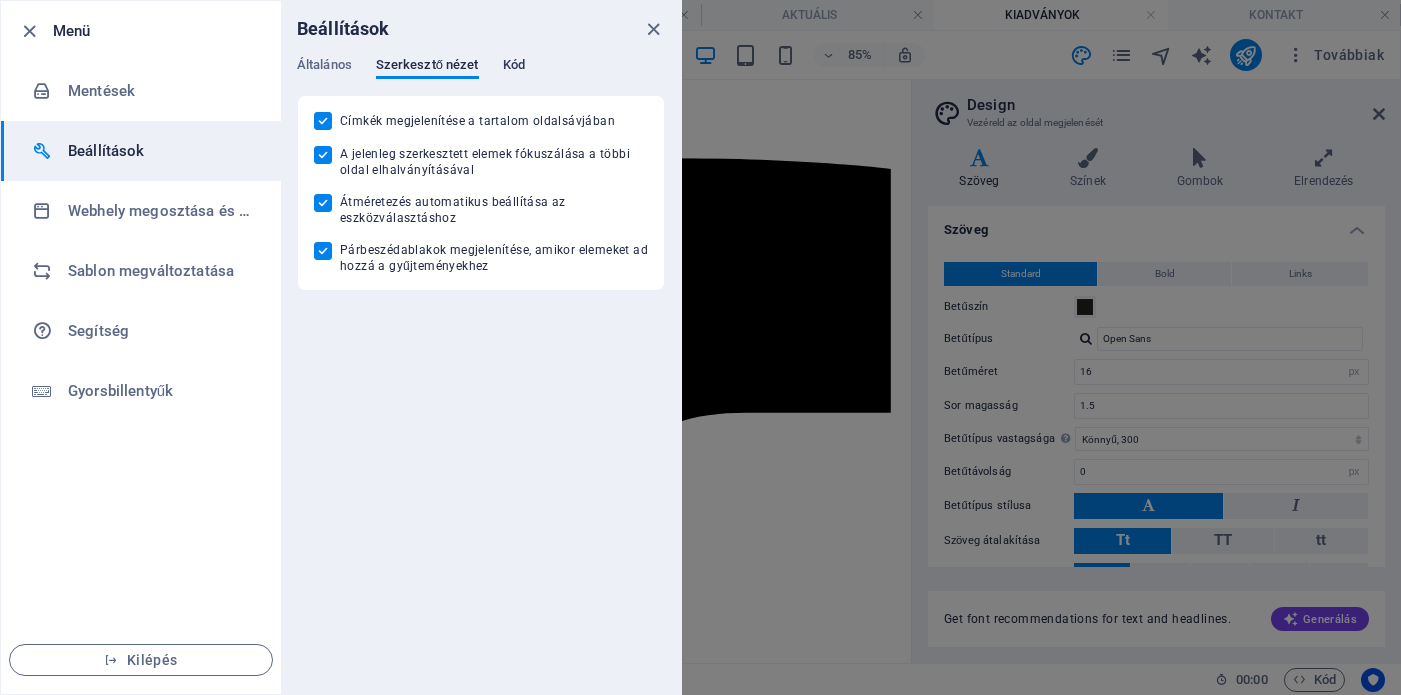 click on "Kód" at bounding box center [514, 67] 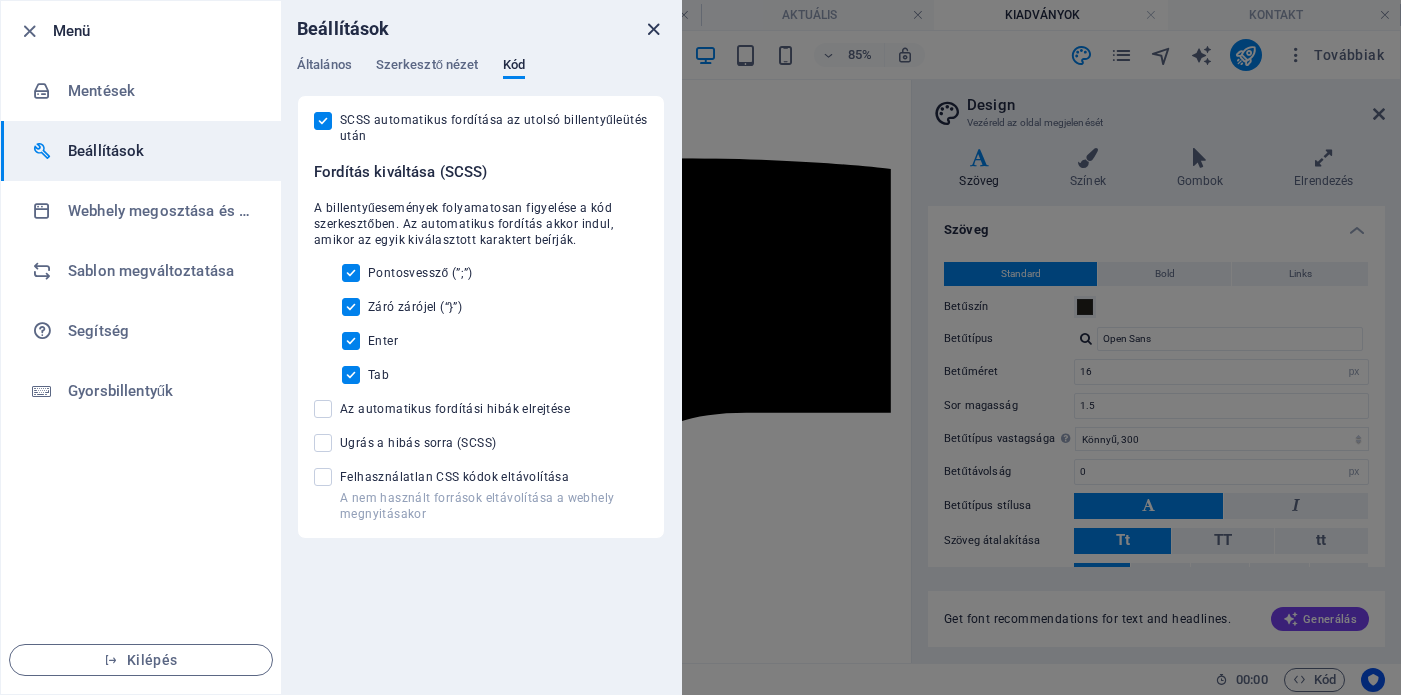 click at bounding box center (653, 29) 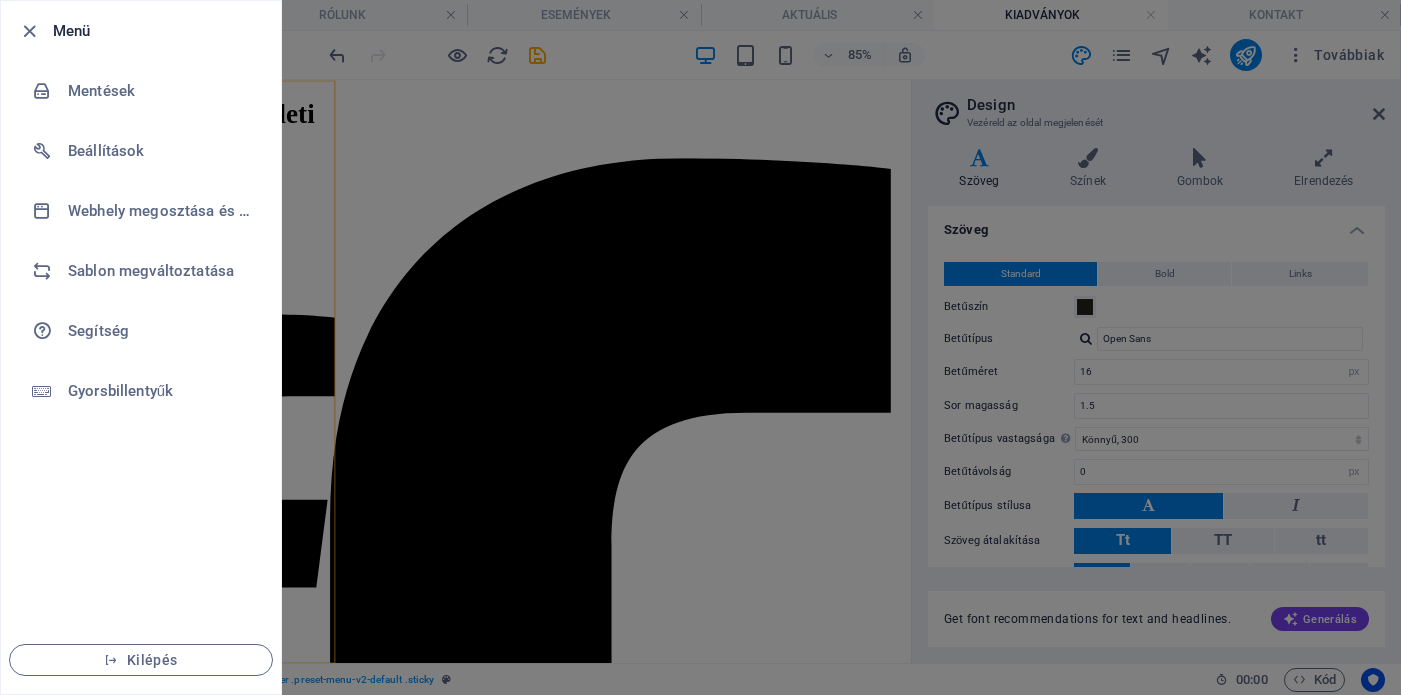 click at bounding box center [700, 347] 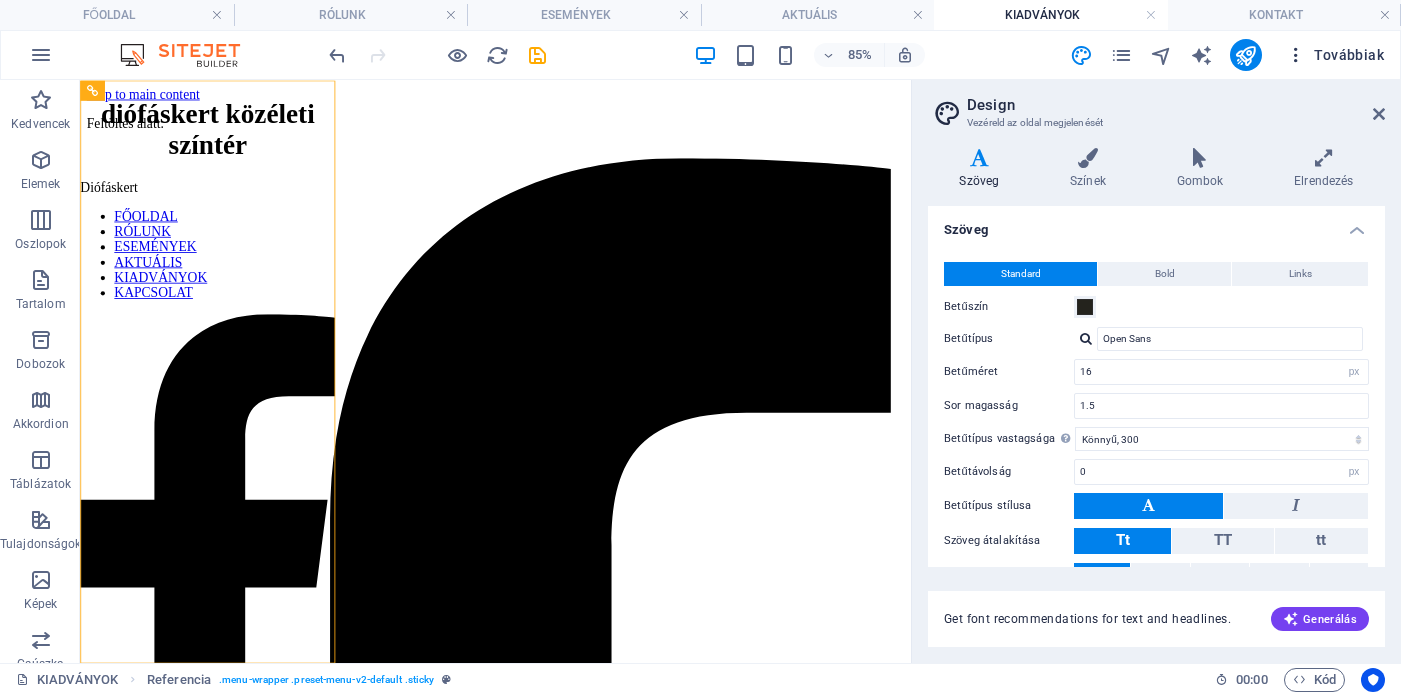 click at bounding box center (1296, 55) 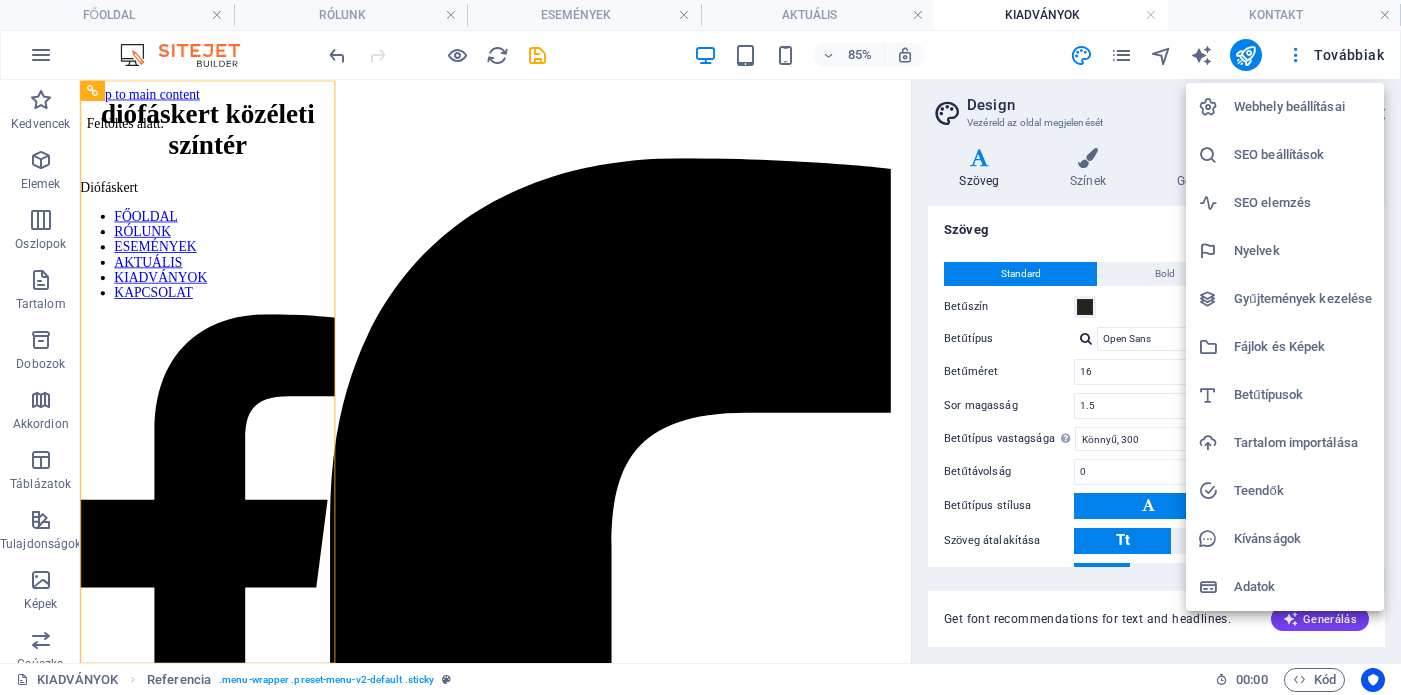 click at bounding box center [1216, 251] 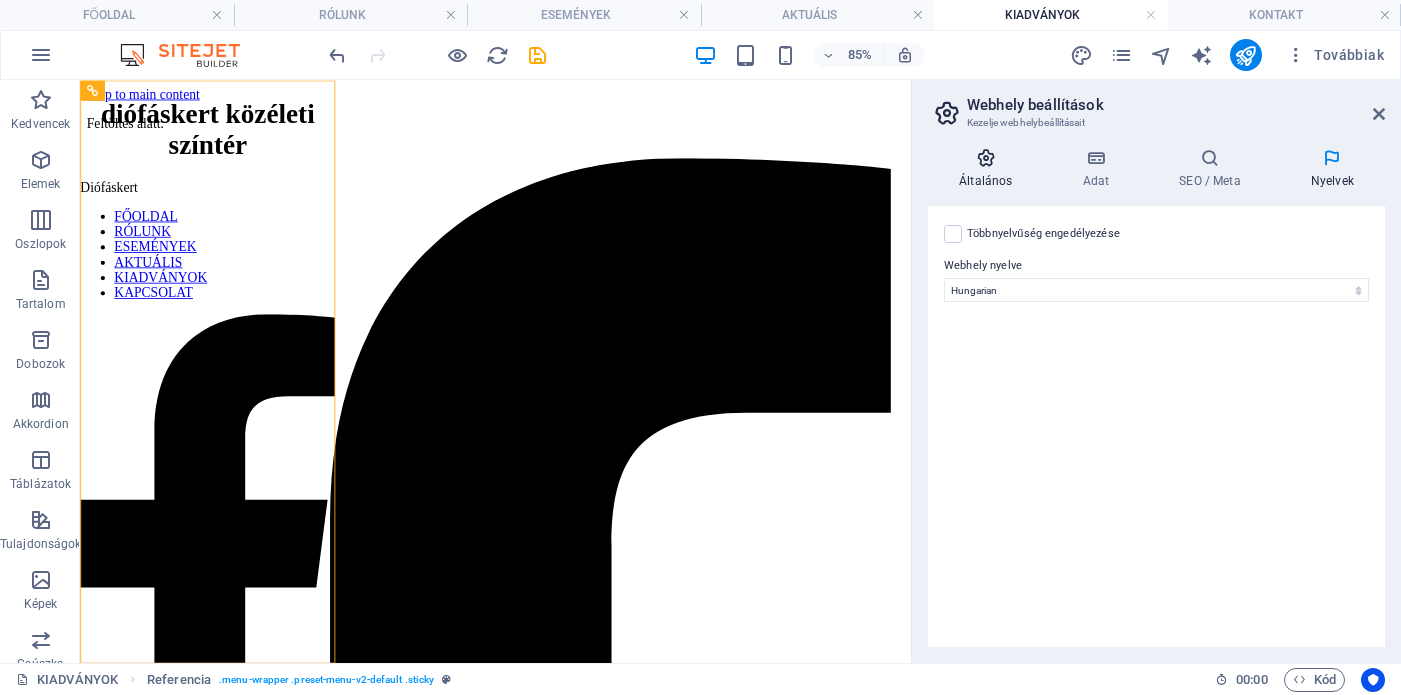 click at bounding box center [985, 158] 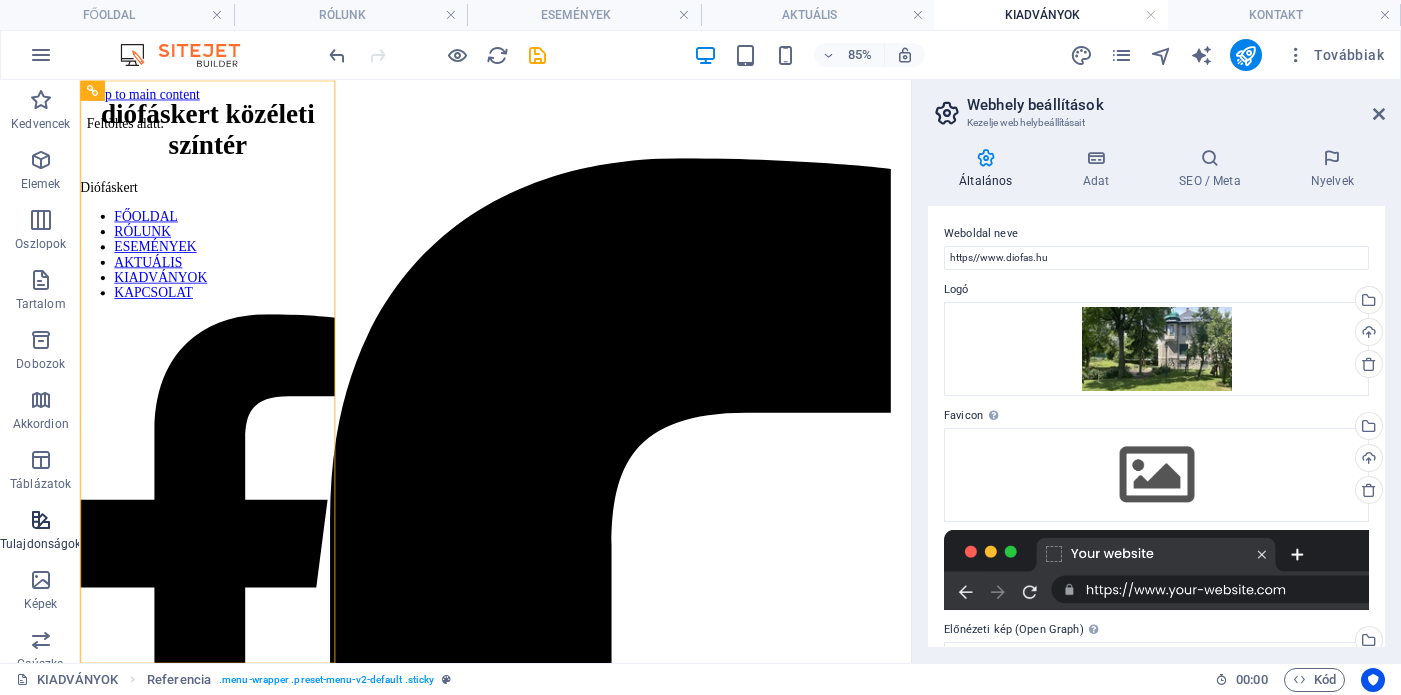 click at bounding box center (41, 520) 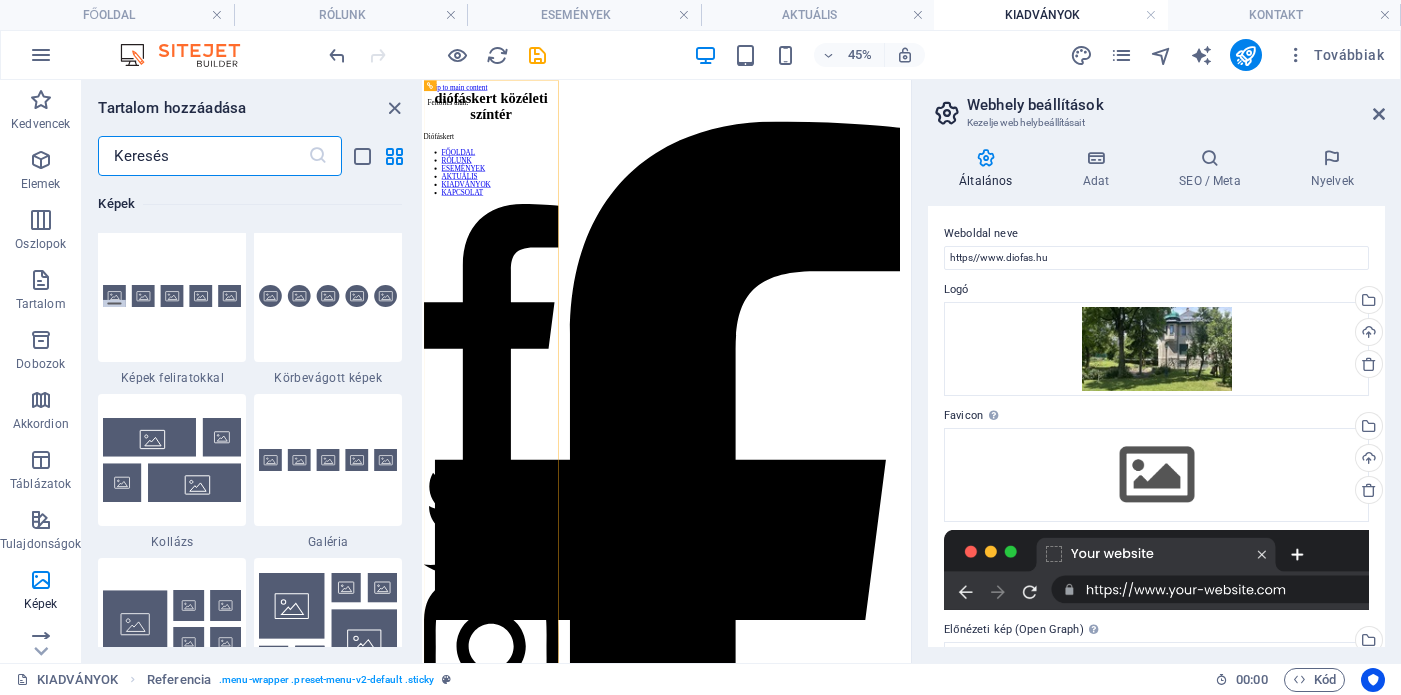 scroll, scrollTop: 10147, scrollLeft: 0, axis: vertical 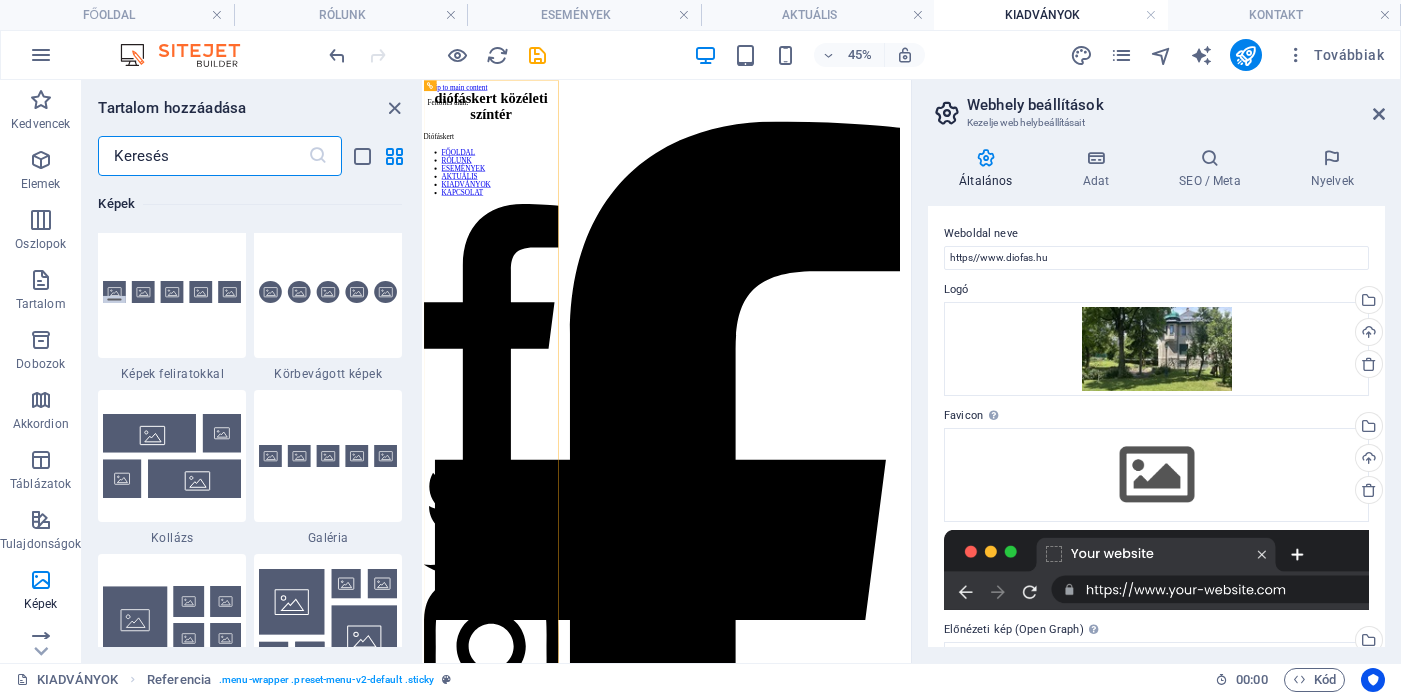 click at bounding box center (985, 158) 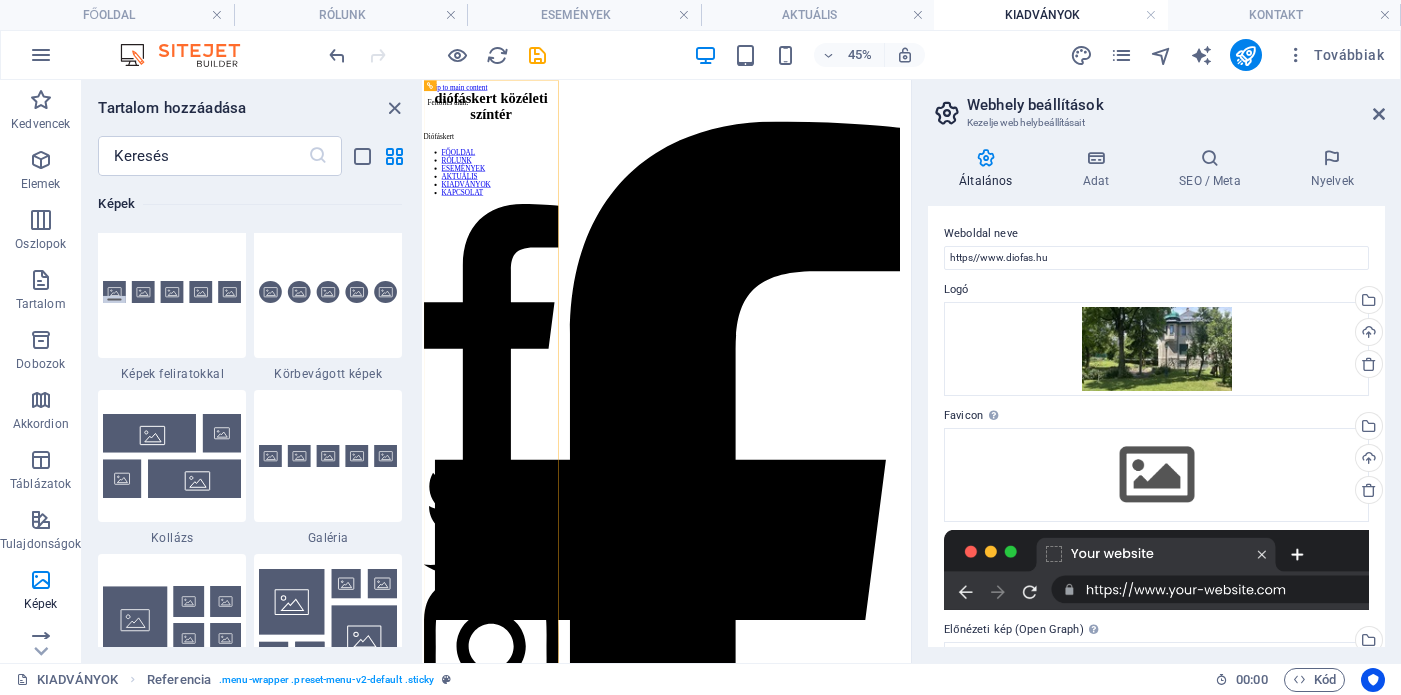 click at bounding box center (985, 158) 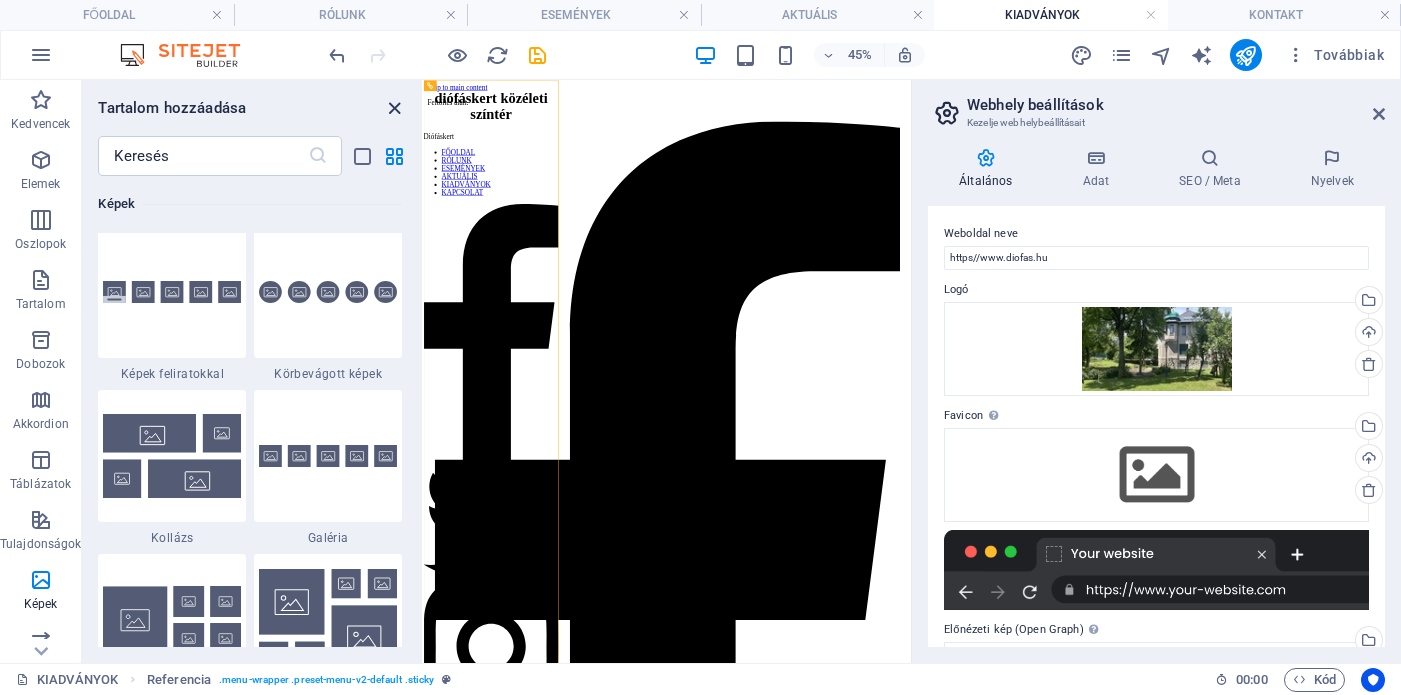 click at bounding box center (394, 108) 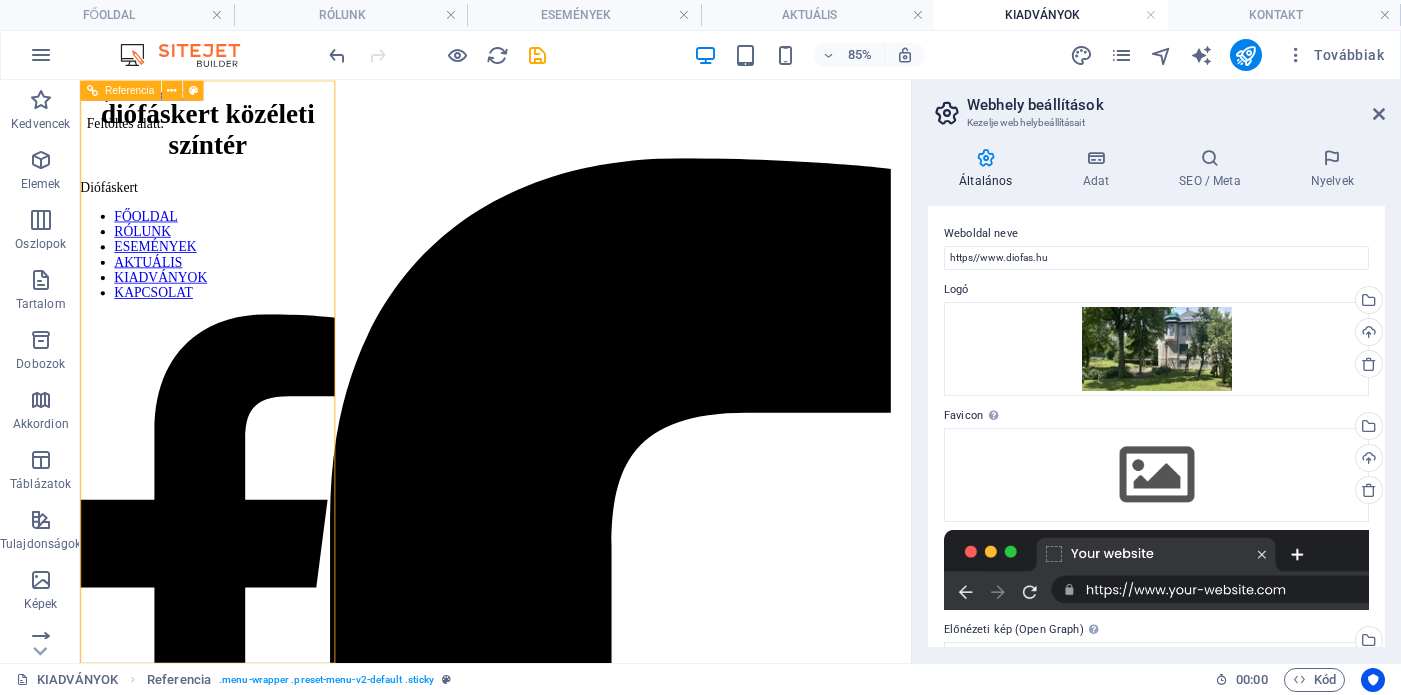 click on "FŐOLDAL RÓLUNK ESEMÉNYEK AKTUÁLIS KIADVÁNYOK KAPCSOLAT" at bounding box center [230, 285] 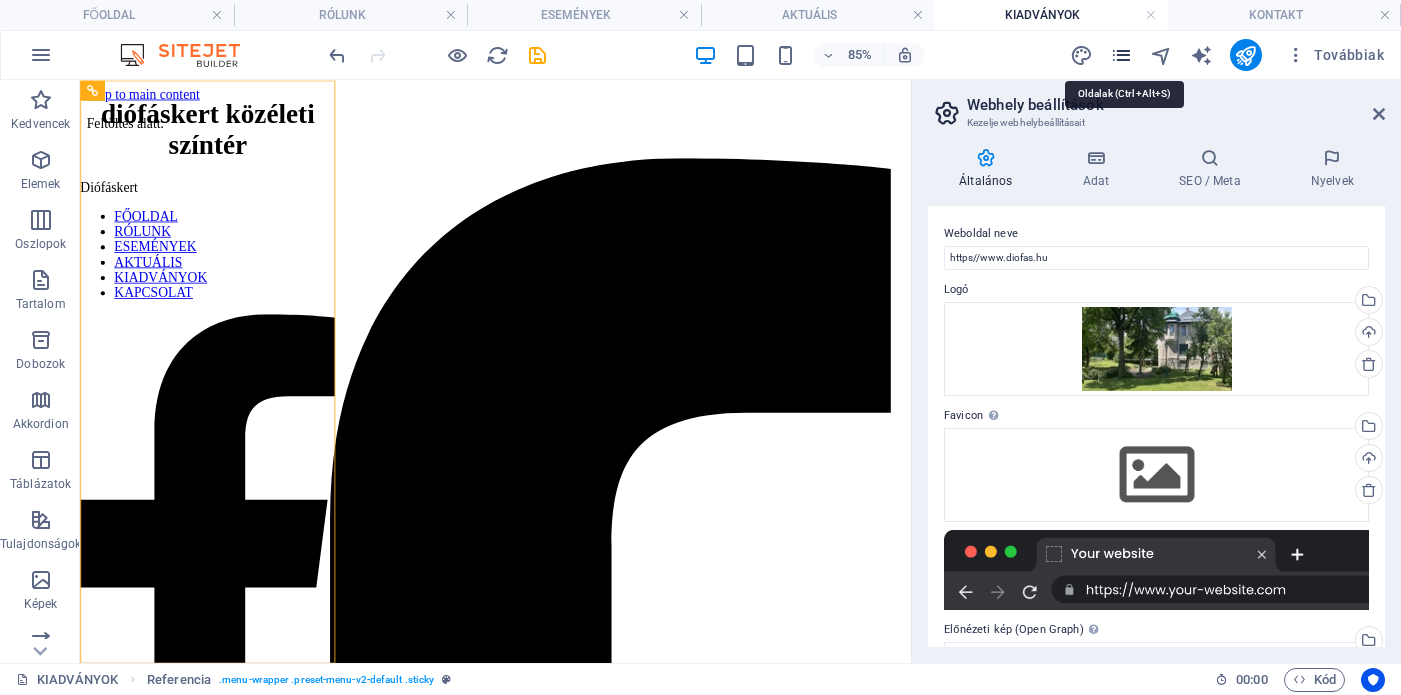 click at bounding box center [1121, 55] 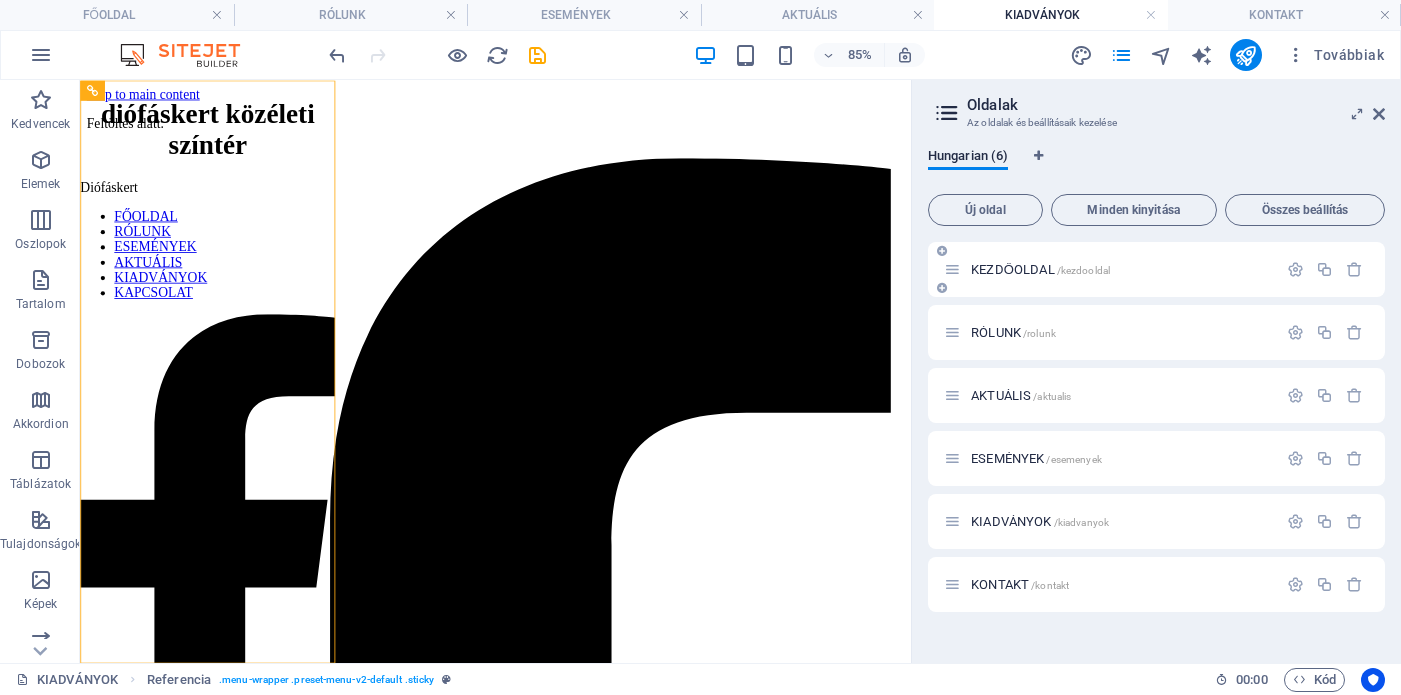 click on "KEZDŐOLDAL /kezdooldal" at bounding box center (1040, 269) 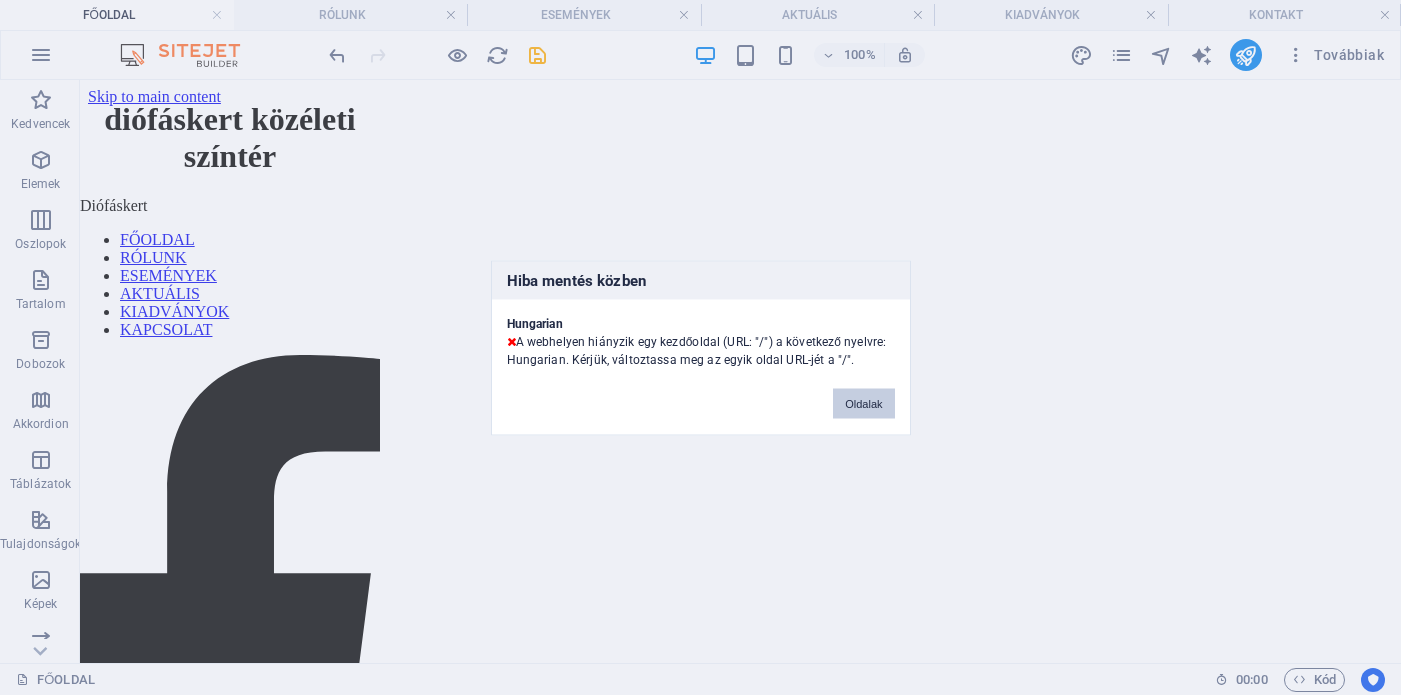type 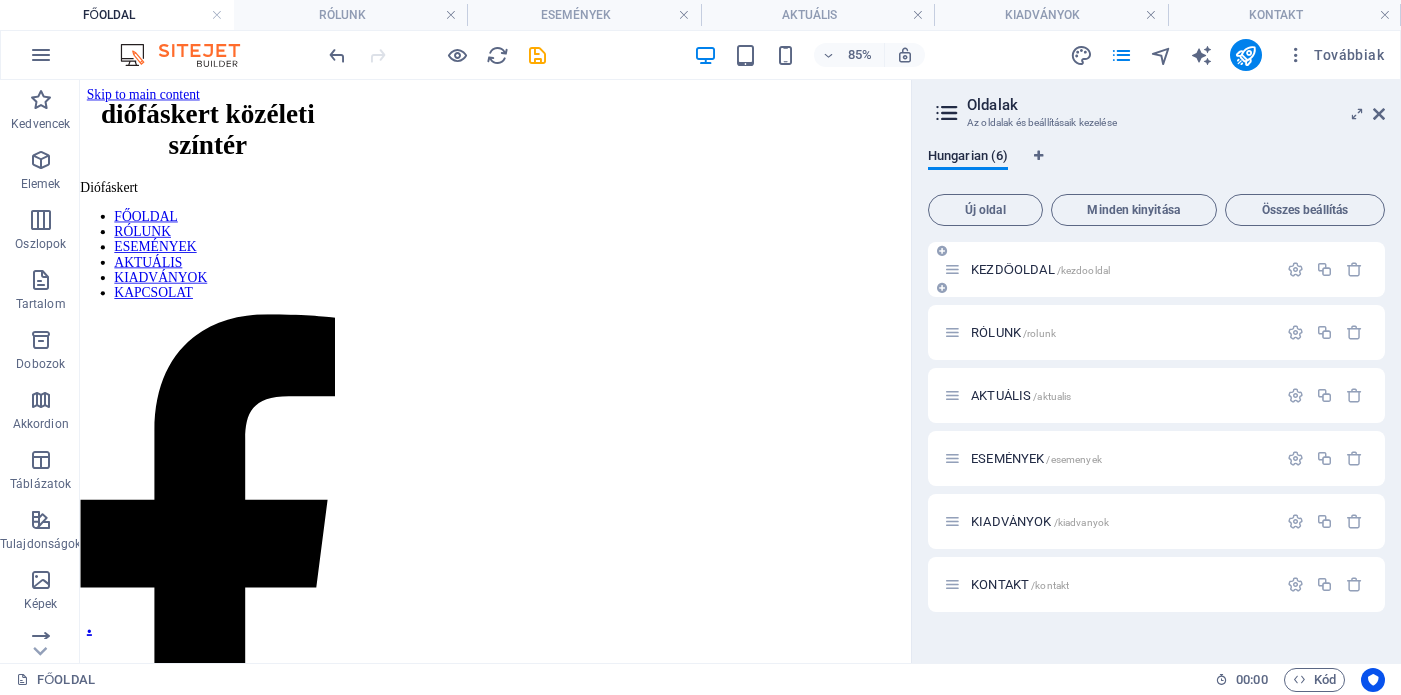 click on "KEZDŐOLDAL /kezdooldal" at bounding box center (1040, 269) 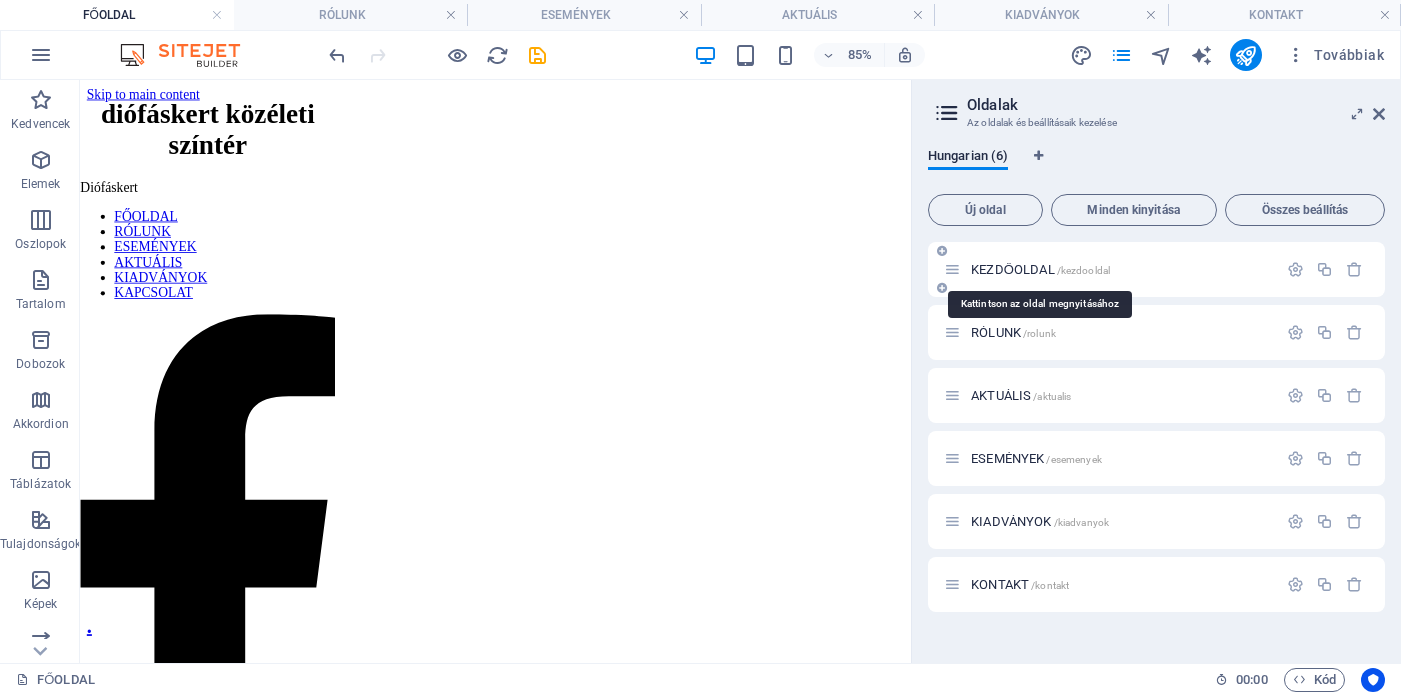 click on "KEZDŐOLDAL /kezdooldal" at bounding box center [1040, 269] 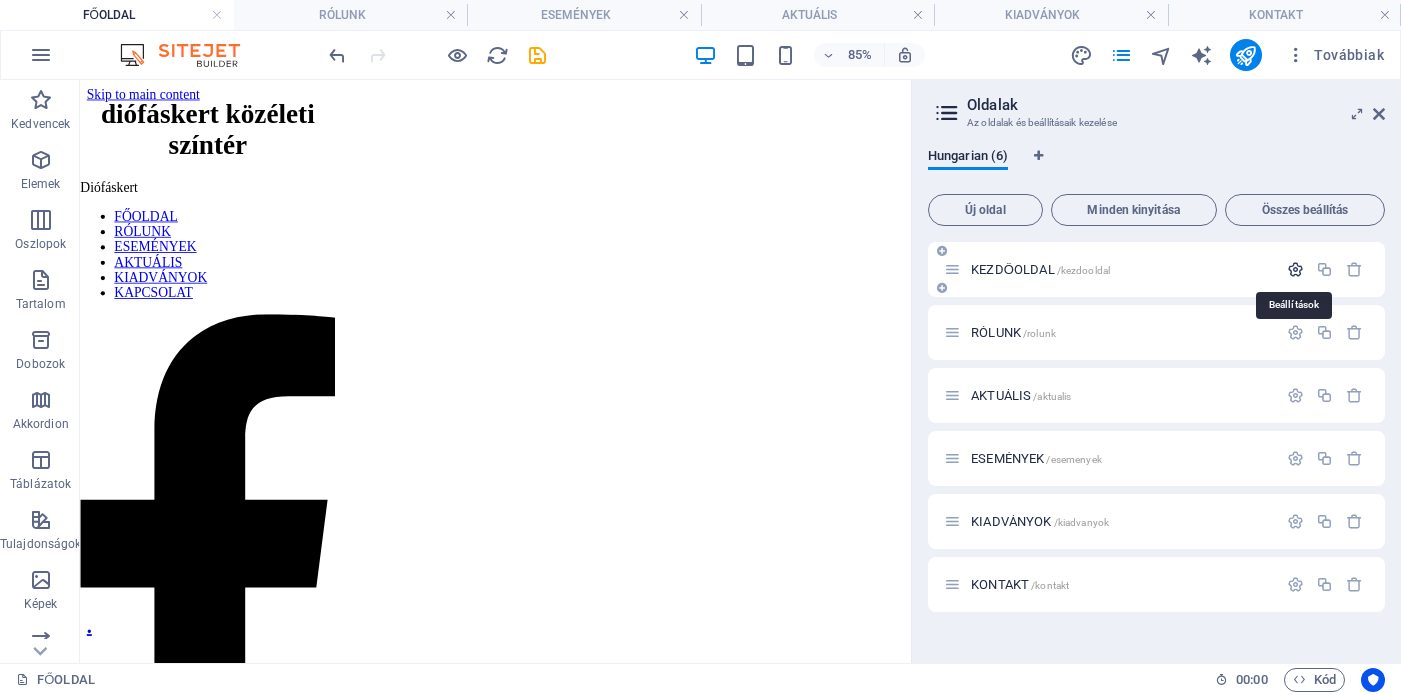 click at bounding box center [1295, 269] 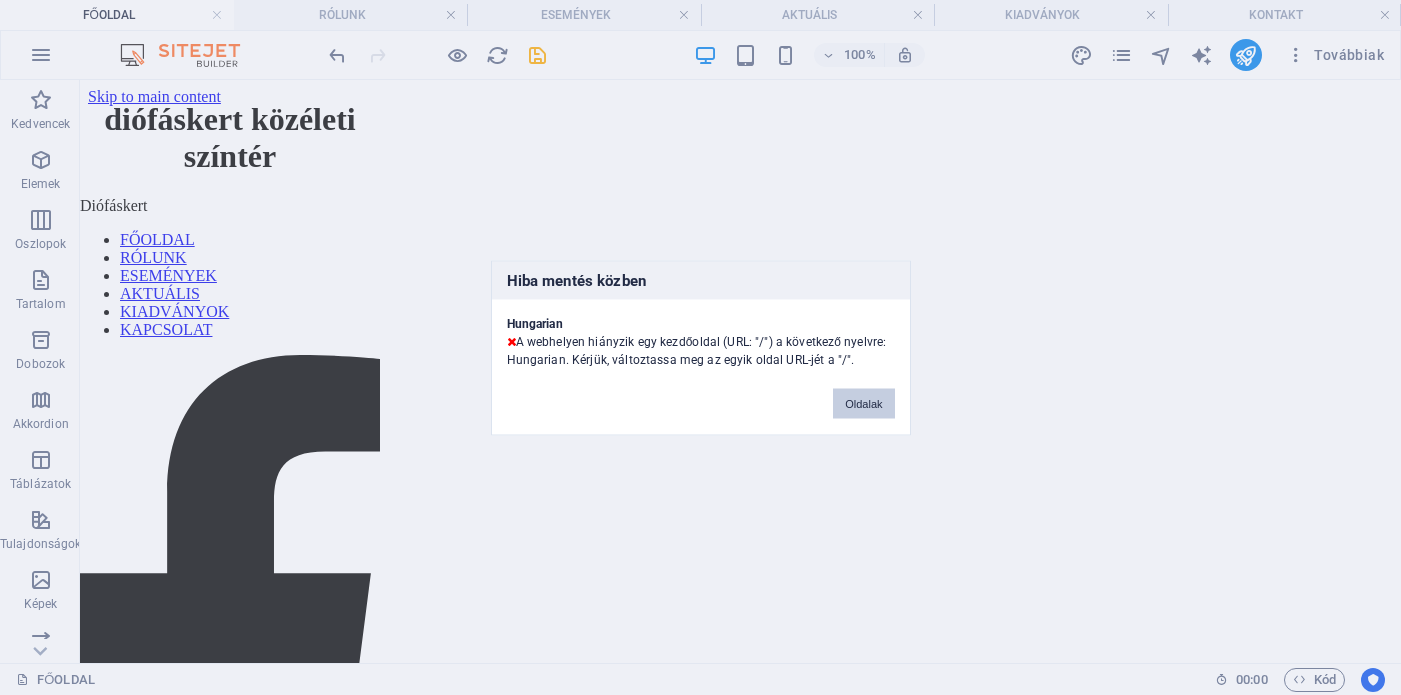 click on "Oldalak" at bounding box center (863, 403) 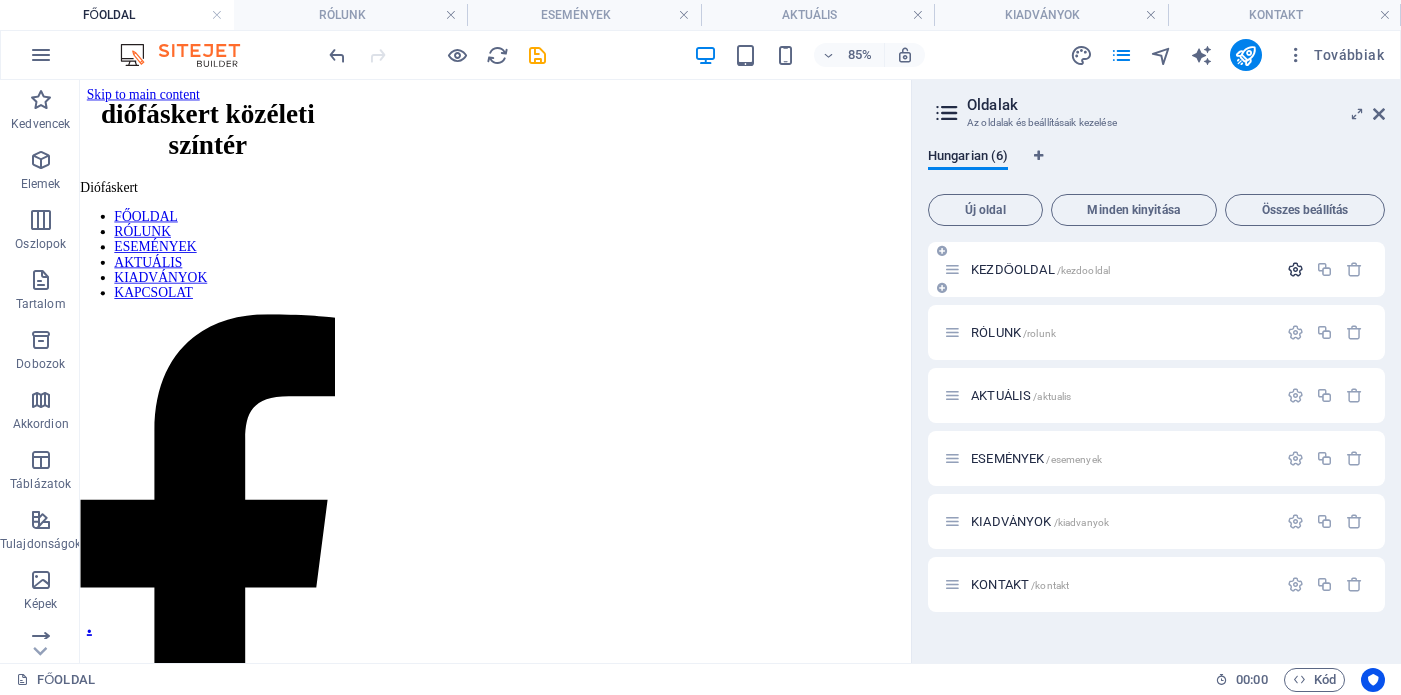 click at bounding box center [1295, 269] 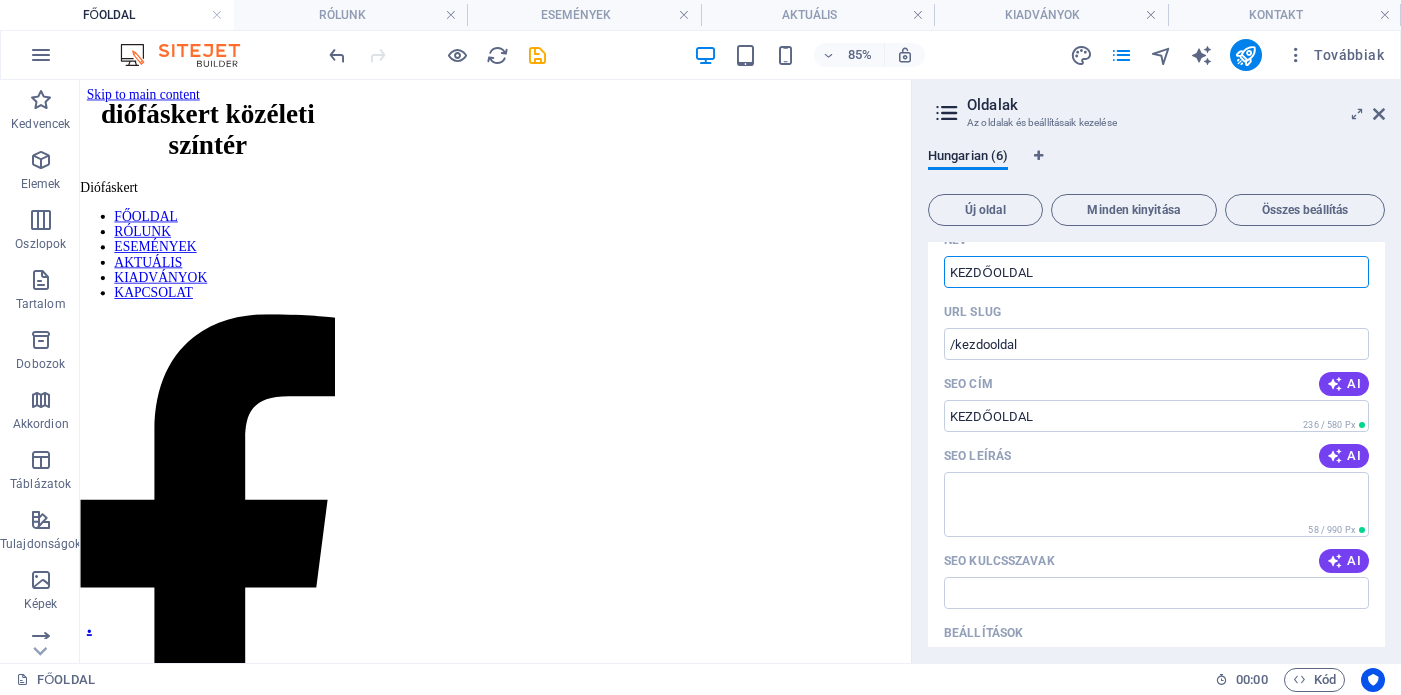 scroll, scrollTop: 74, scrollLeft: 0, axis: vertical 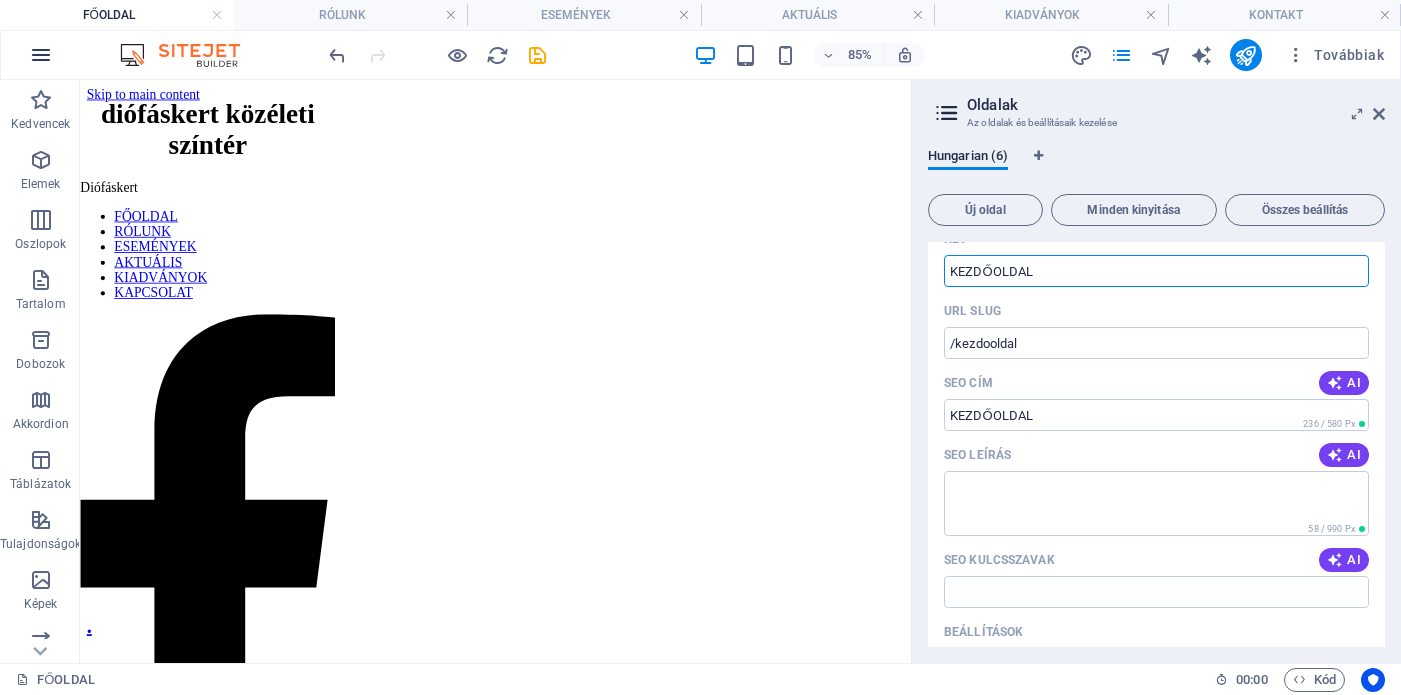 click at bounding box center [41, 55] 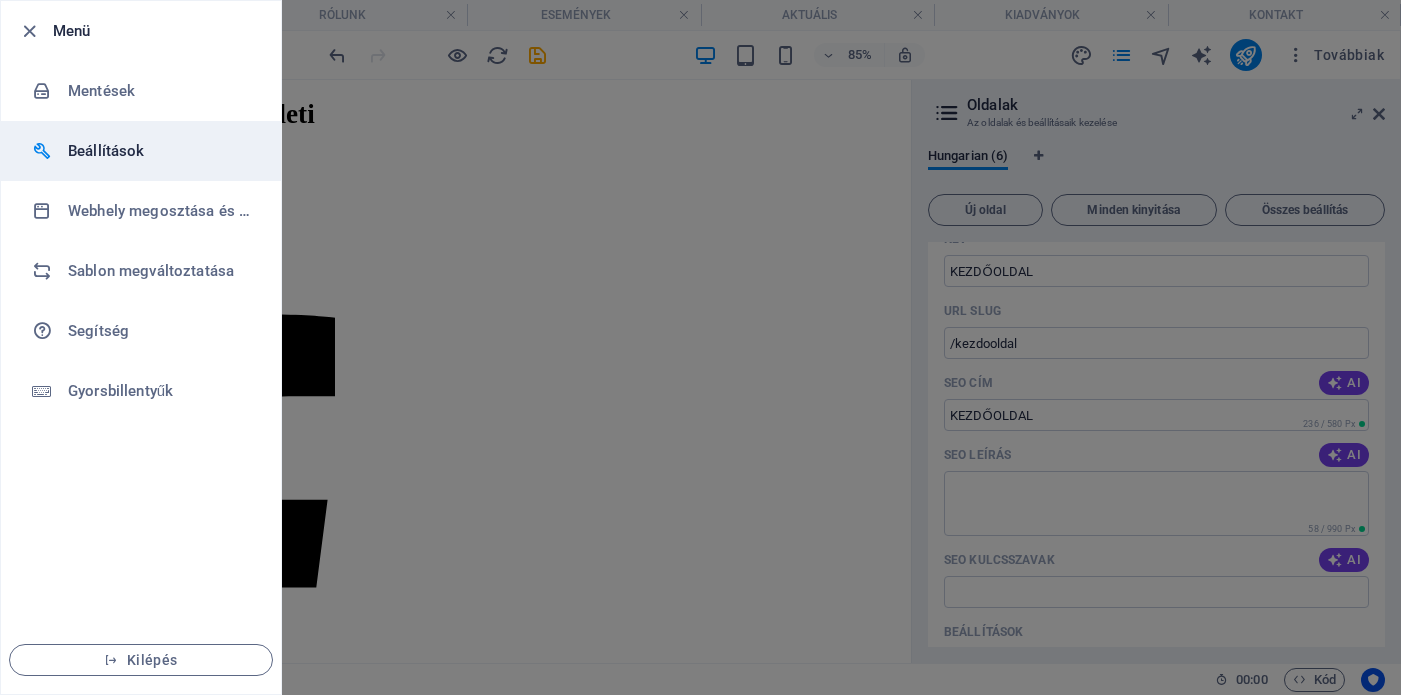 click on "Beállítások" at bounding box center (141, 151) 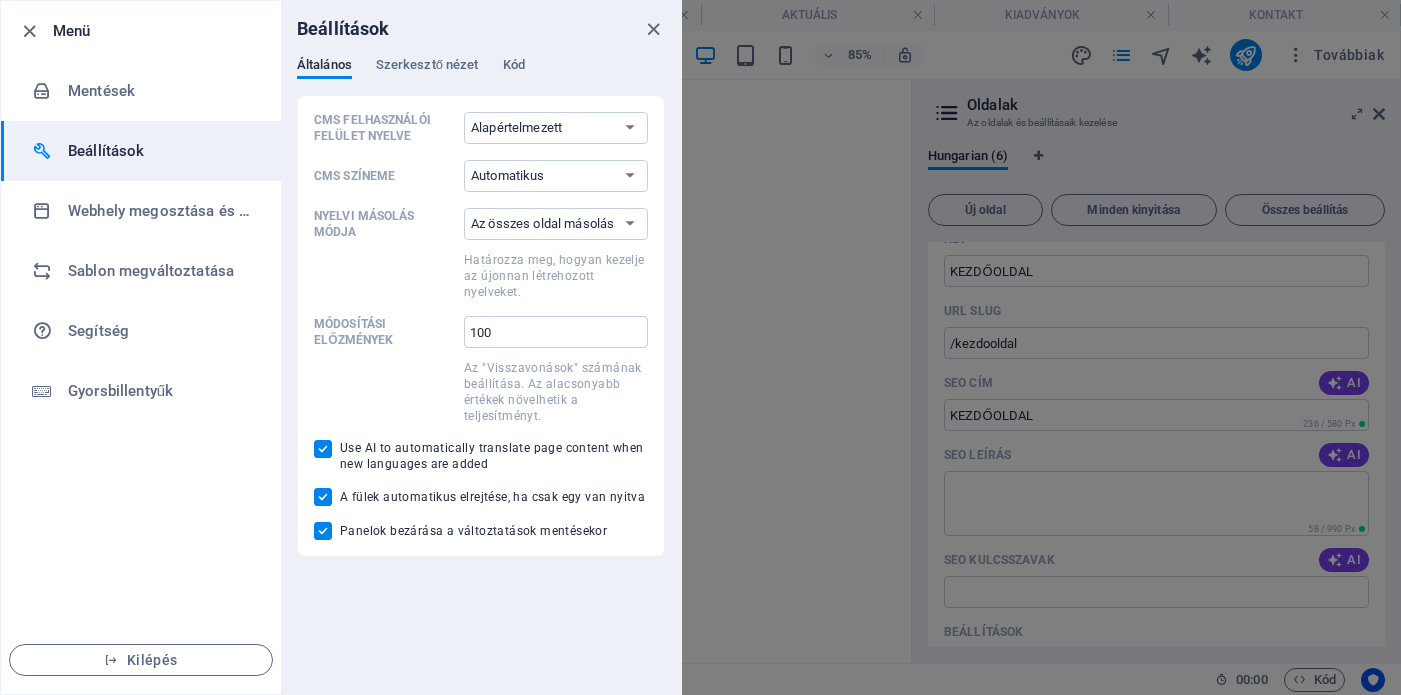 click at bounding box center [700, 347] 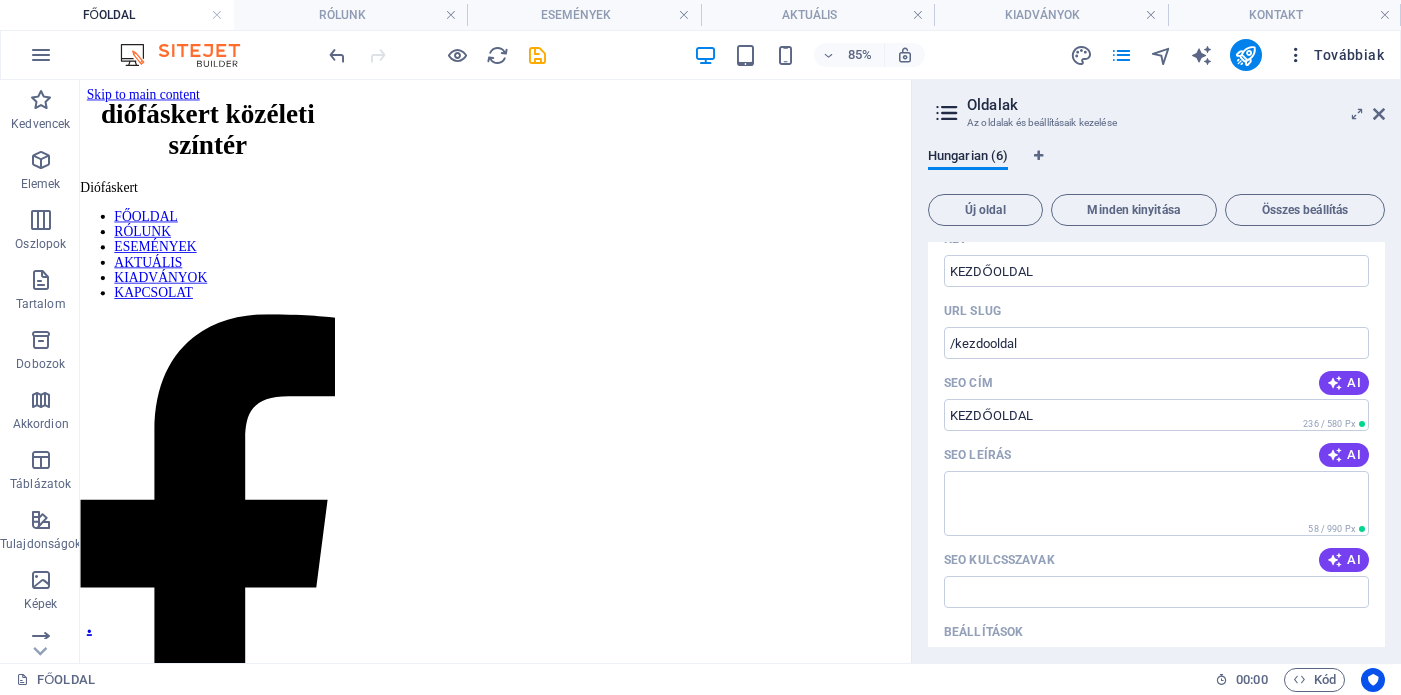 click at bounding box center (1296, 55) 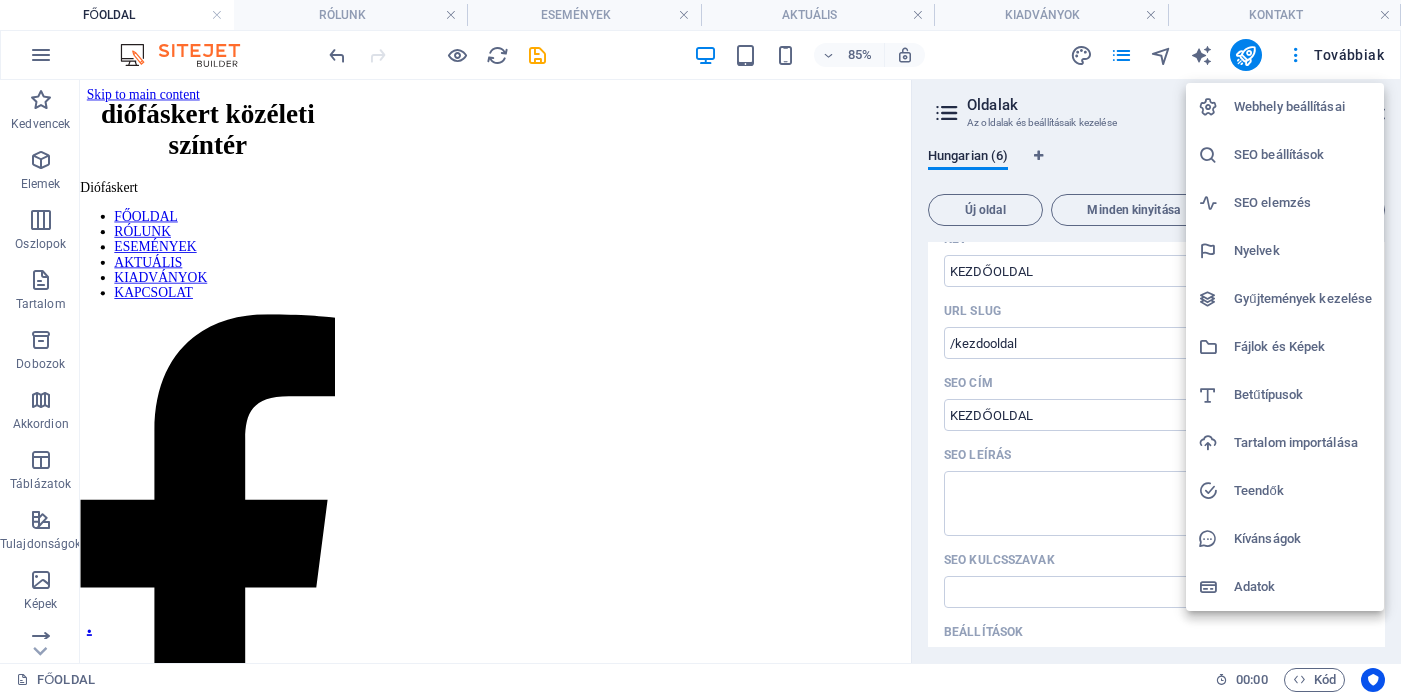 click on "Gyűjtemények kezelése" at bounding box center (1303, 299) 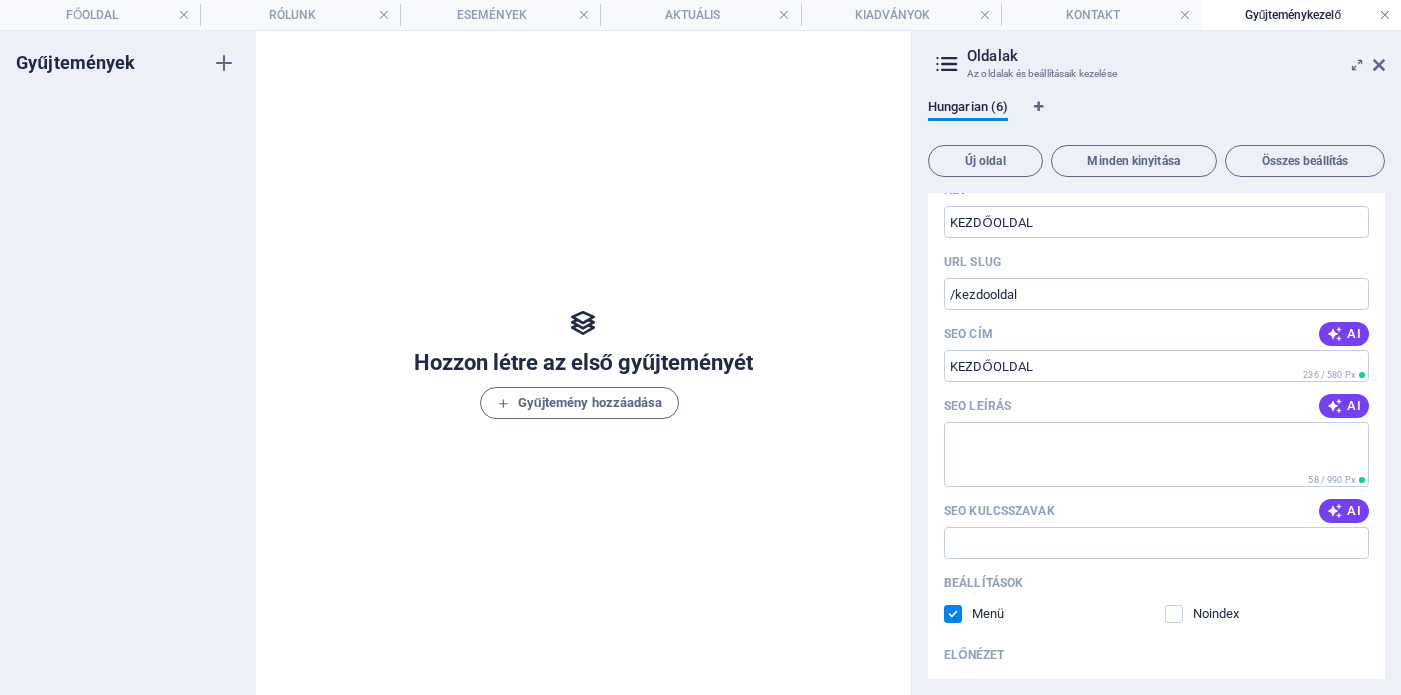 click at bounding box center [1385, 15] 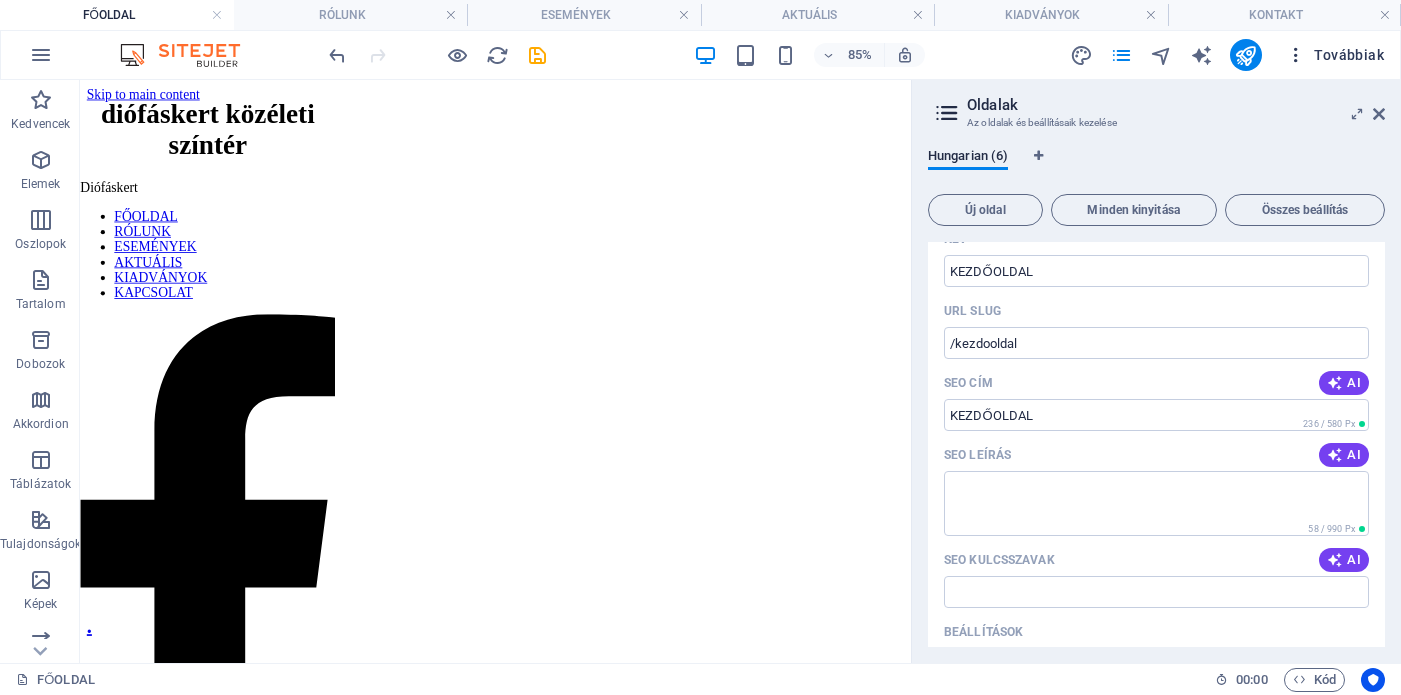 click at bounding box center [1296, 55] 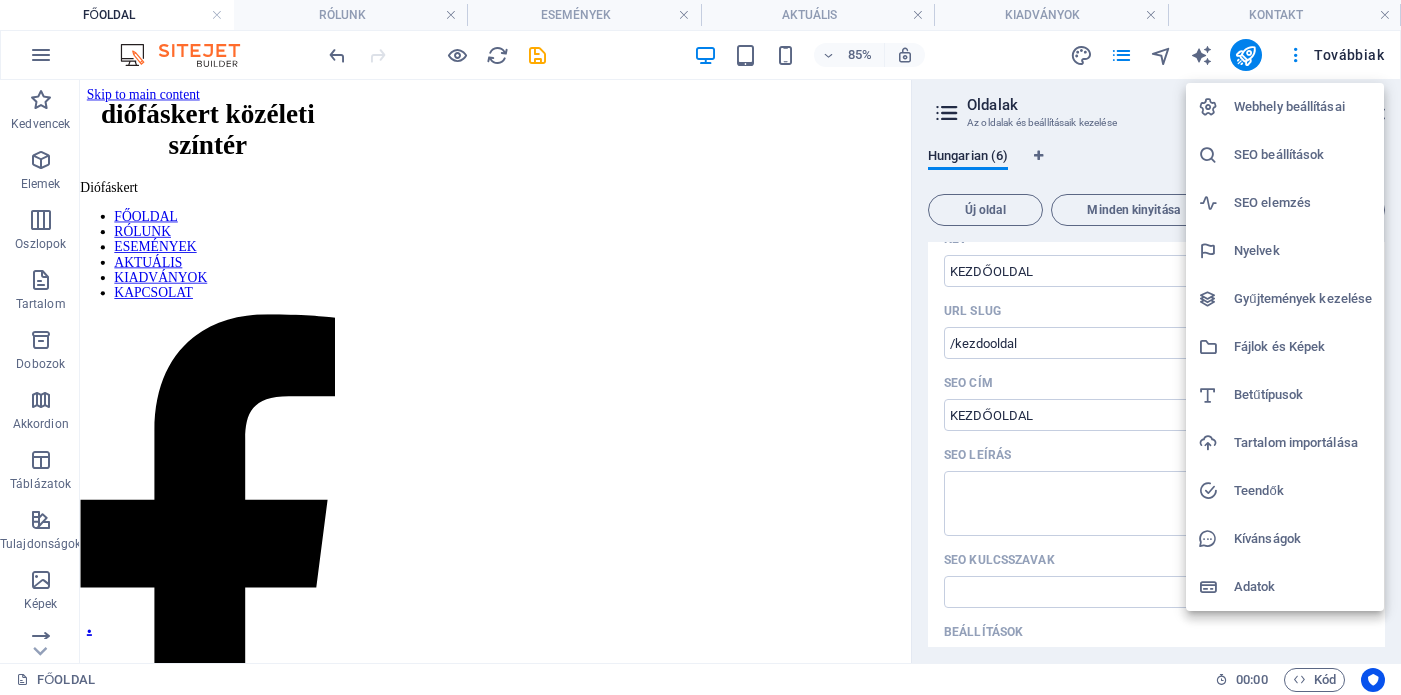 click on "Webhely beállításai" at bounding box center (1303, 107) 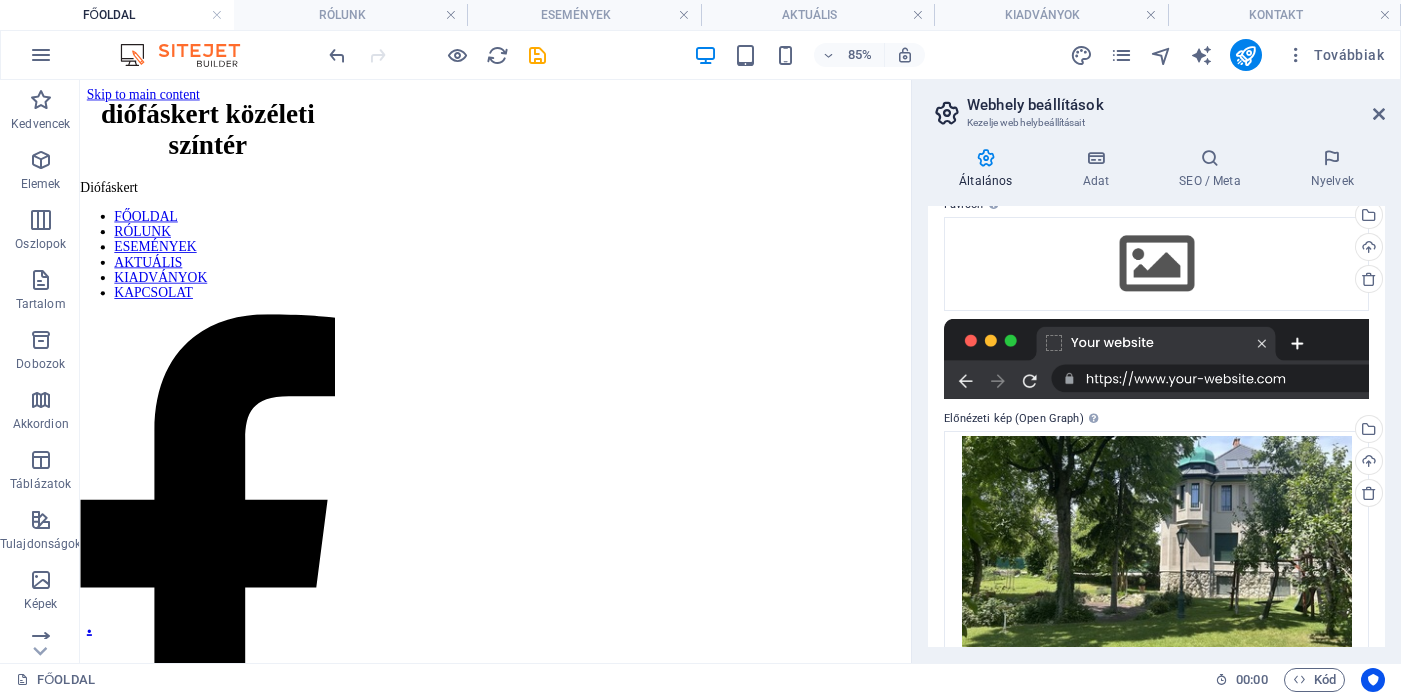 scroll, scrollTop: 240, scrollLeft: 0, axis: vertical 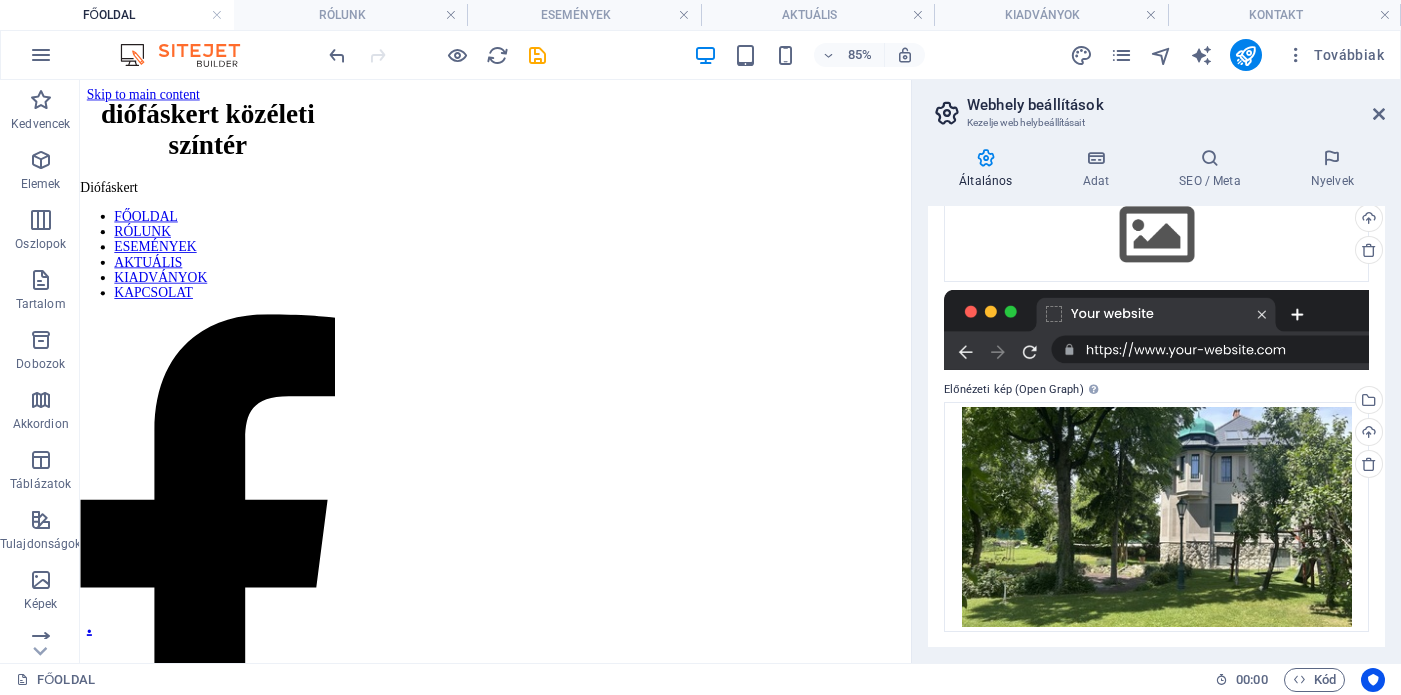 click at bounding box center [1156, 330] 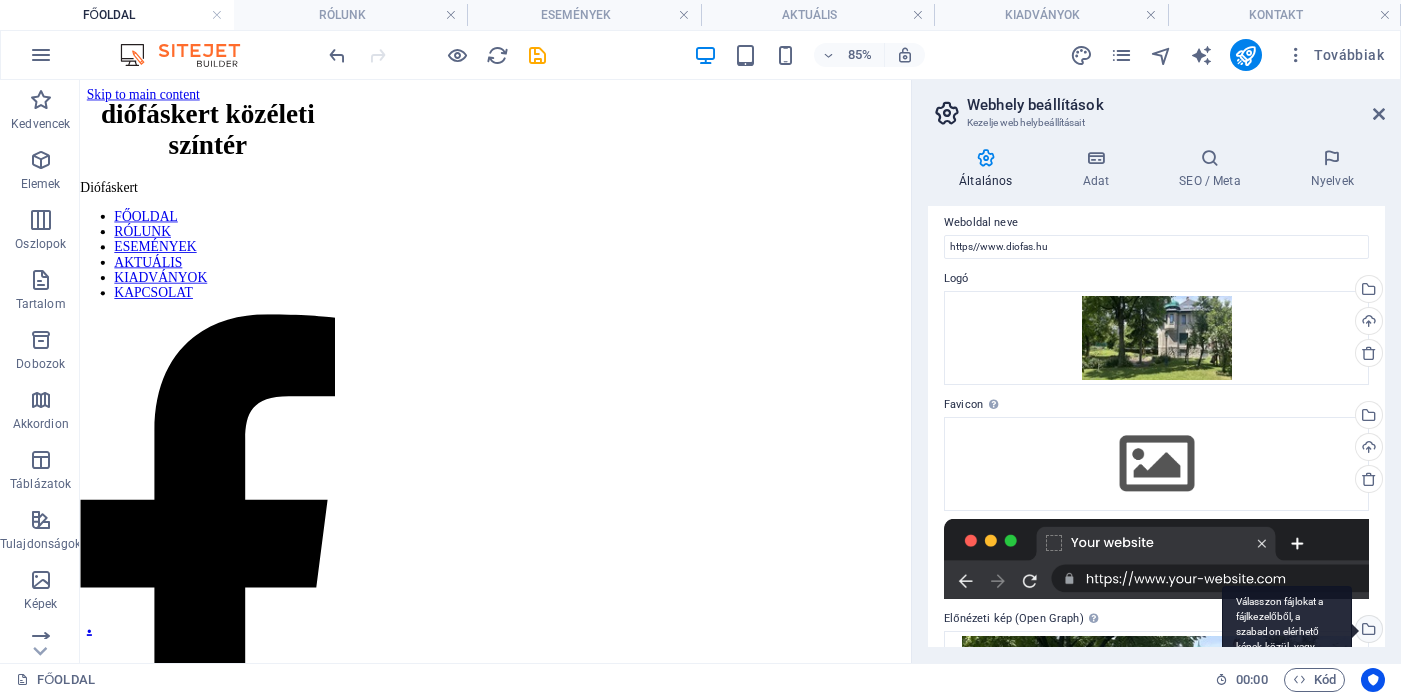 scroll, scrollTop: 0, scrollLeft: 0, axis: both 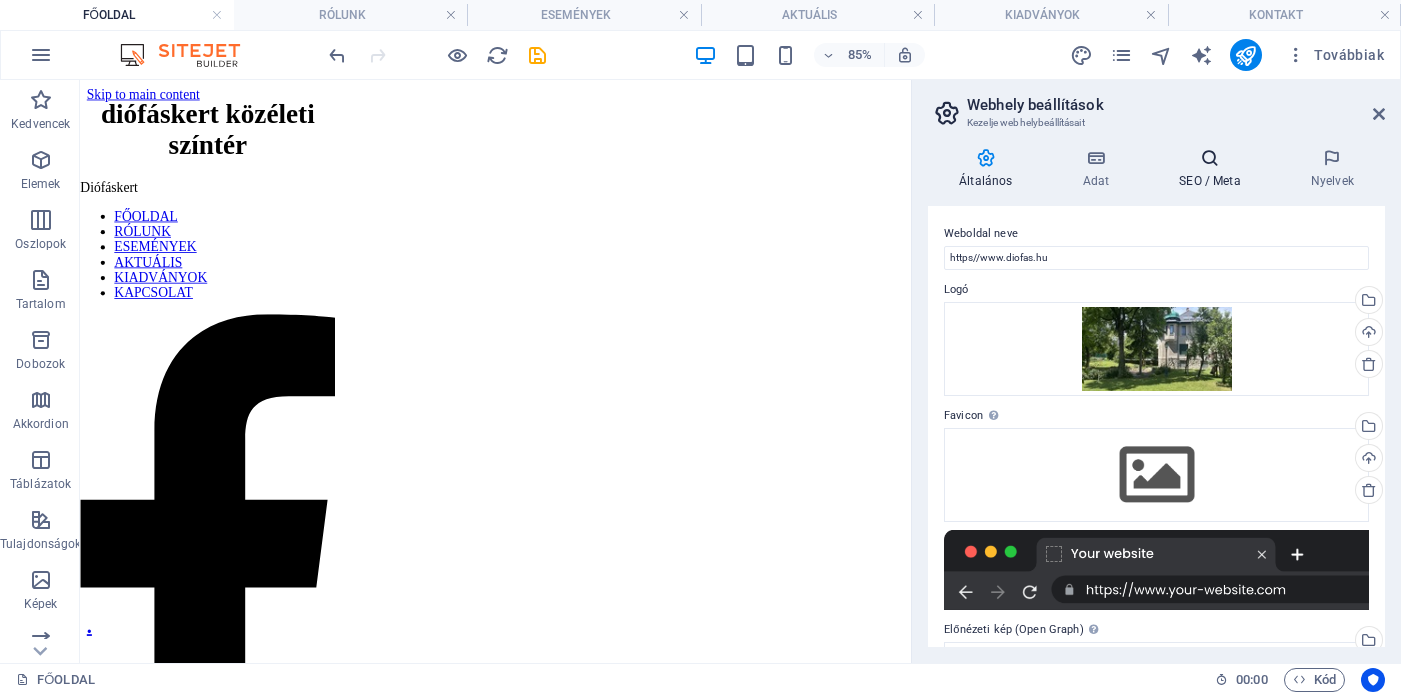 click at bounding box center (1210, 158) 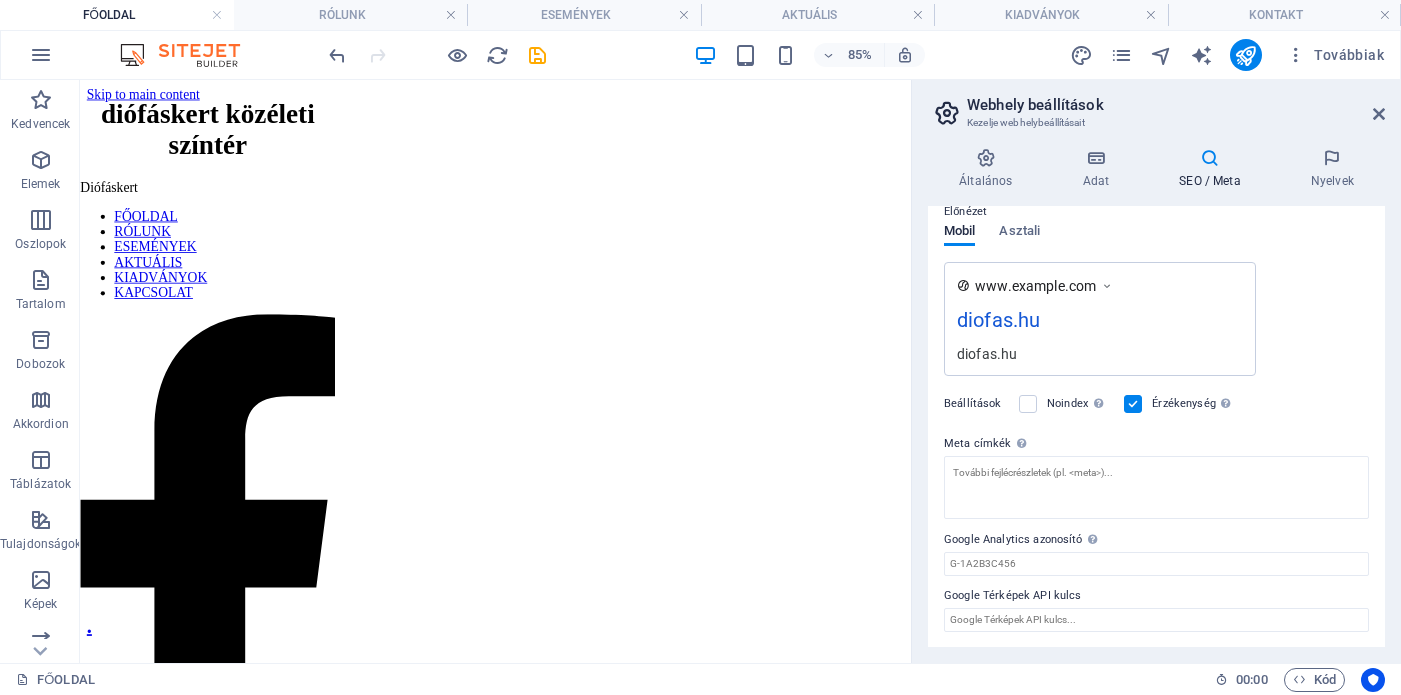 scroll, scrollTop: 0, scrollLeft: 0, axis: both 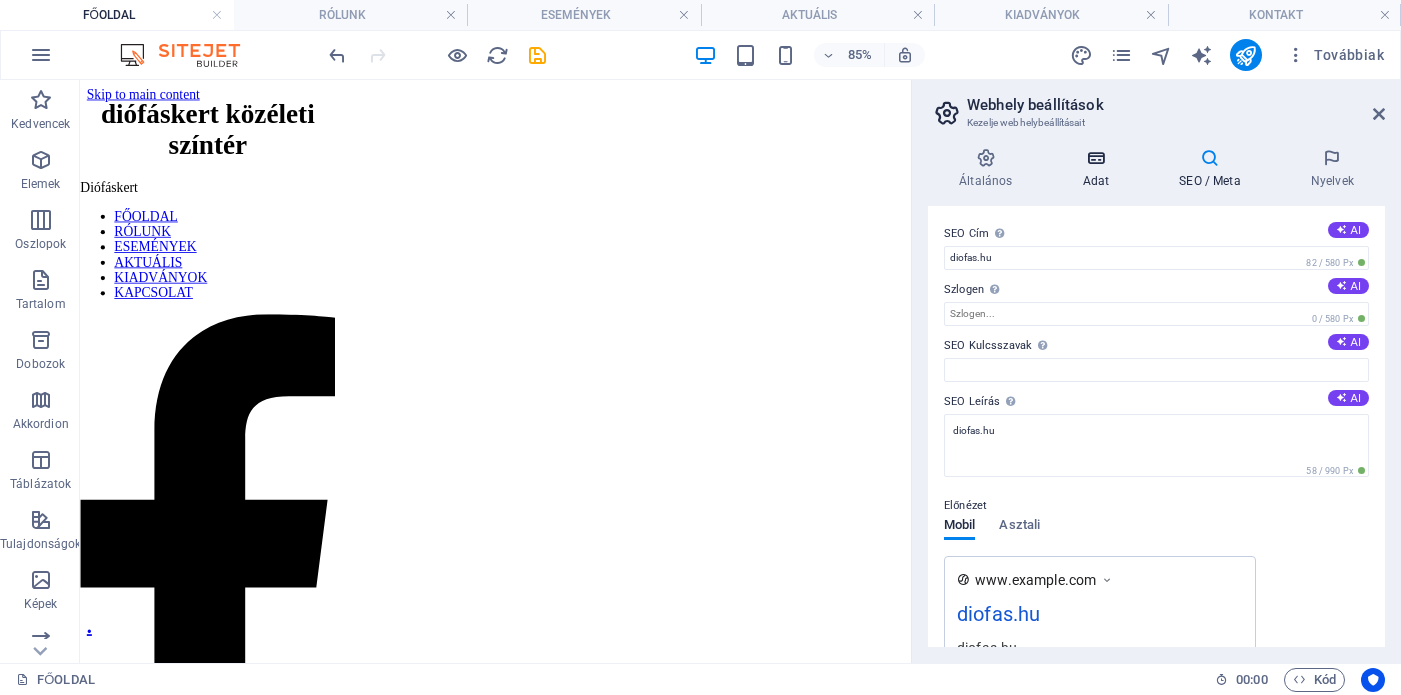 click at bounding box center [1095, 158] 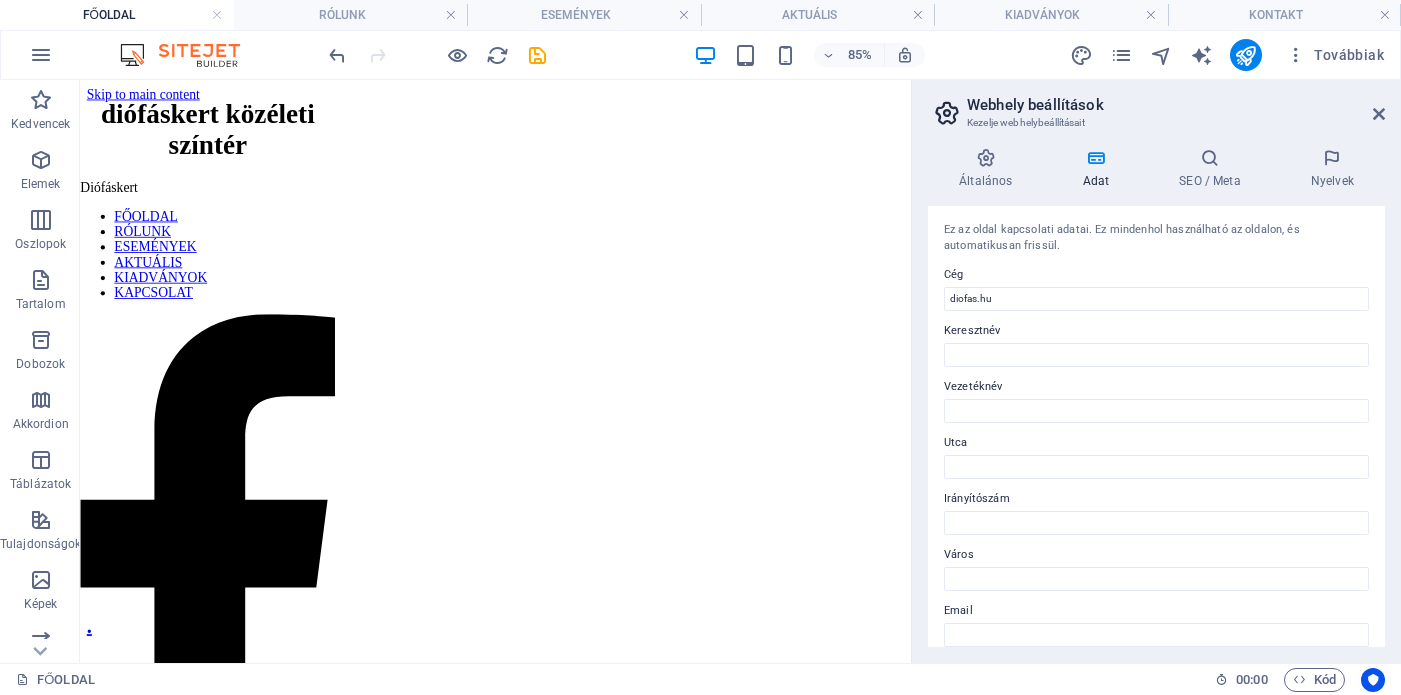 click on "85% Továbbiak" at bounding box center (858, 55) 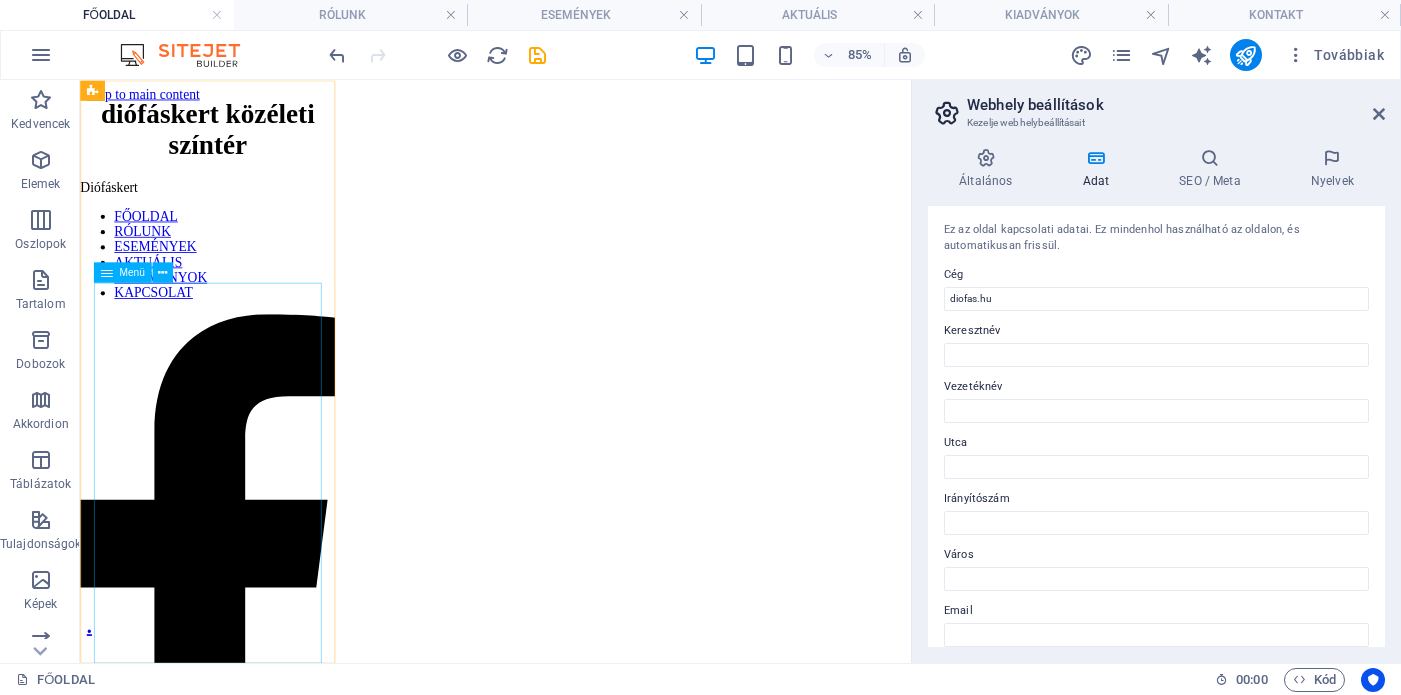 scroll, scrollTop: 96, scrollLeft: 0, axis: vertical 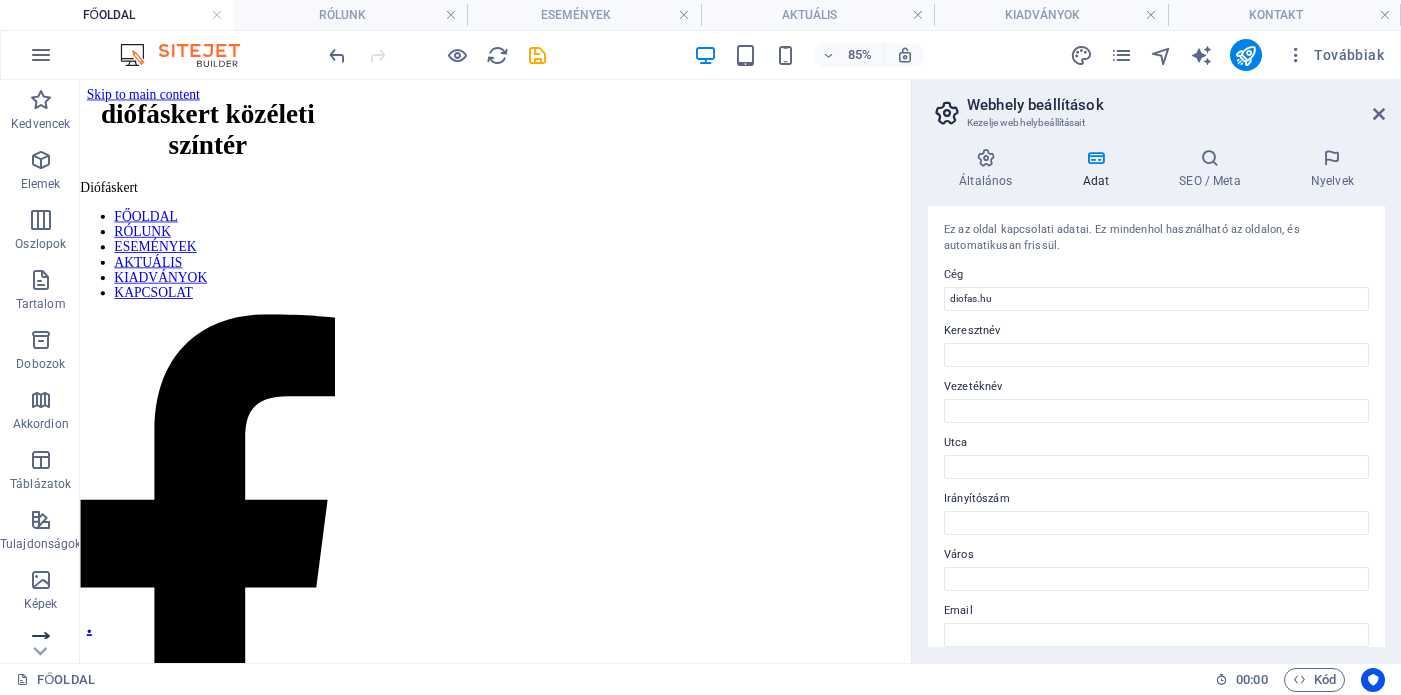 click at bounding box center [41, 640] 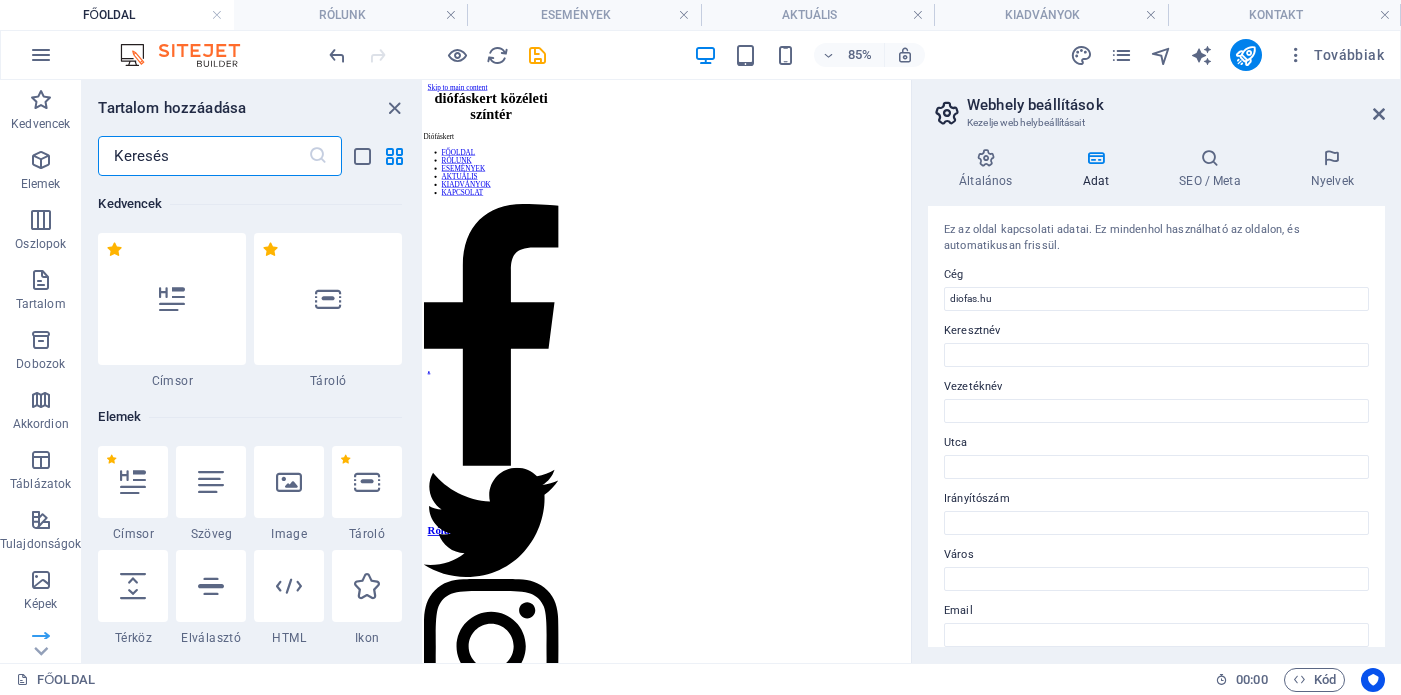 scroll, scrollTop: 0, scrollLeft: 0, axis: both 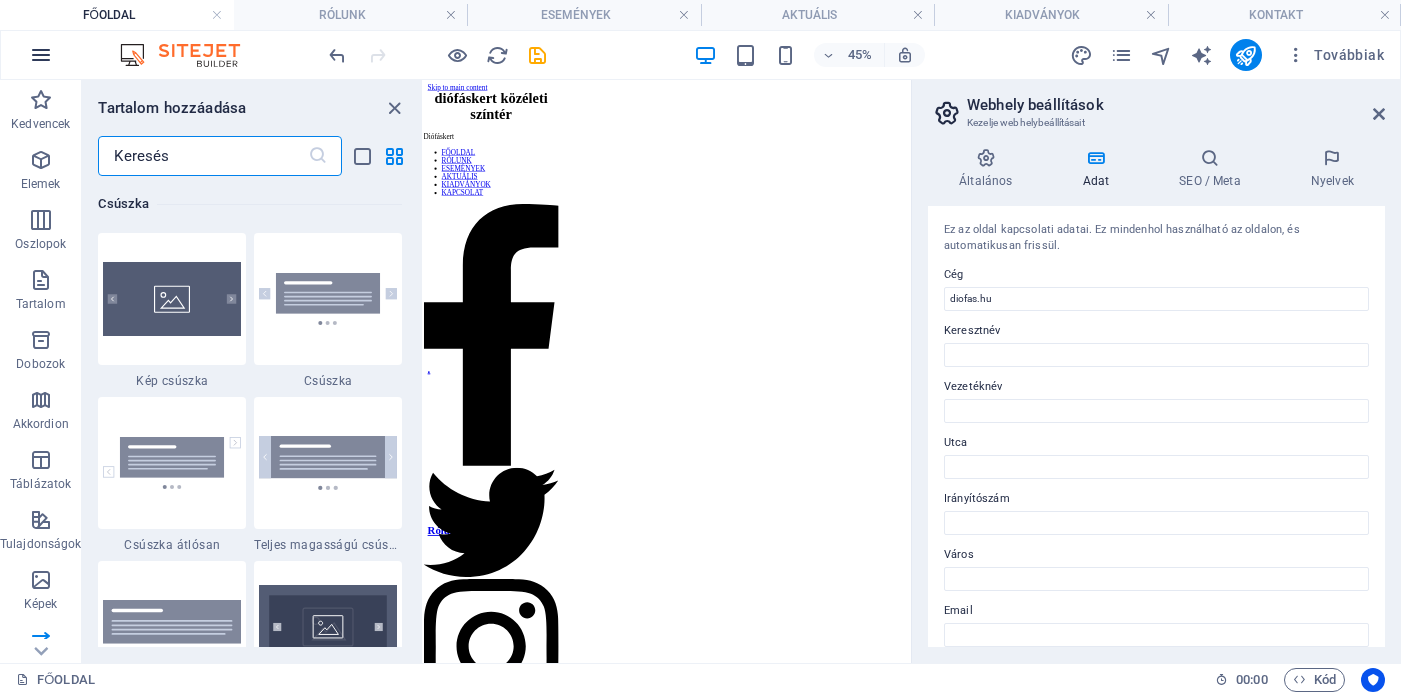 click at bounding box center [41, 55] 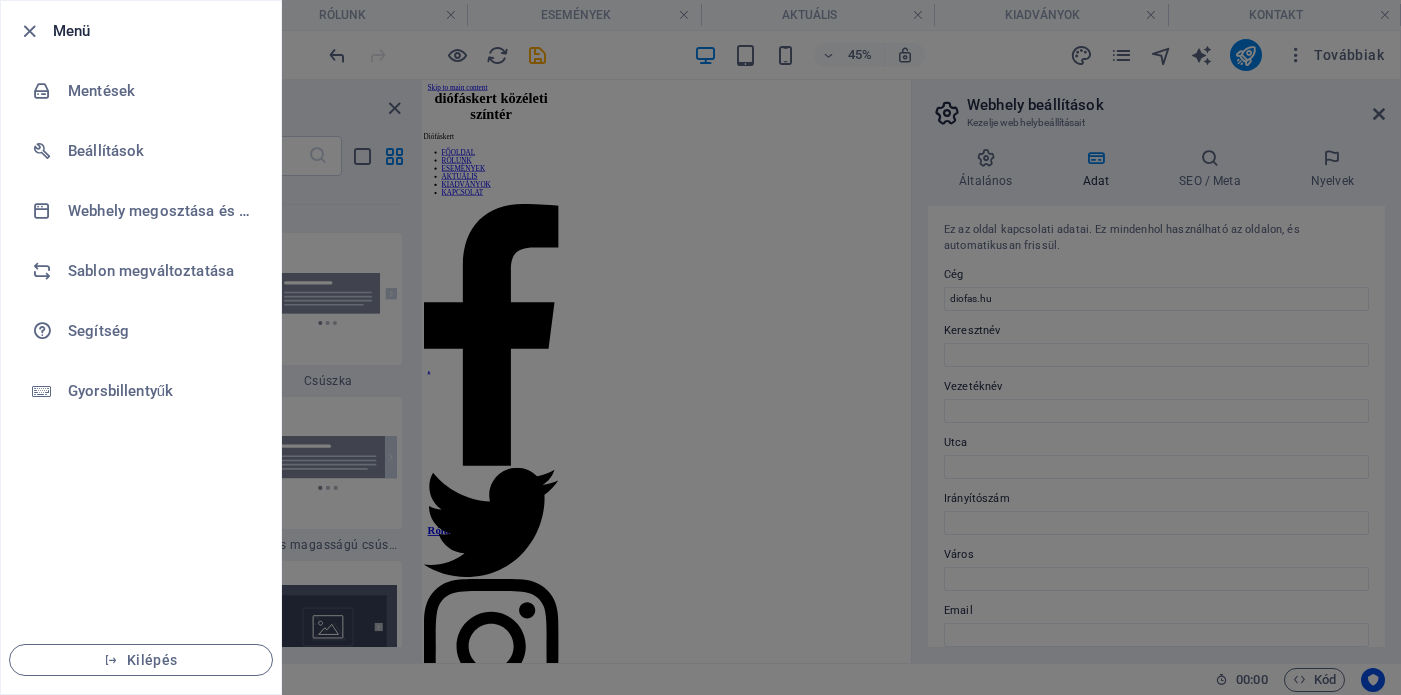 click at bounding box center [700, 347] 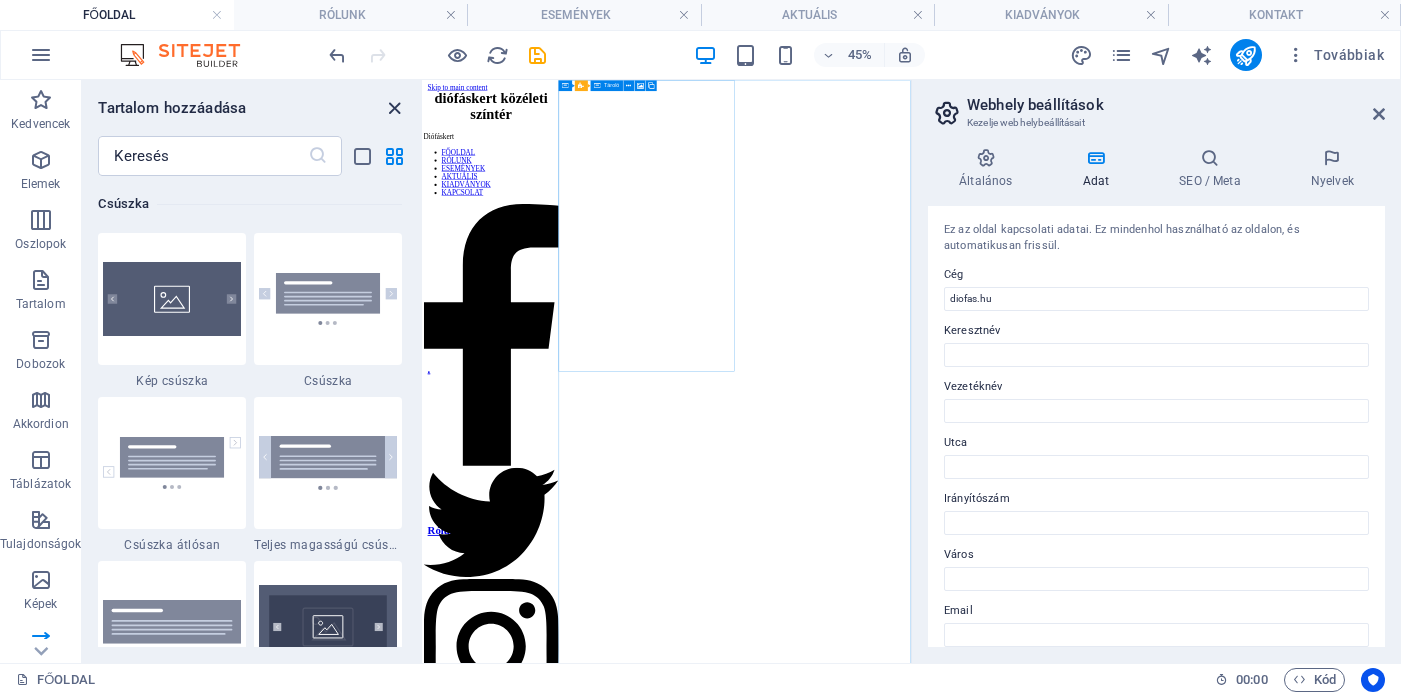 click at bounding box center (394, 108) 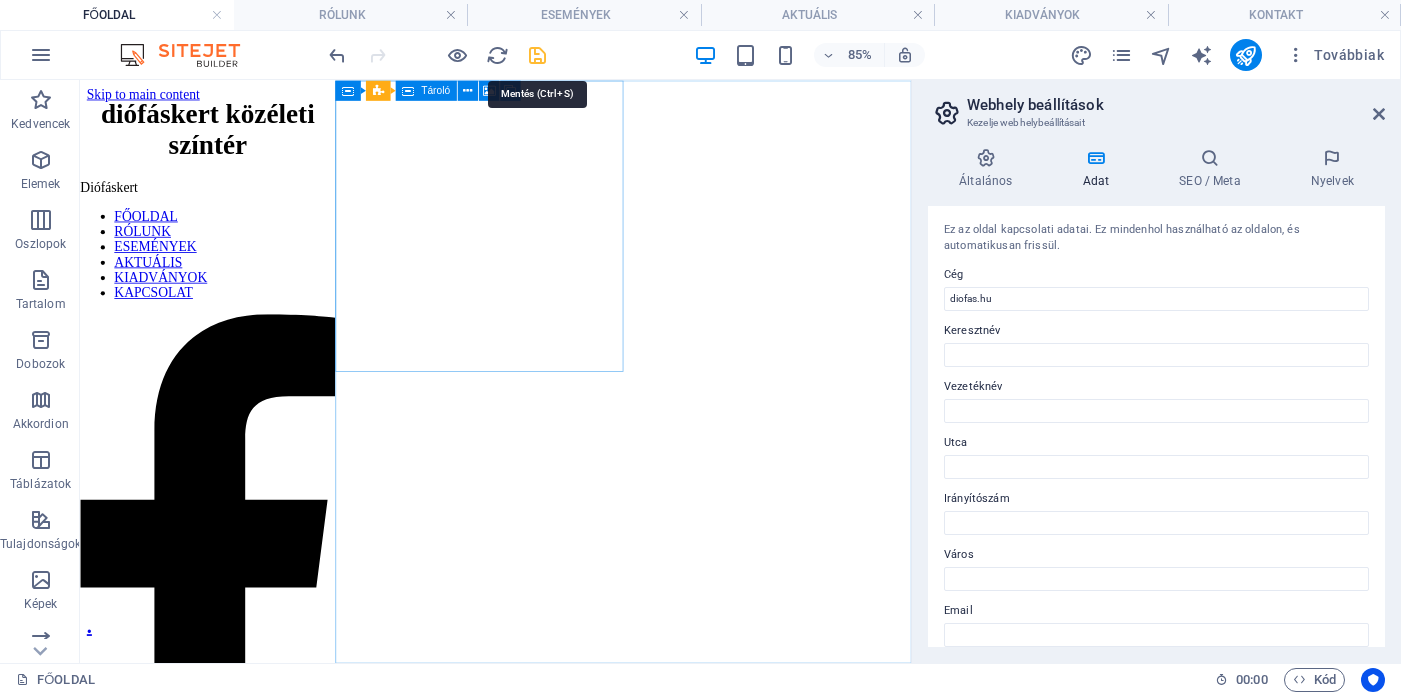 click at bounding box center (537, 55) 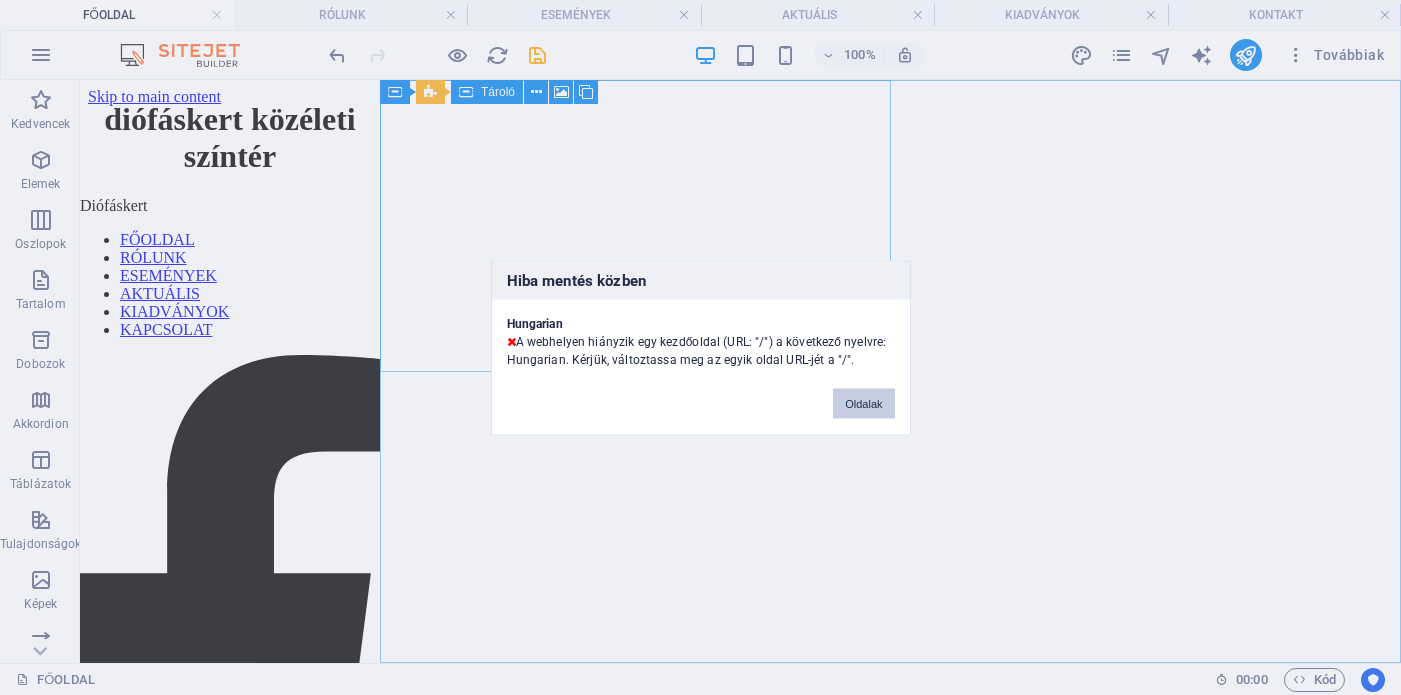 click on "Oldalak" at bounding box center (863, 403) 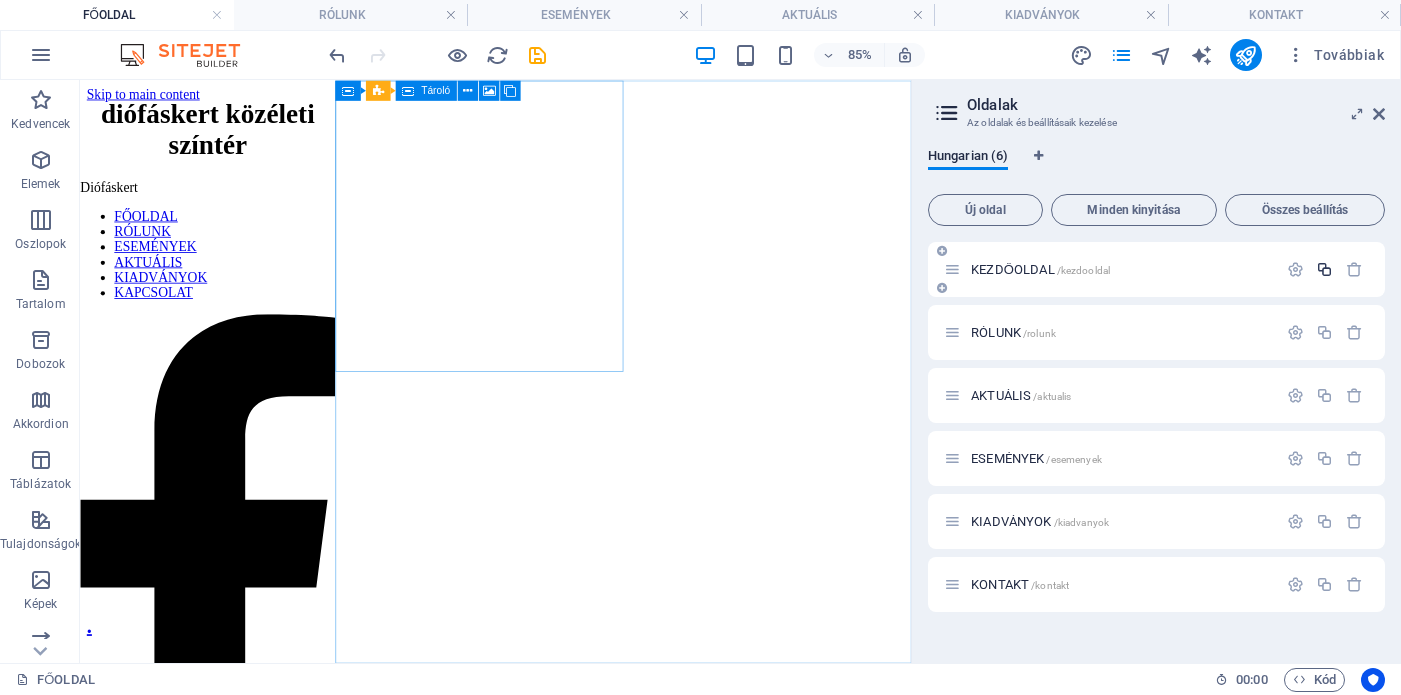 click at bounding box center (1324, 269) 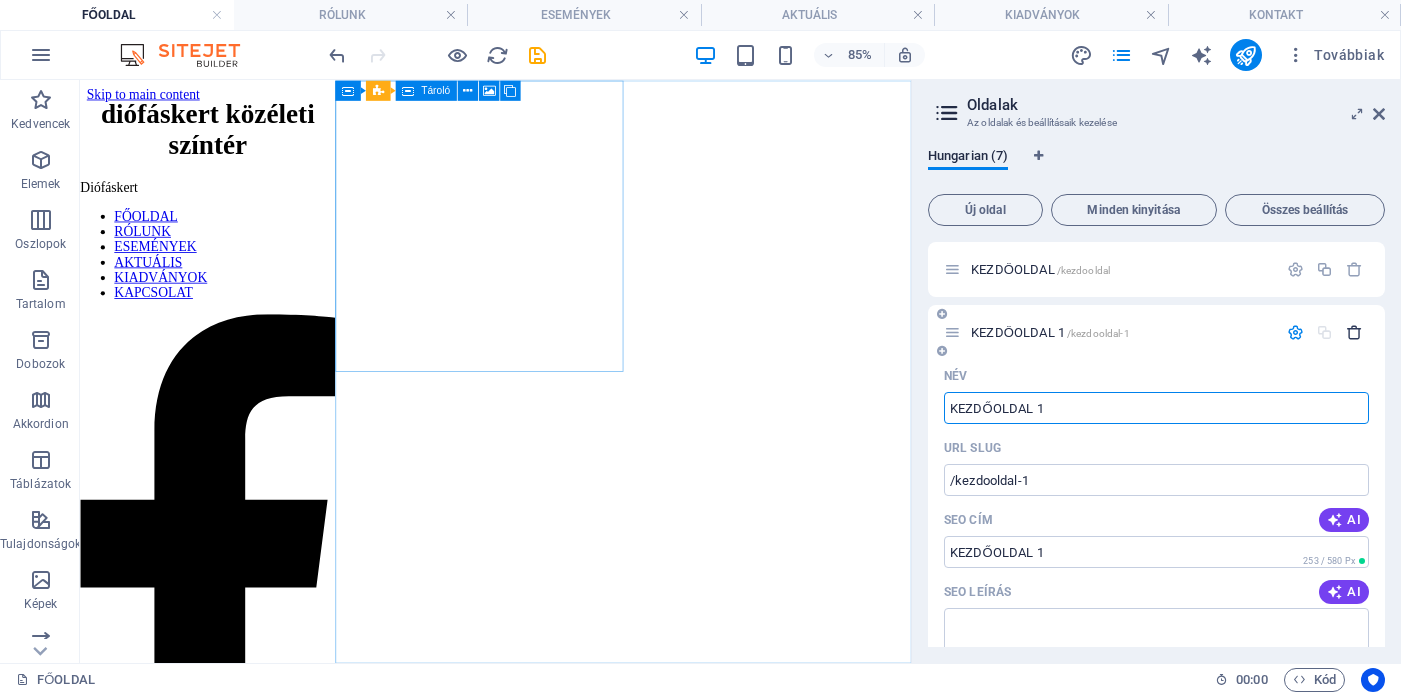 click at bounding box center [1354, 332] 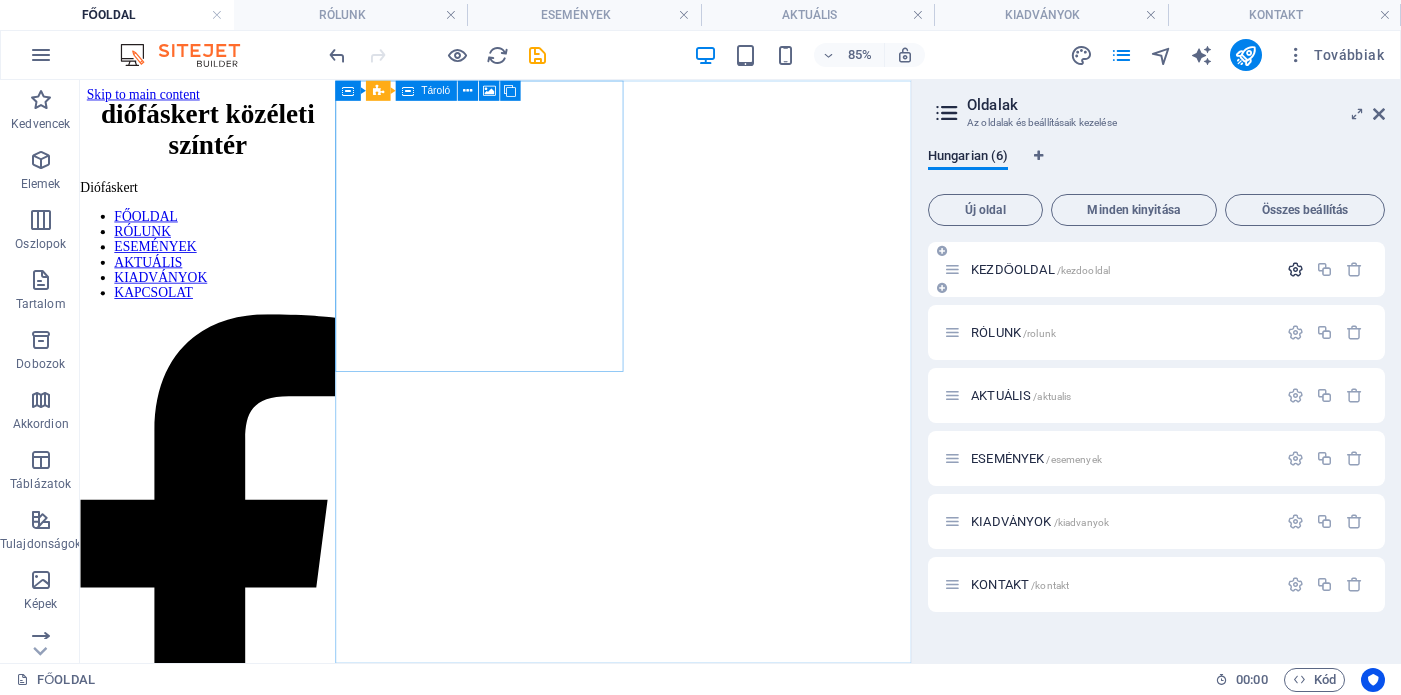 click at bounding box center [1295, 269] 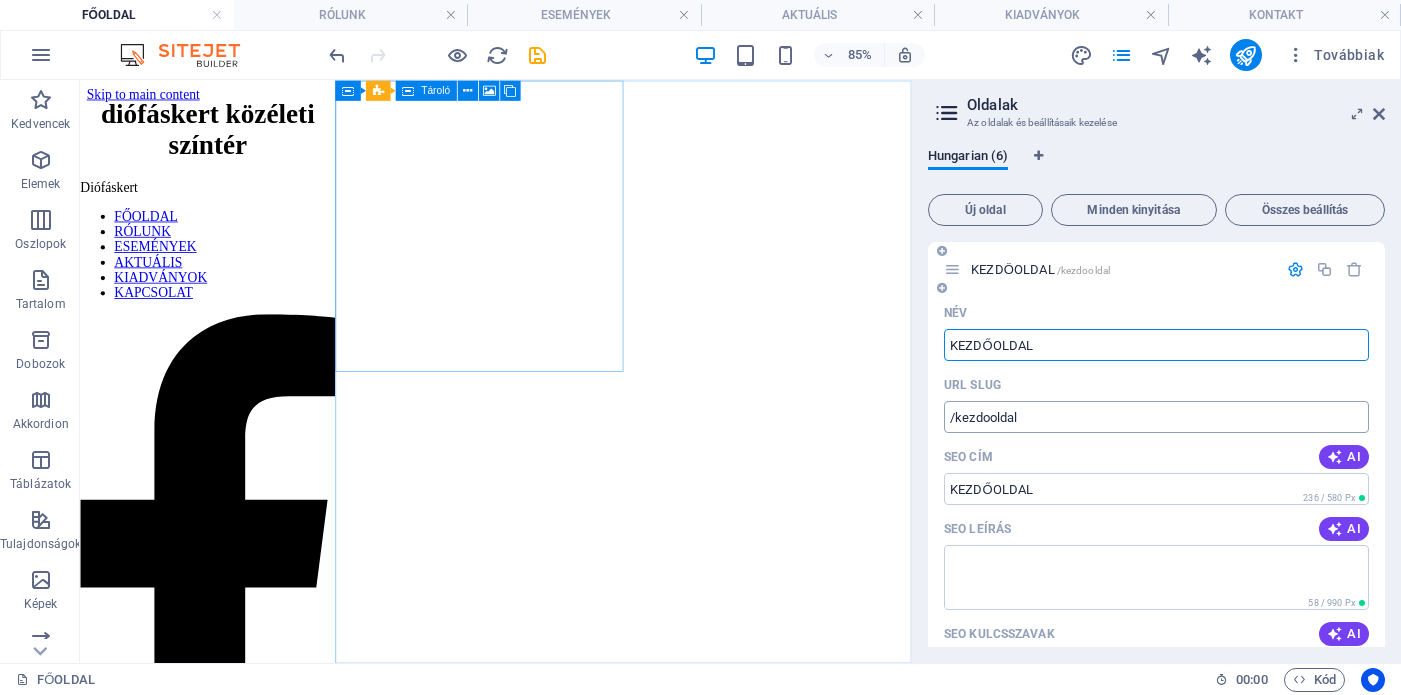 click on "/kezdooldal" at bounding box center (1156, 417) 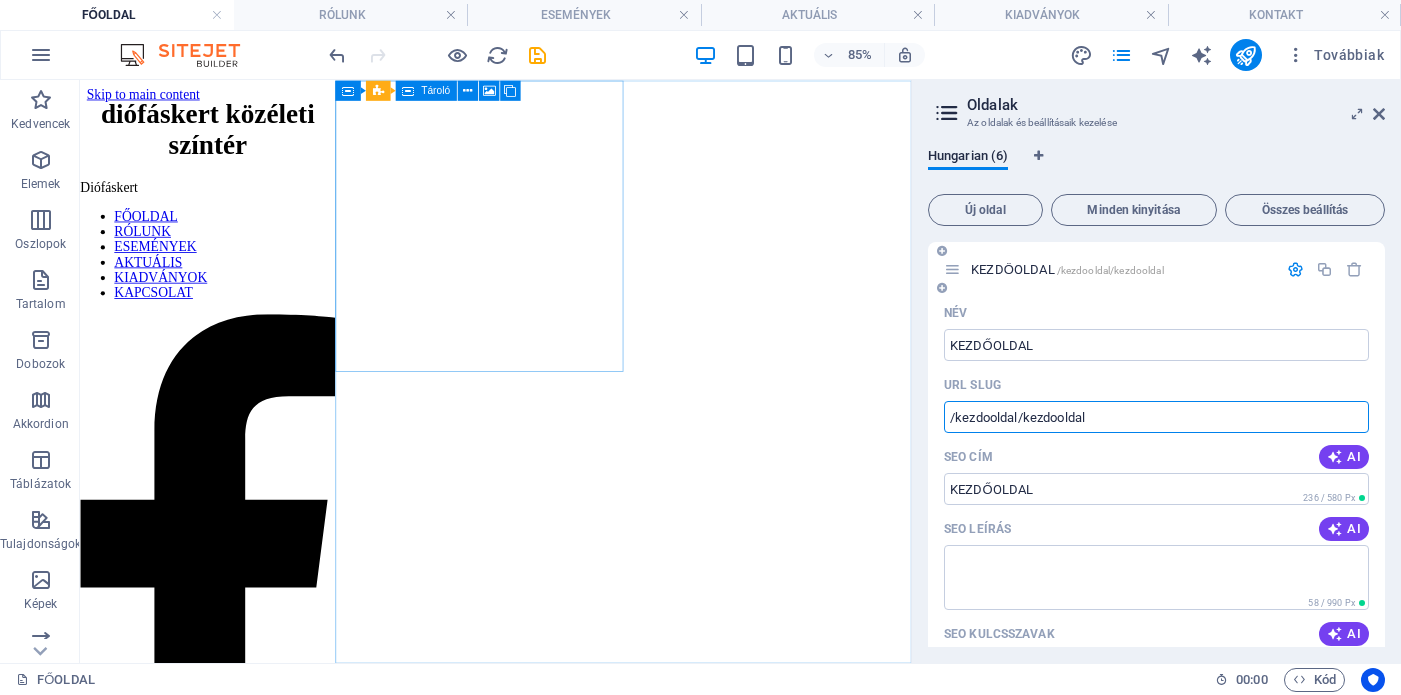 type on "/kezdooldal/kezdooldal" 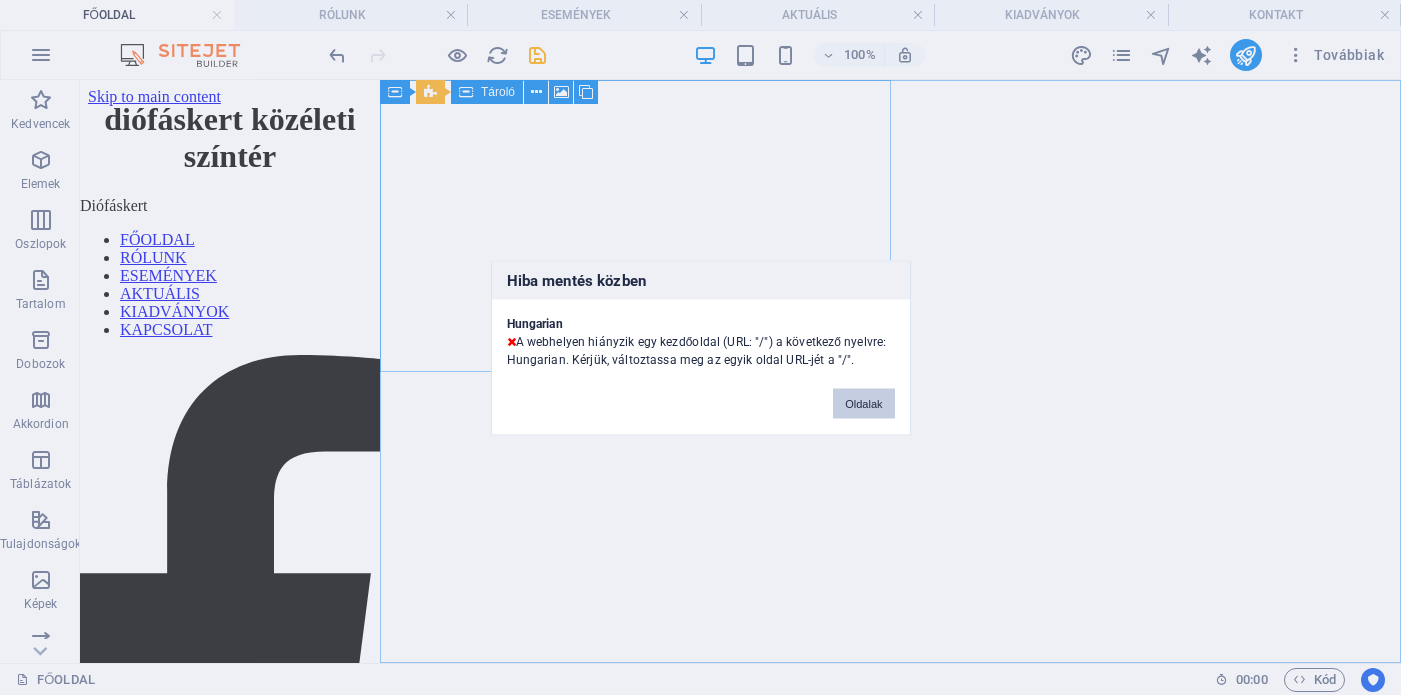 click on "Oldalak" at bounding box center [863, 403] 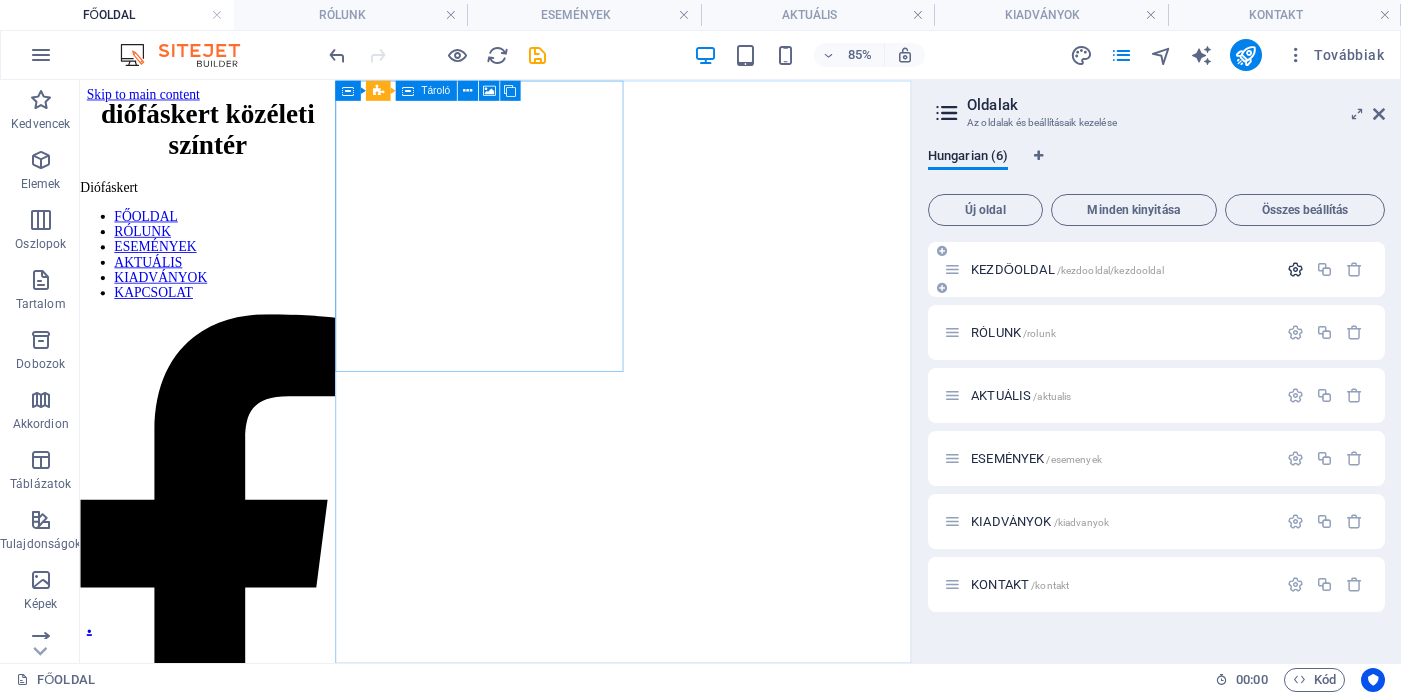 click at bounding box center [1295, 269] 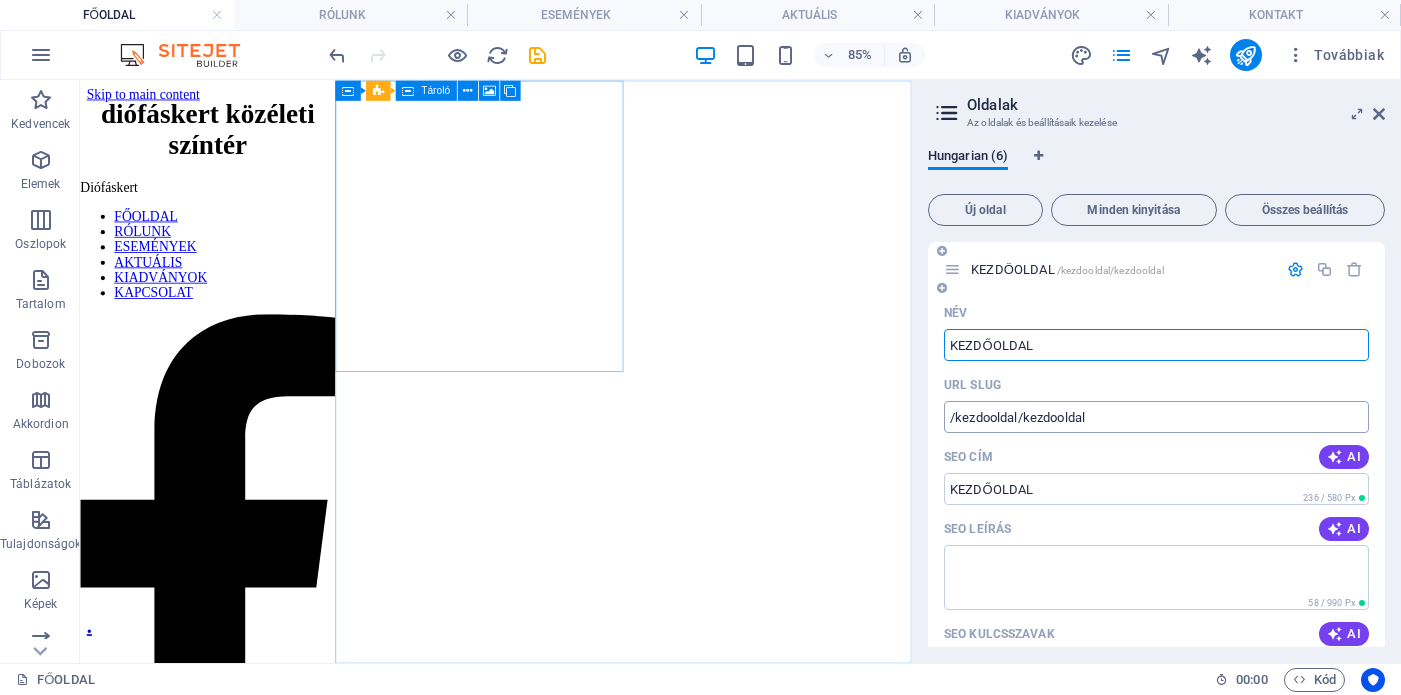 click on "/kezdooldal/kezdooldal" at bounding box center [1156, 417] 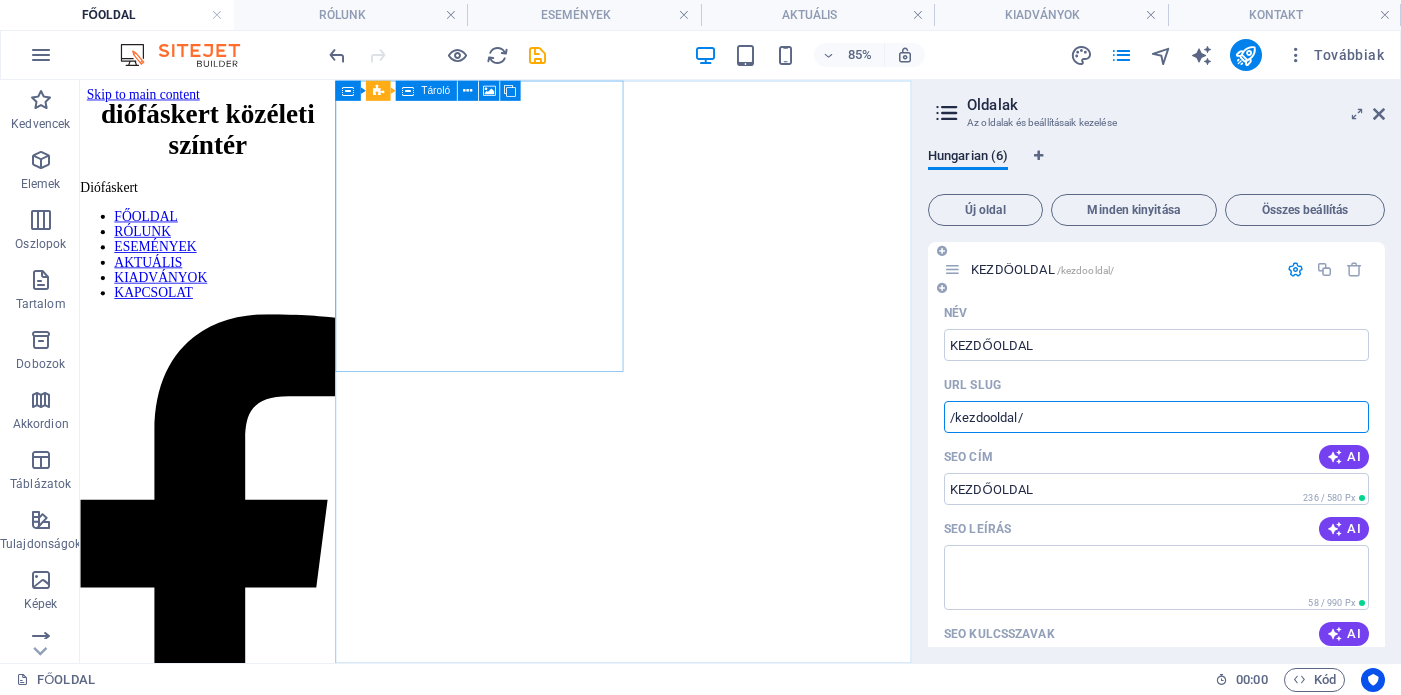 click on "/kezdooldal/" at bounding box center (1156, 417) 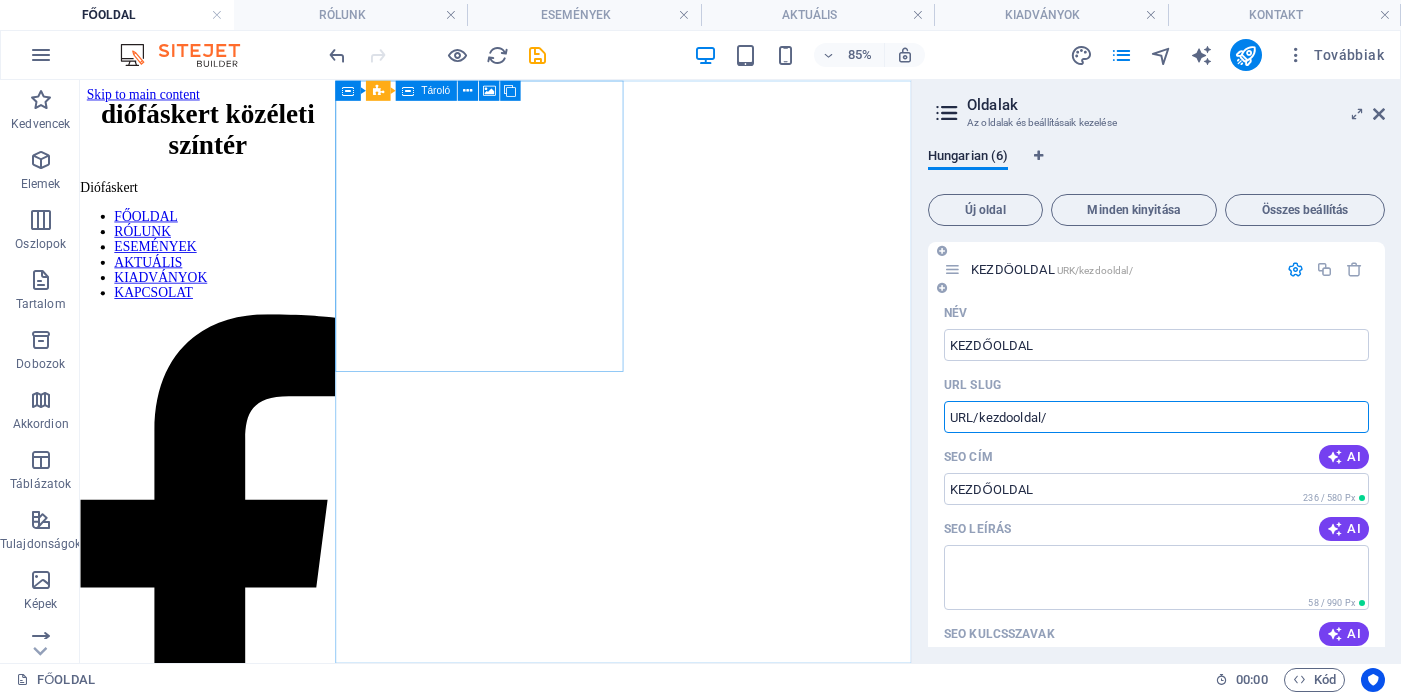 type on "URL/kezdooldal/" 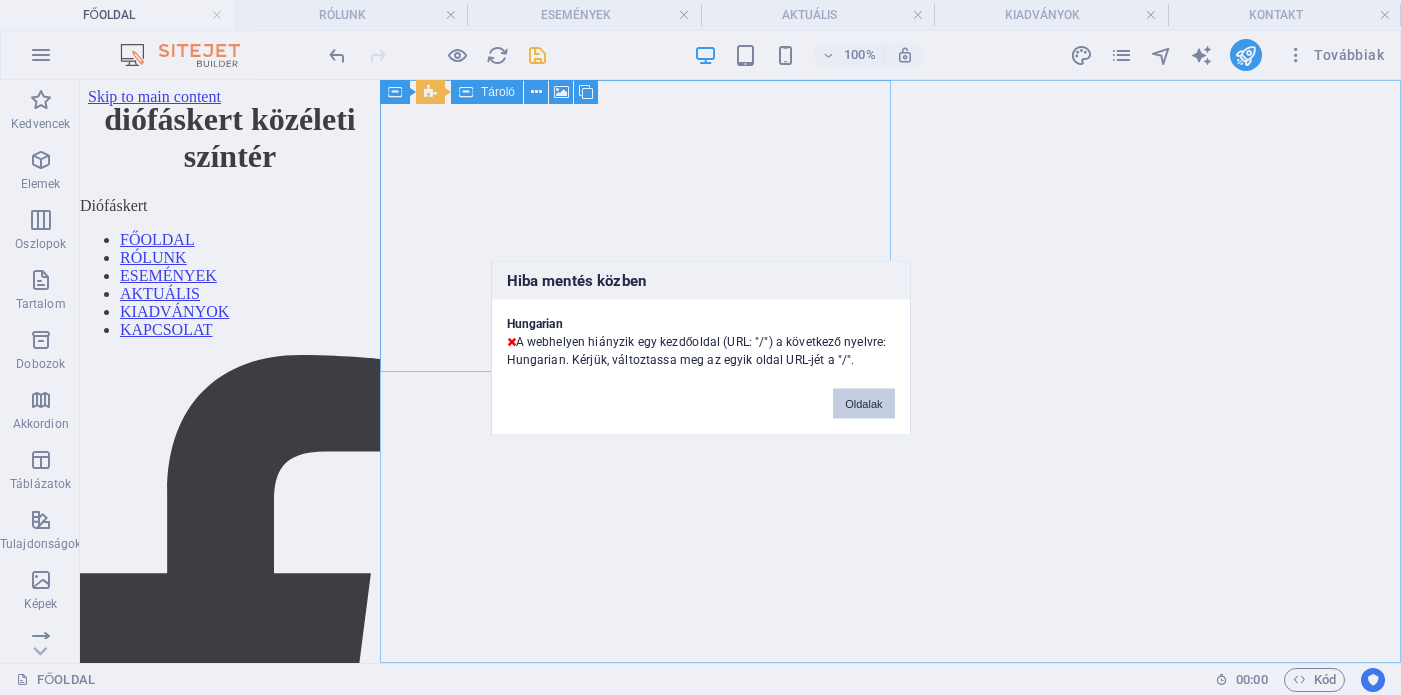 click on "Oldalak" at bounding box center (863, 403) 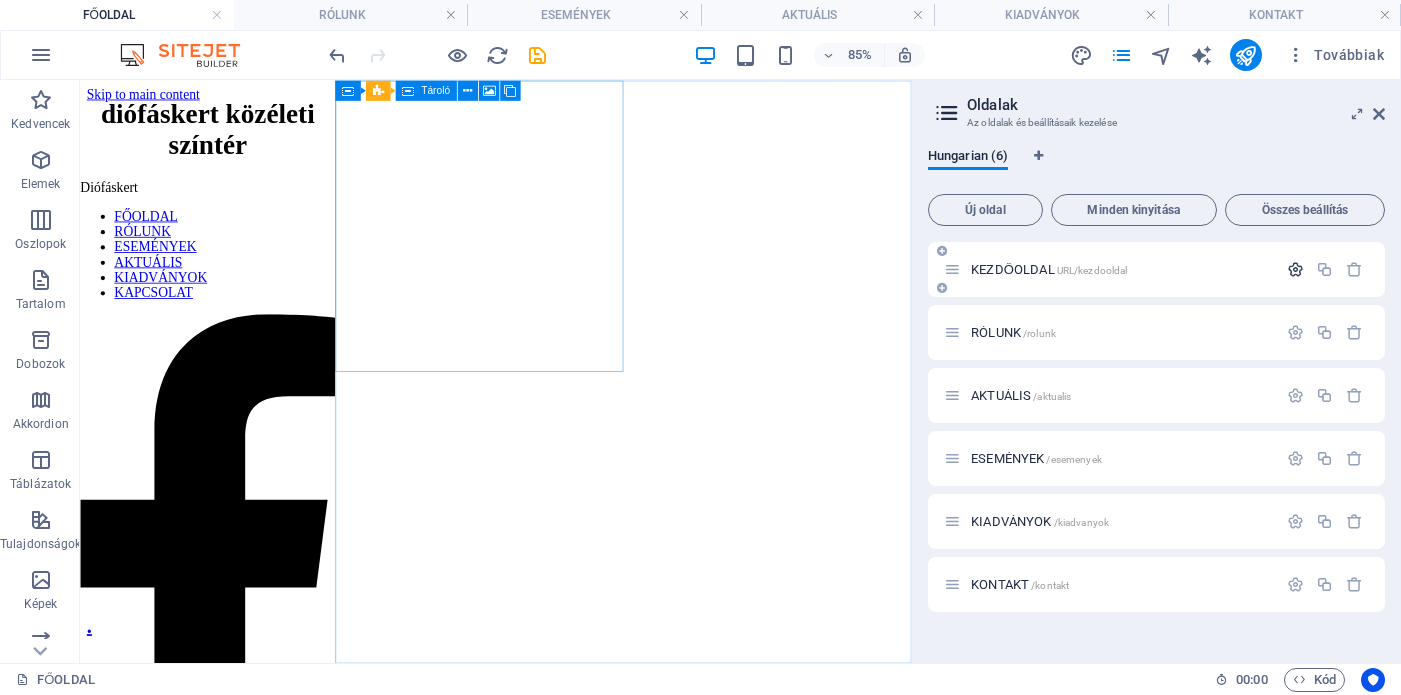 click at bounding box center [1295, 269] 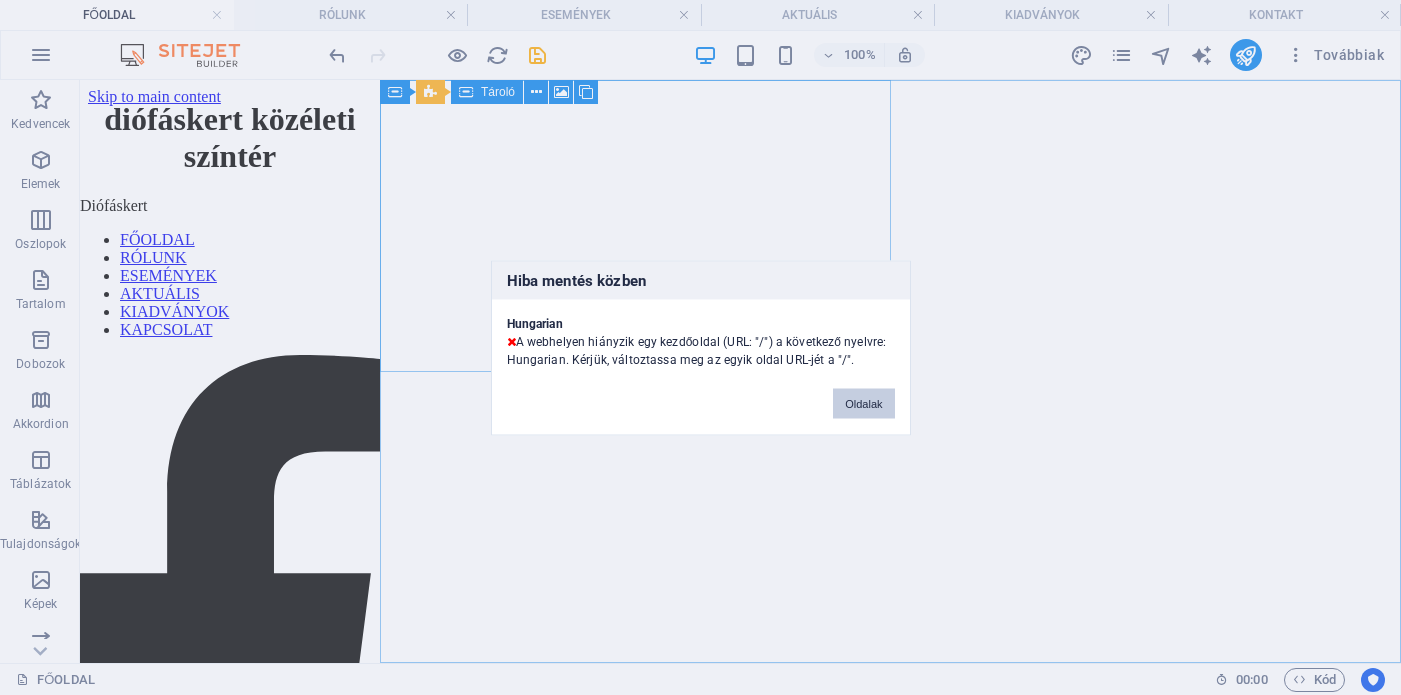 click on "Oldalak" at bounding box center [863, 403] 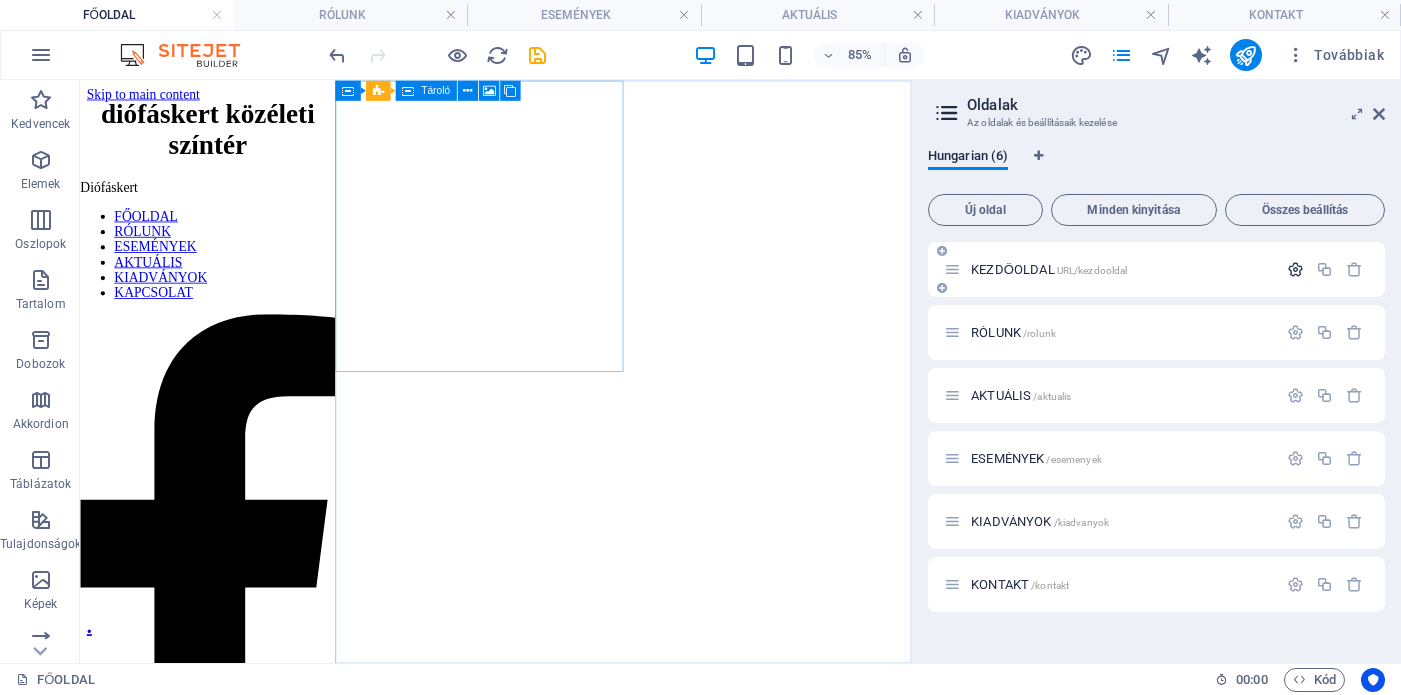 click at bounding box center [1295, 269] 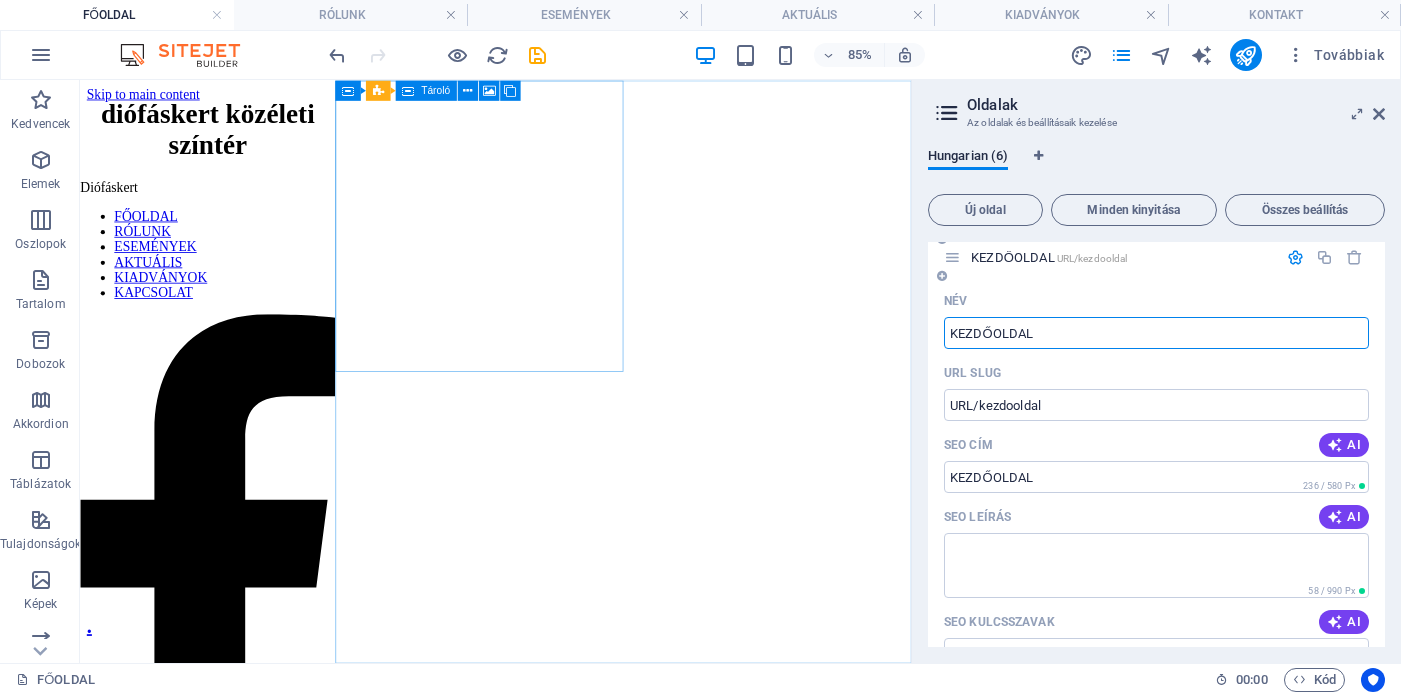 scroll, scrollTop: 0, scrollLeft: 0, axis: both 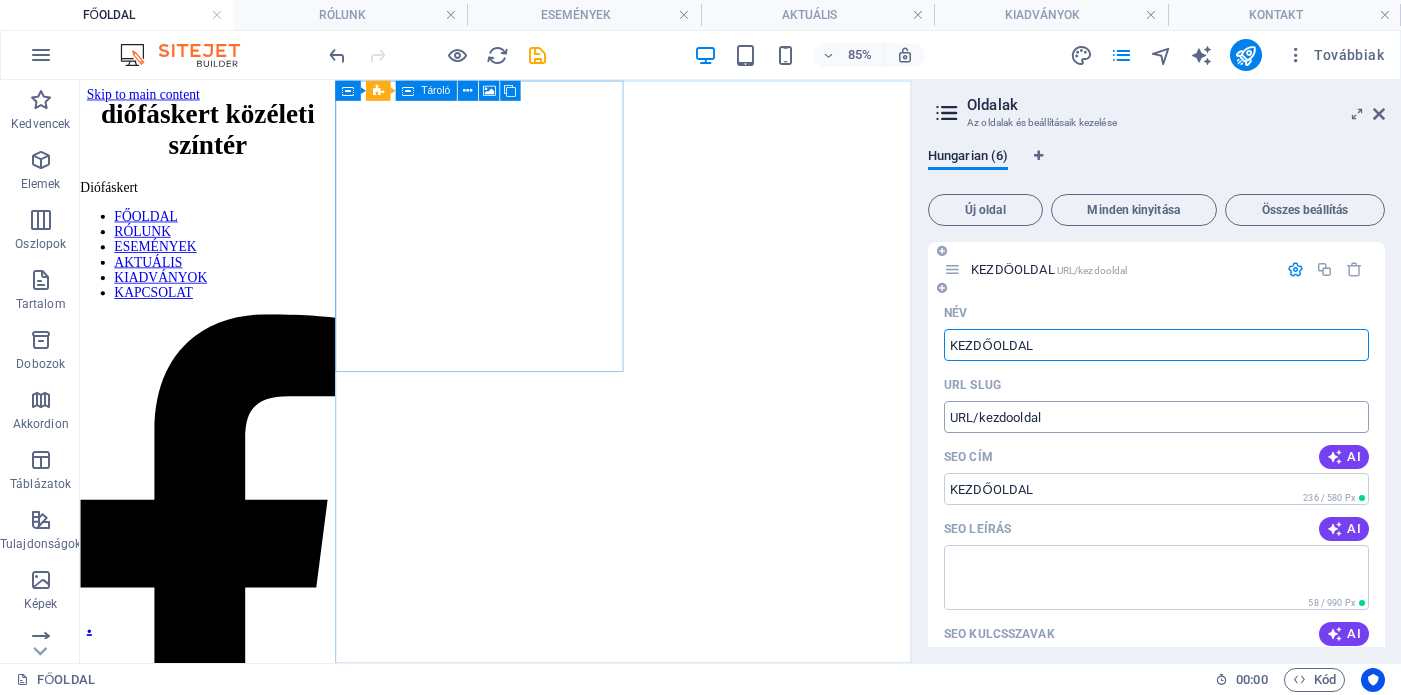 click on "URL/kezdooldal" at bounding box center (1156, 417) 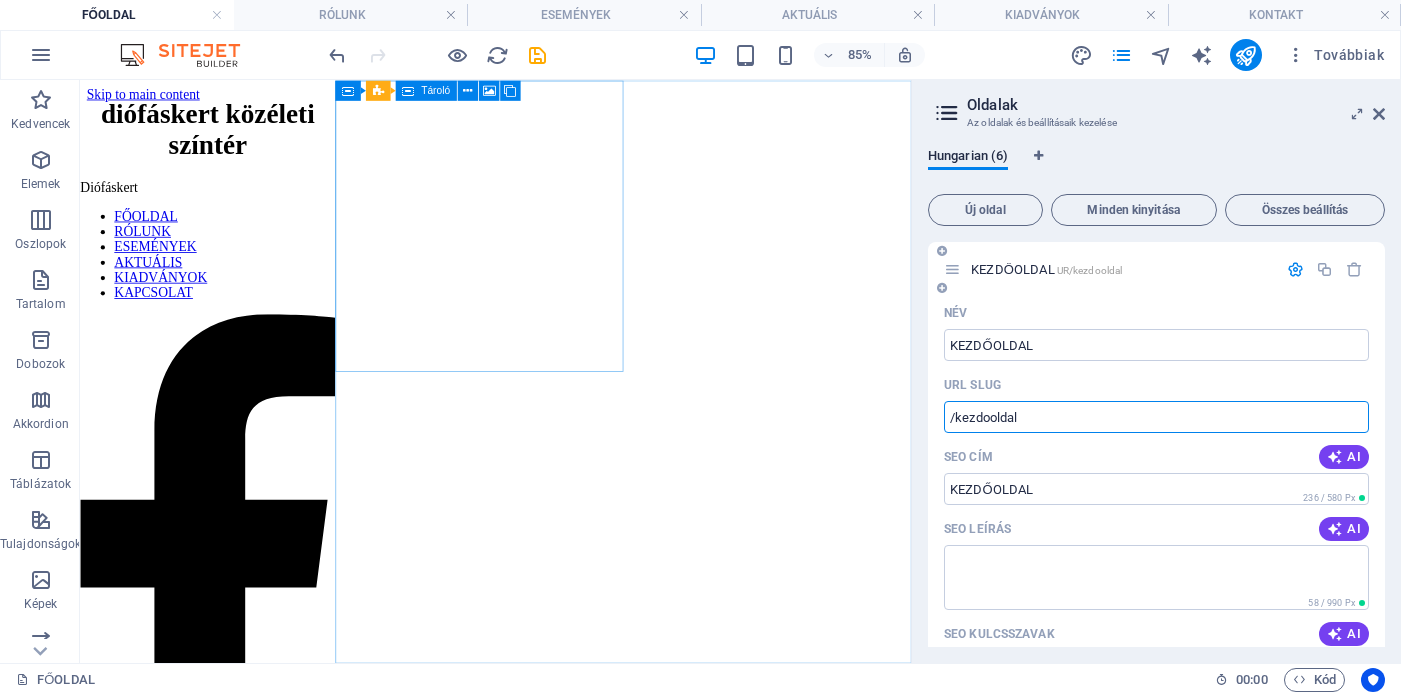 type on "/kezdooldal" 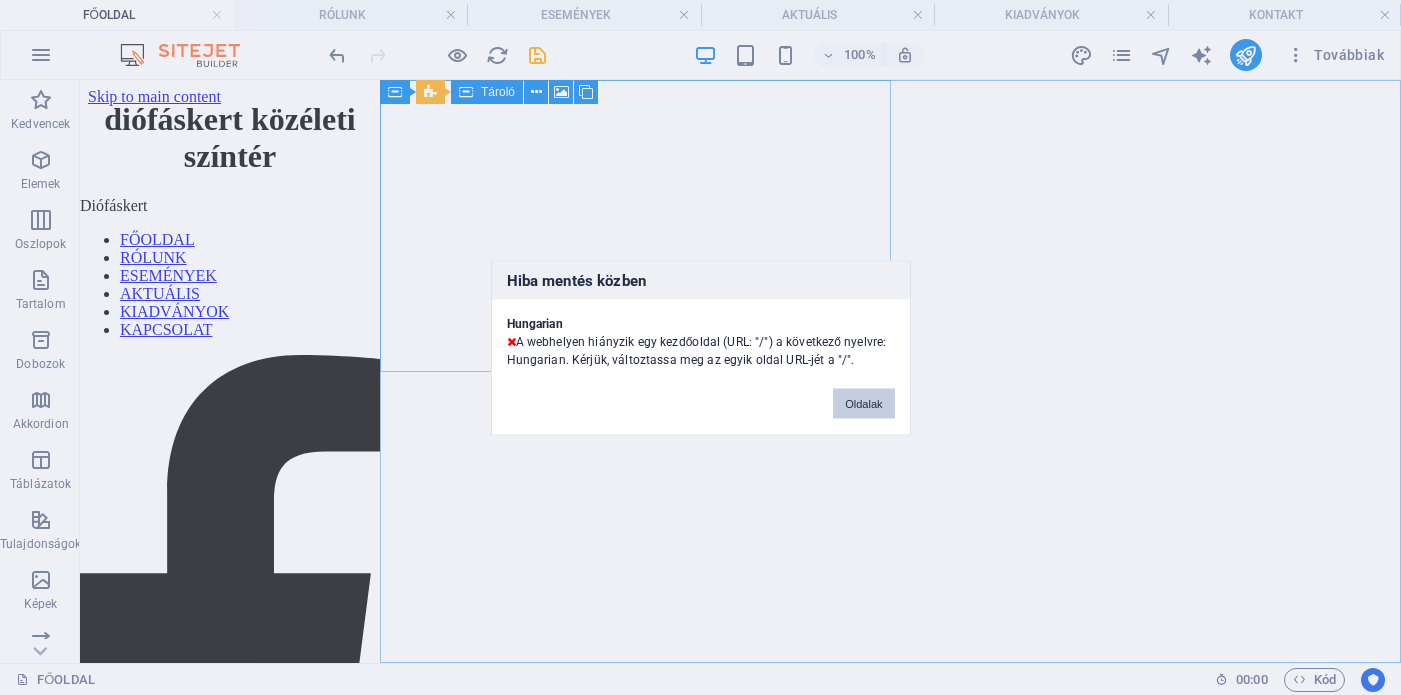 click on "Oldalak" at bounding box center [863, 403] 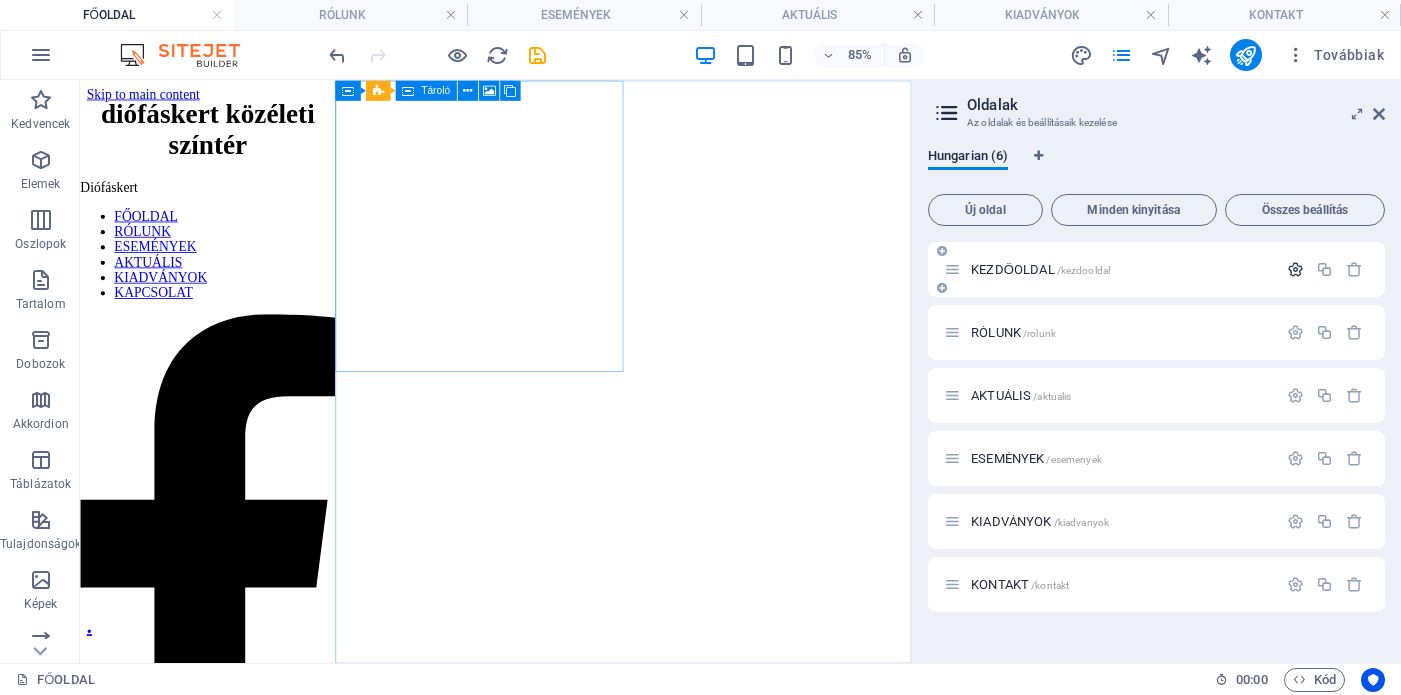 click at bounding box center (1295, 269) 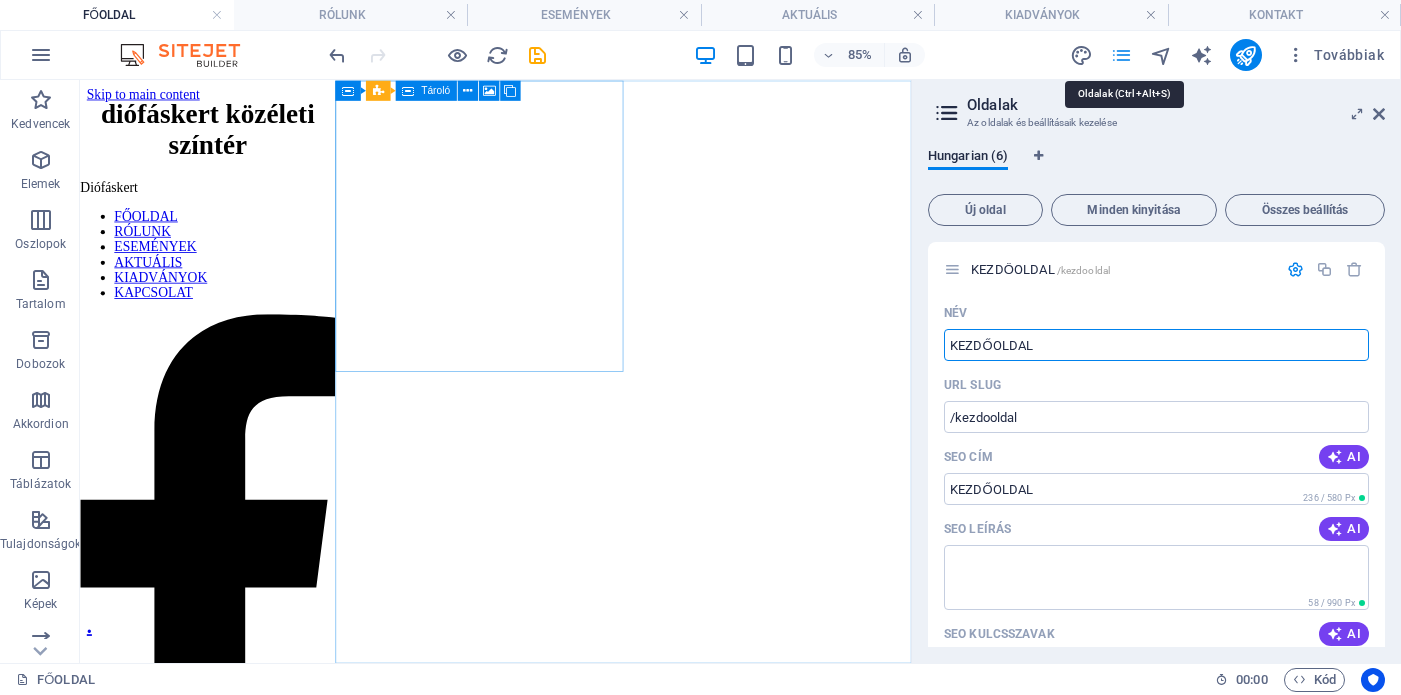 click at bounding box center [1121, 55] 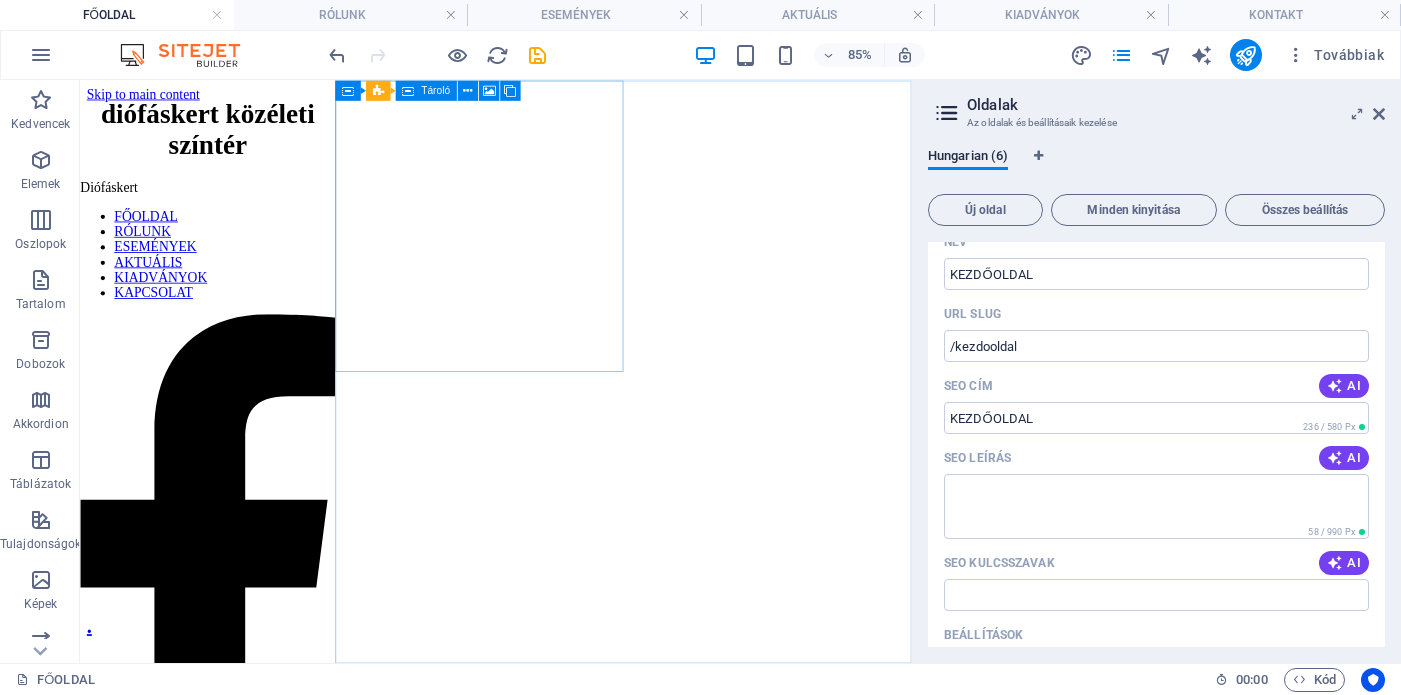 scroll, scrollTop: 0, scrollLeft: 0, axis: both 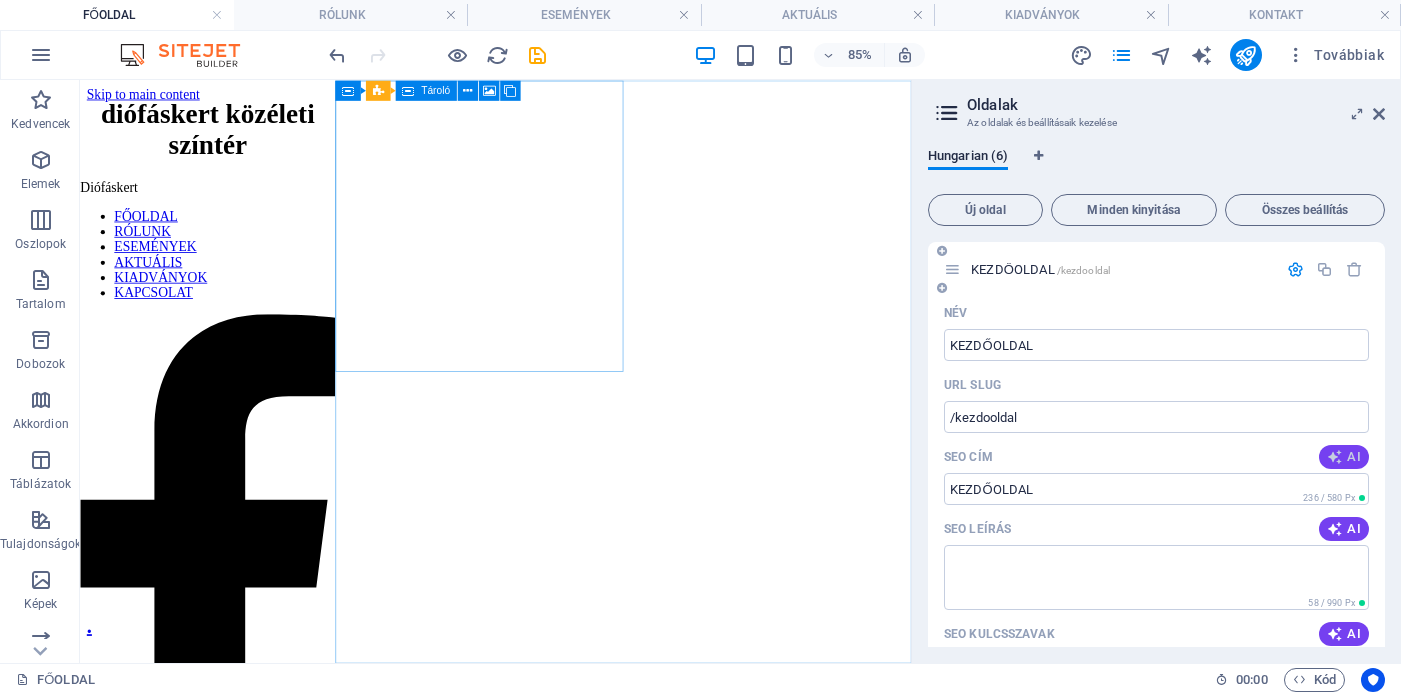 click on "AI" at bounding box center (1344, 457) 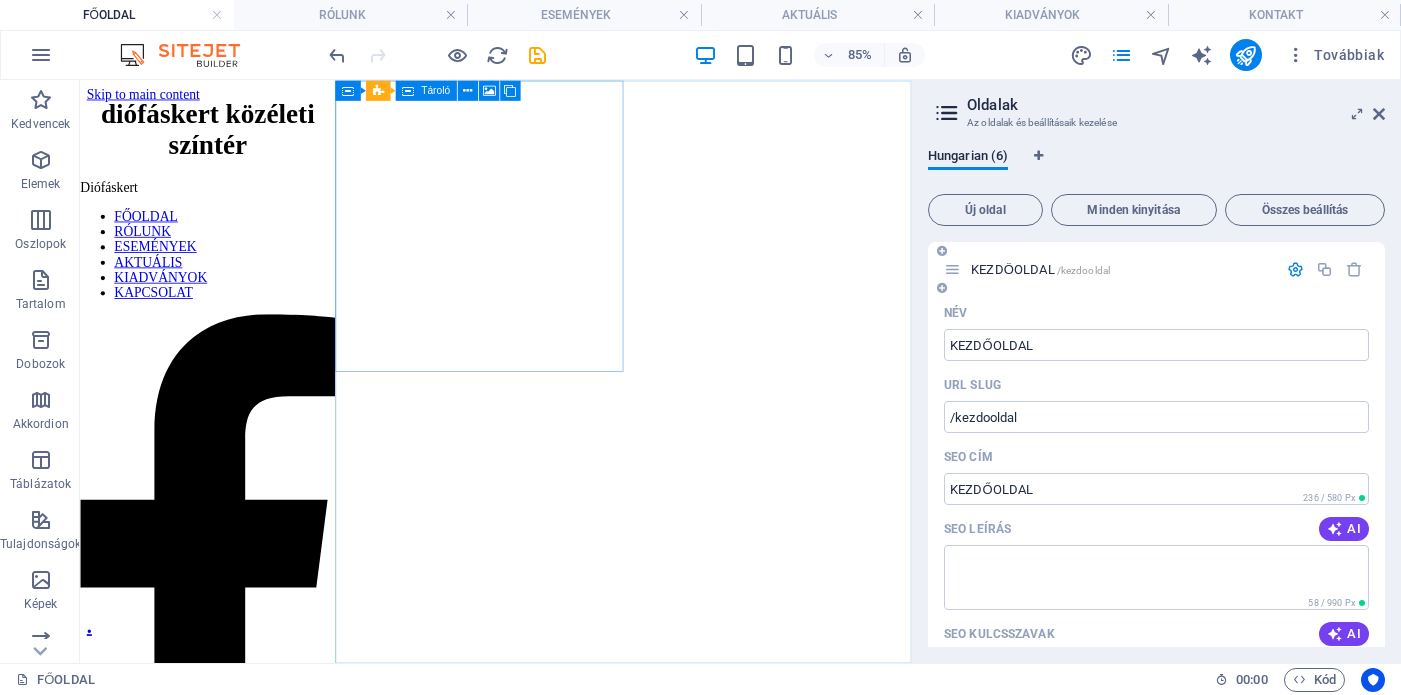 type on "Diófáskert: Közéleti Színtér" 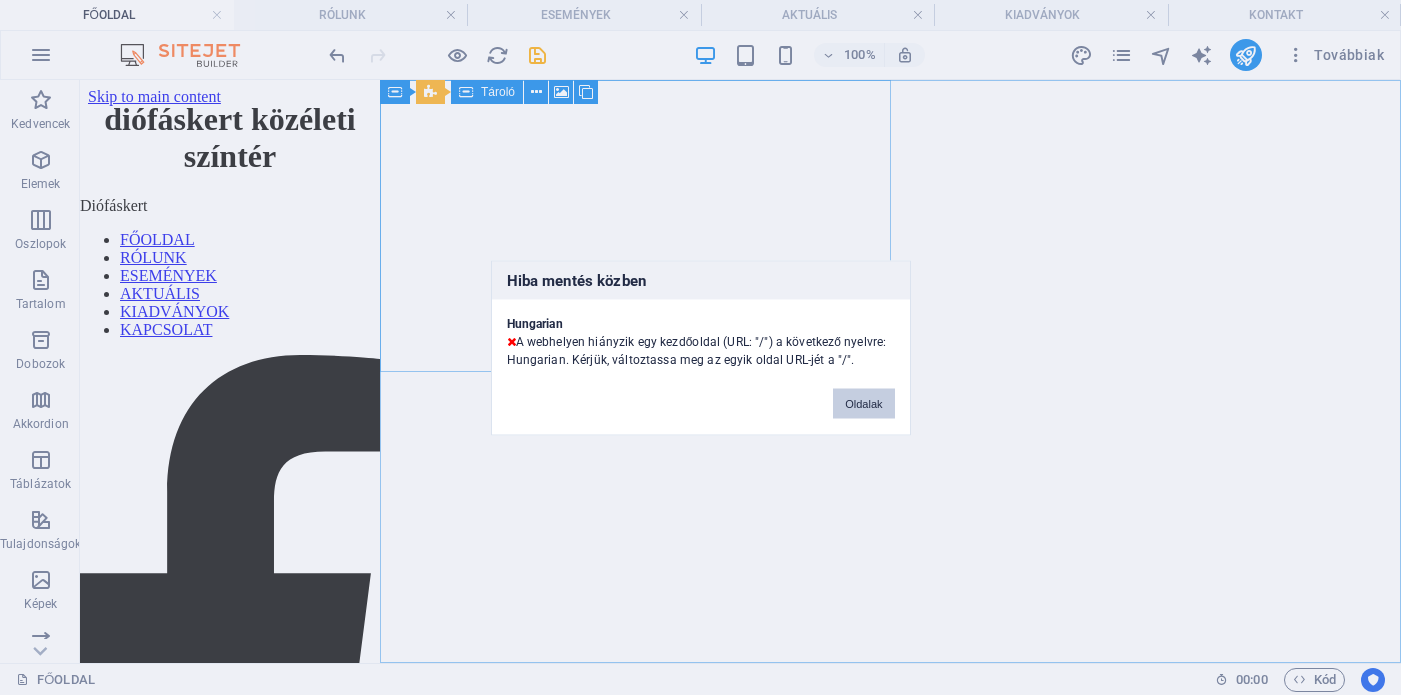 click on "Oldalak" at bounding box center (863, 403) 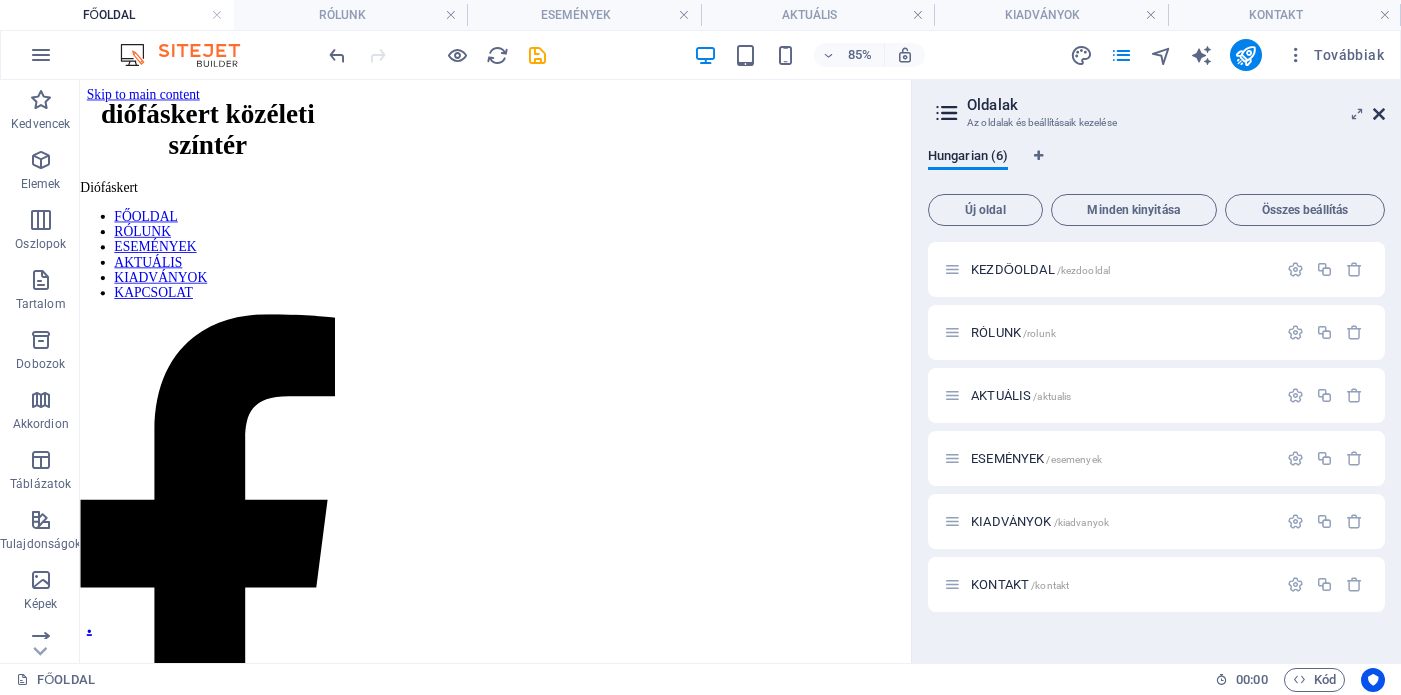 click at bounding box center [1379, 114] 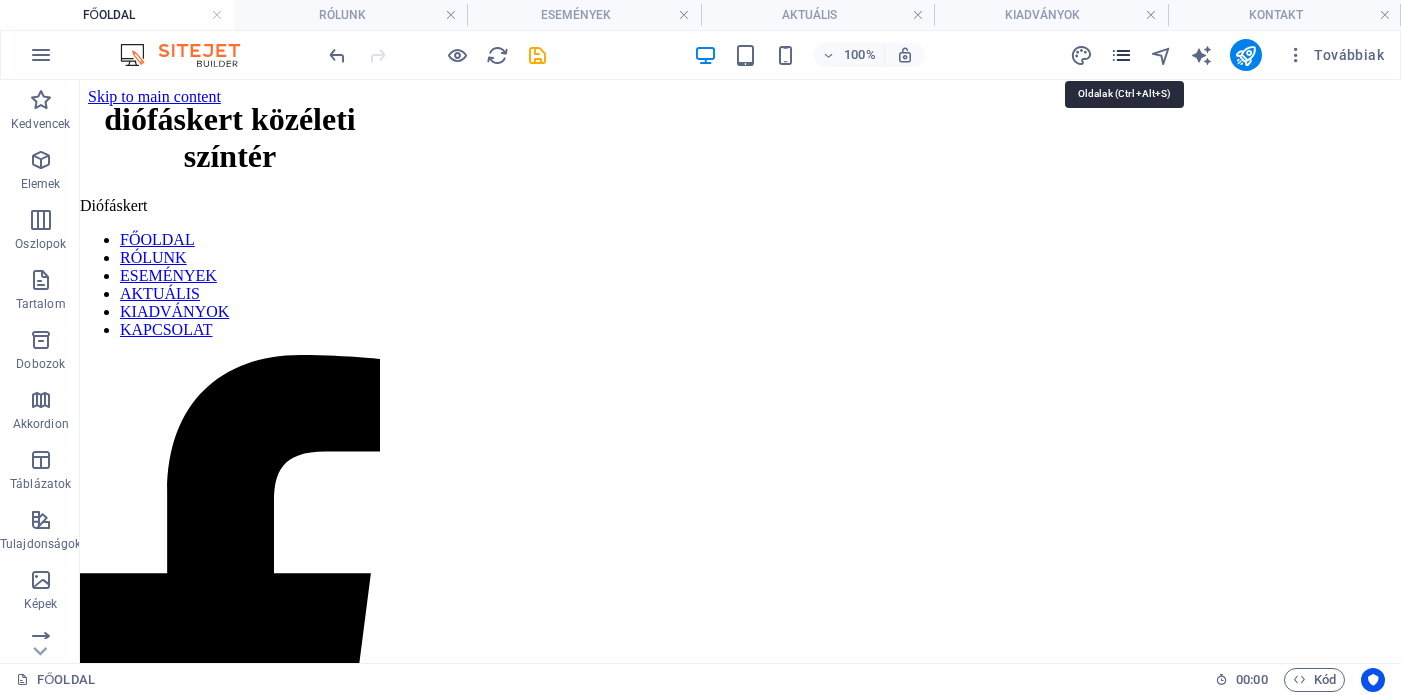 click at bounding box center [1121, 55] 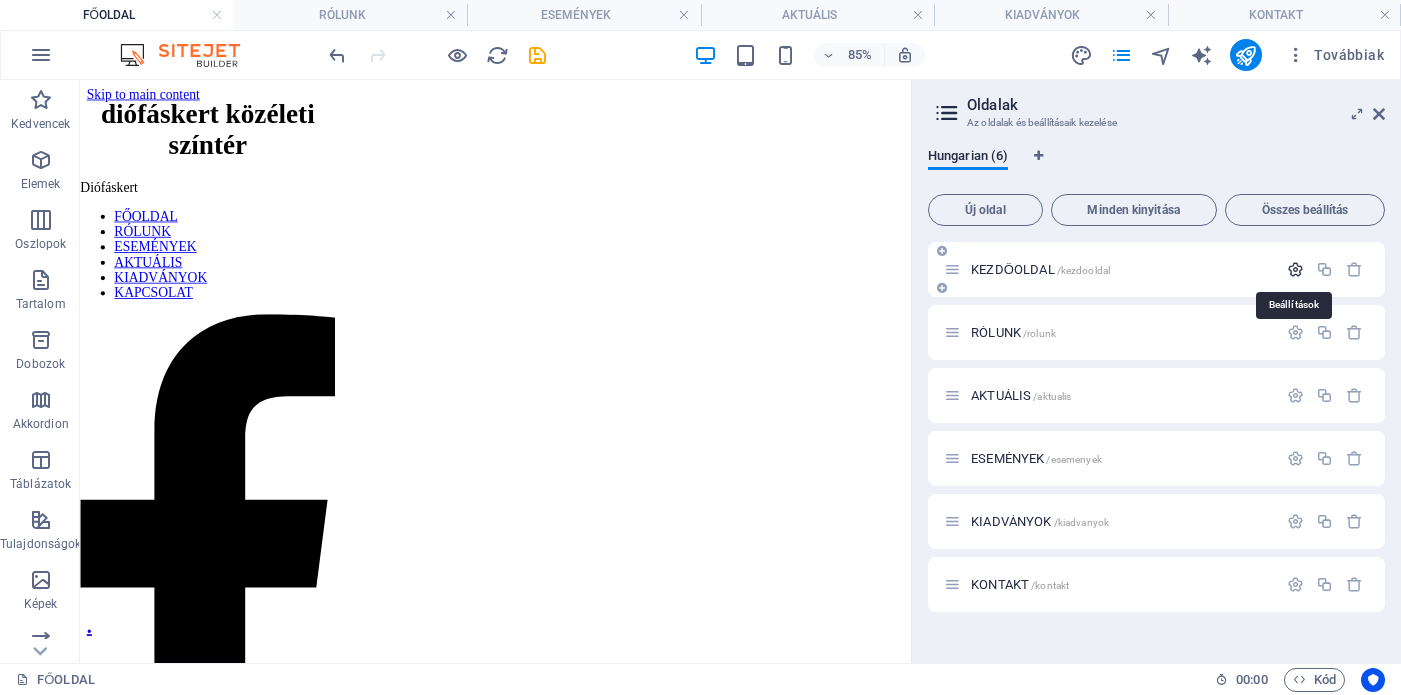 click at bounding box center (1295, 269) 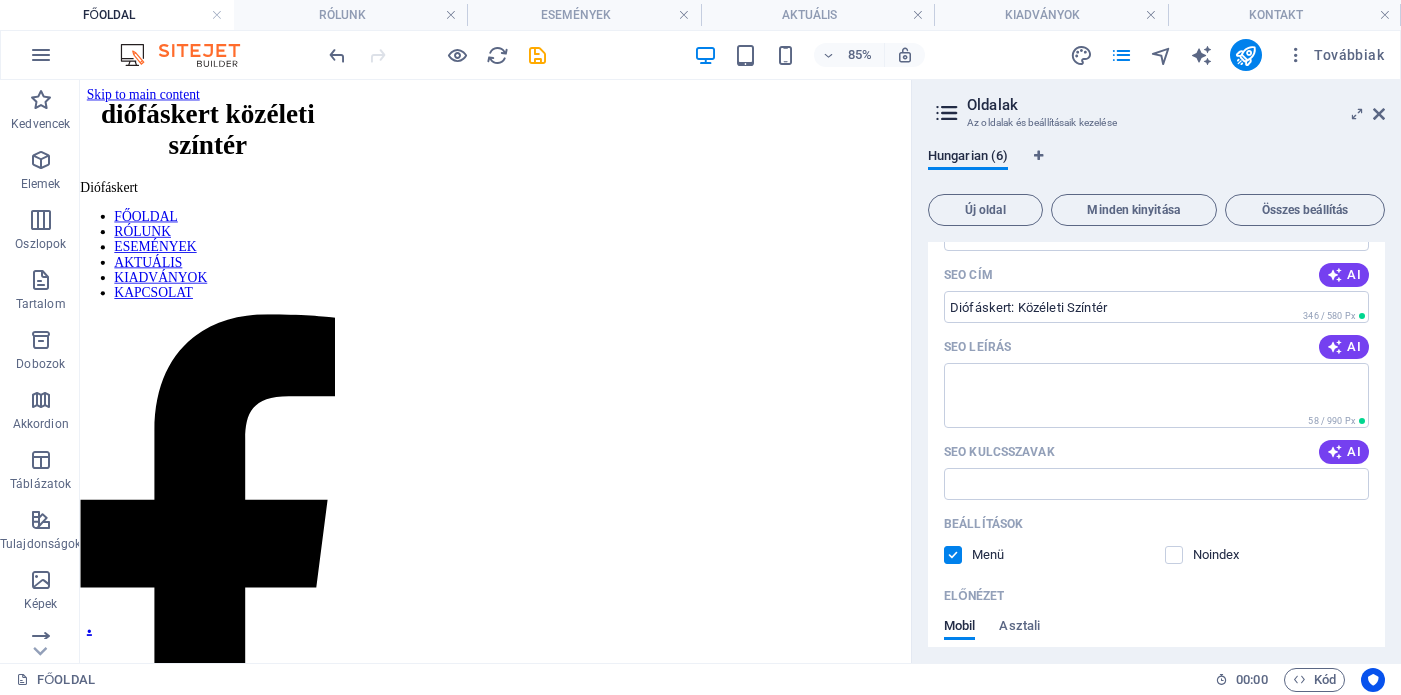 scroll, scrollTop: 190, scrollLeft: 0, axis: vertical 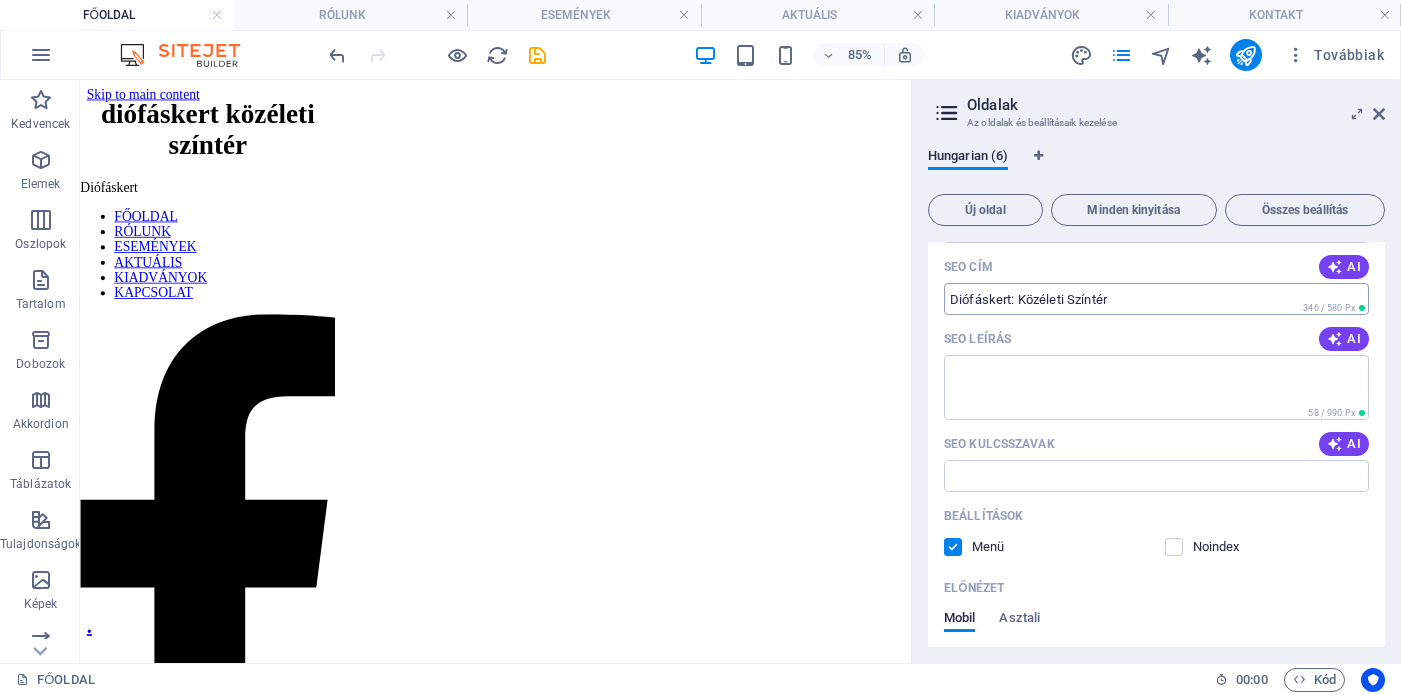 click on "Diófáskert: Közéleti Színtér" at bounding box center (1156, 299) 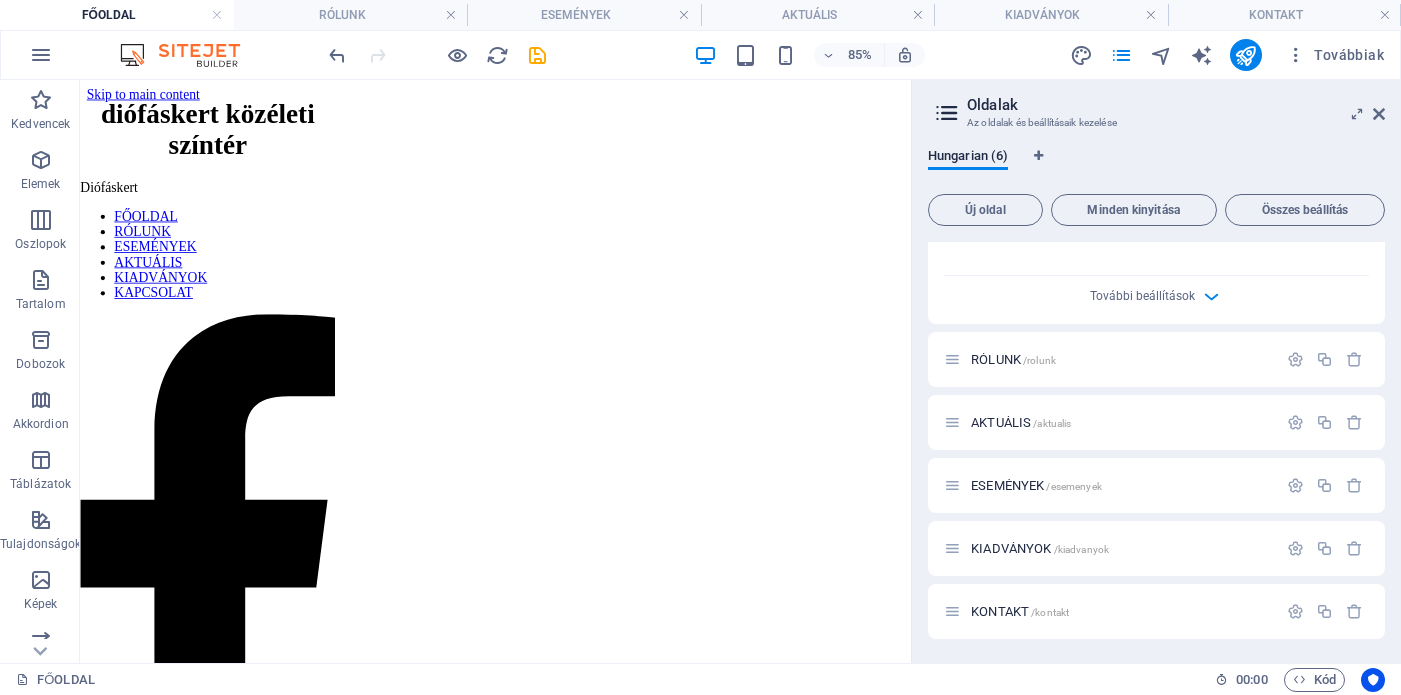 scroll, scrollTop: 0, scrollLeft: 0, axis: both 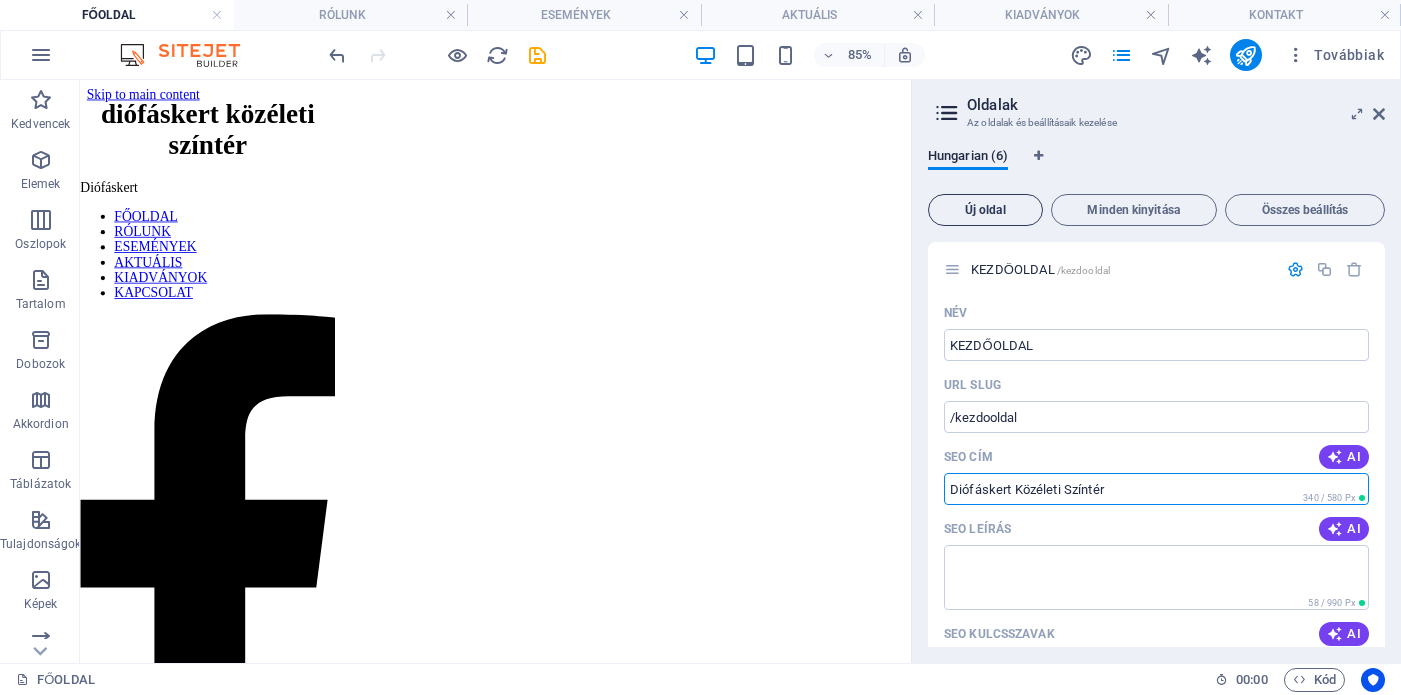 type on "Diófáskert Közéleti Színtér" 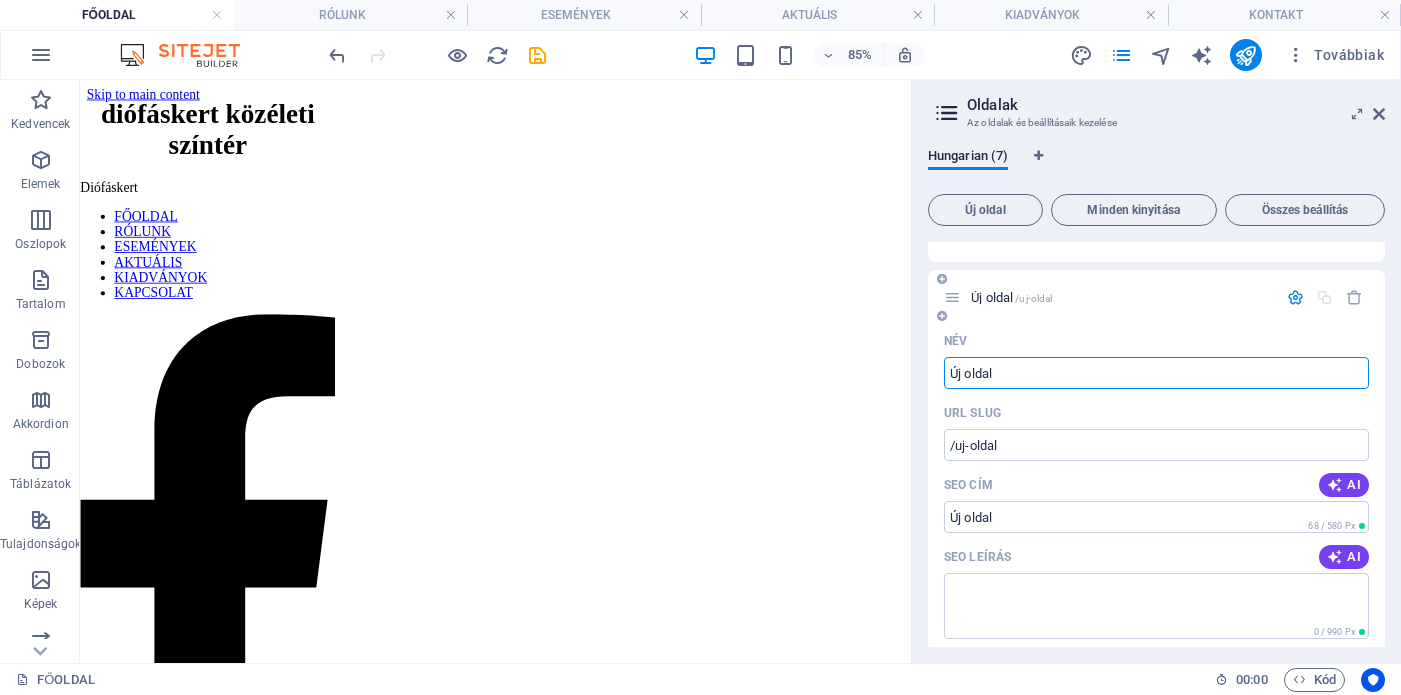 scroll, scrollTop: 1124, scrollLeft: 0, axis: vertical 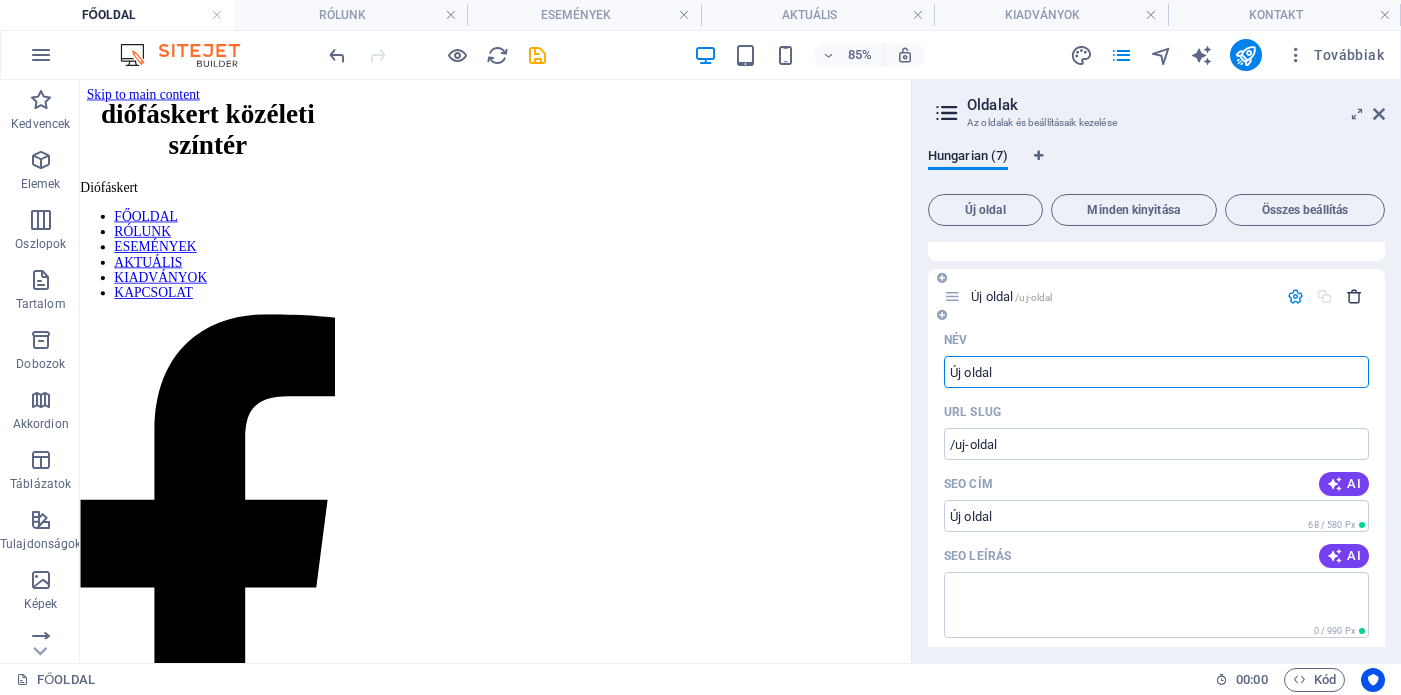 click at bounding box center (1354, 296) 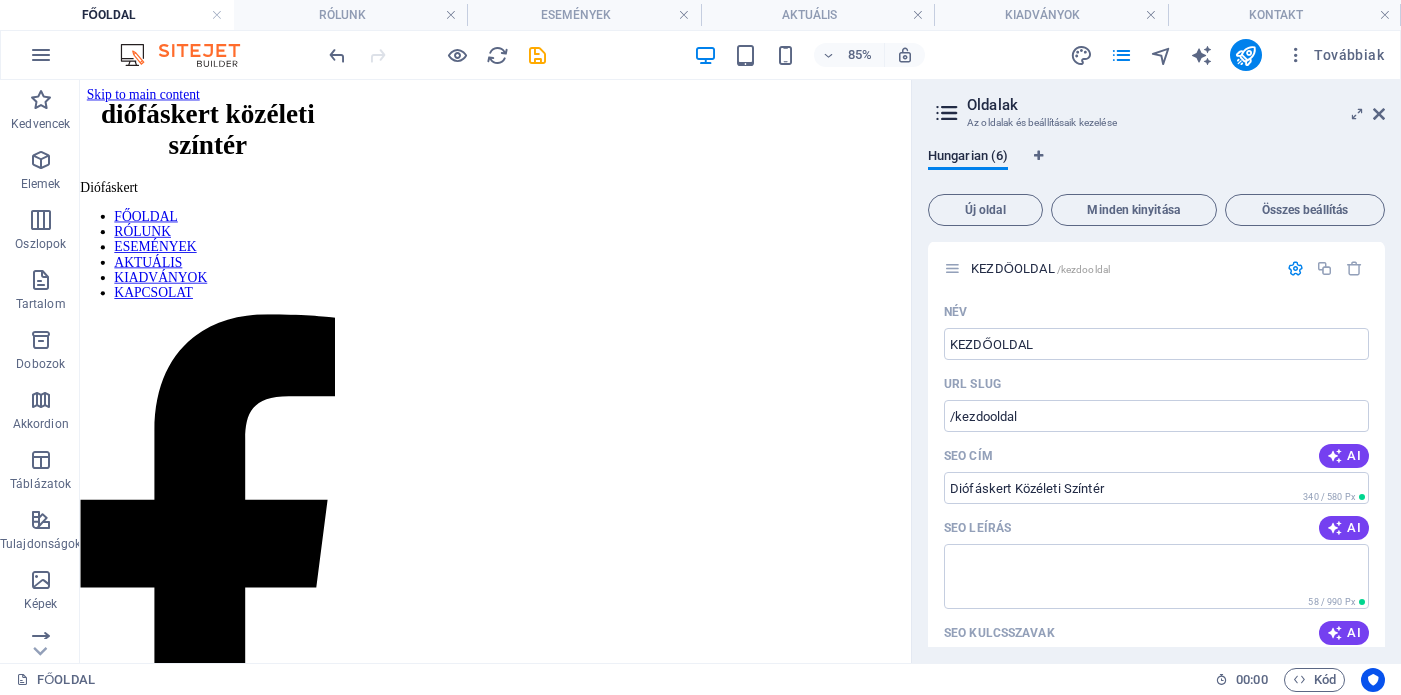 scroll, scrollTop: 0, scrollLeft: 0, axis: both 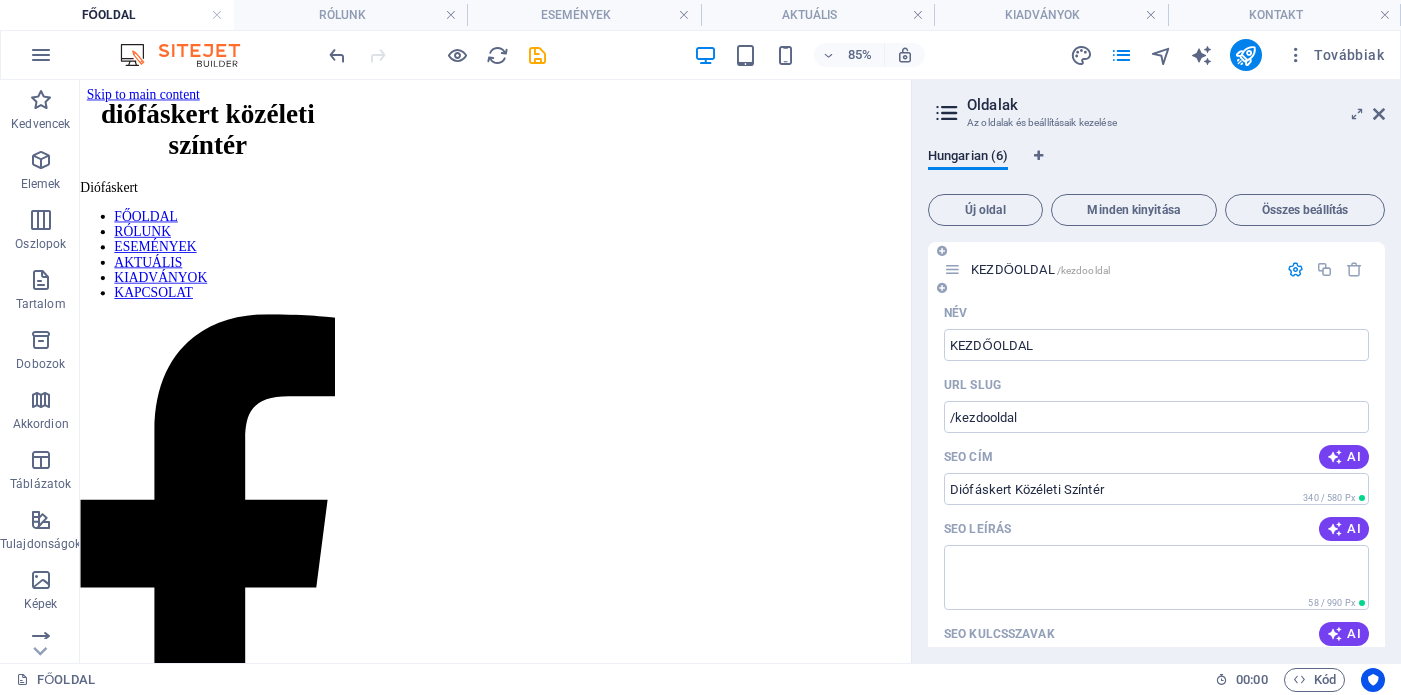 click at bounding box center (1295, 269) 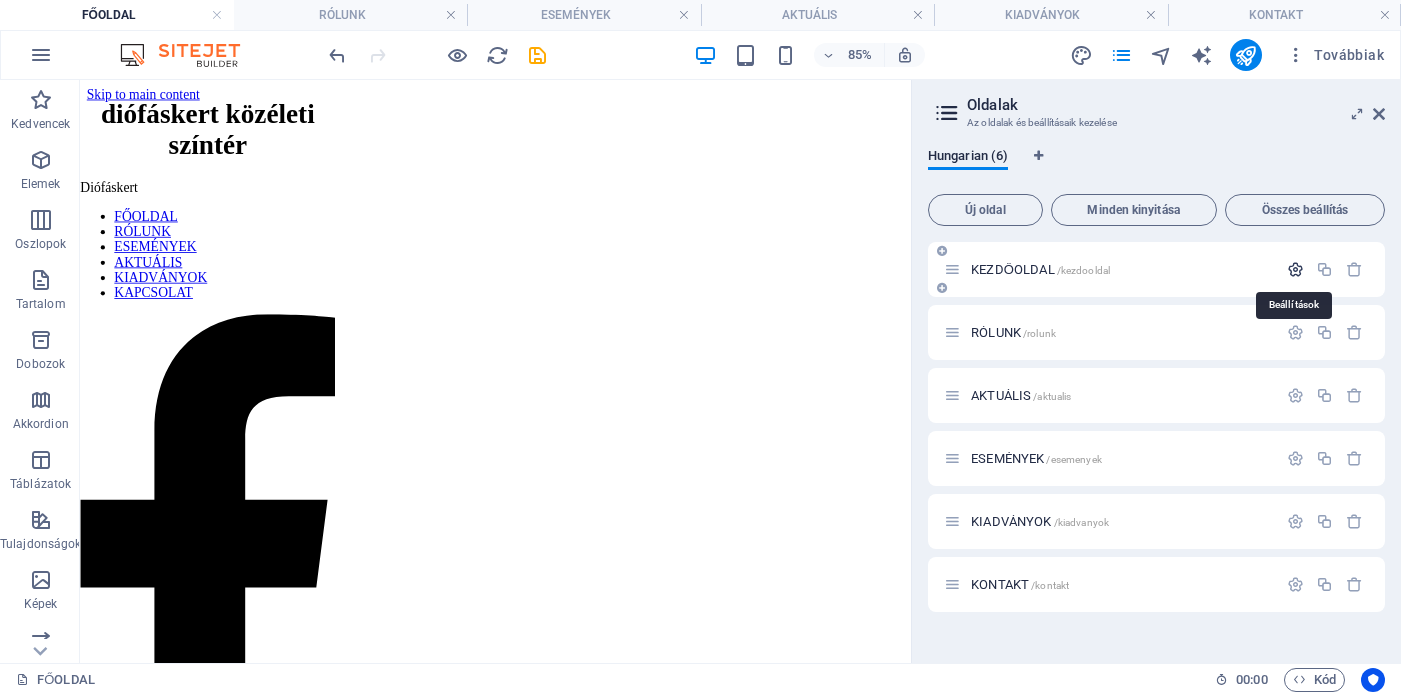click at bounding box center [1295, 269] 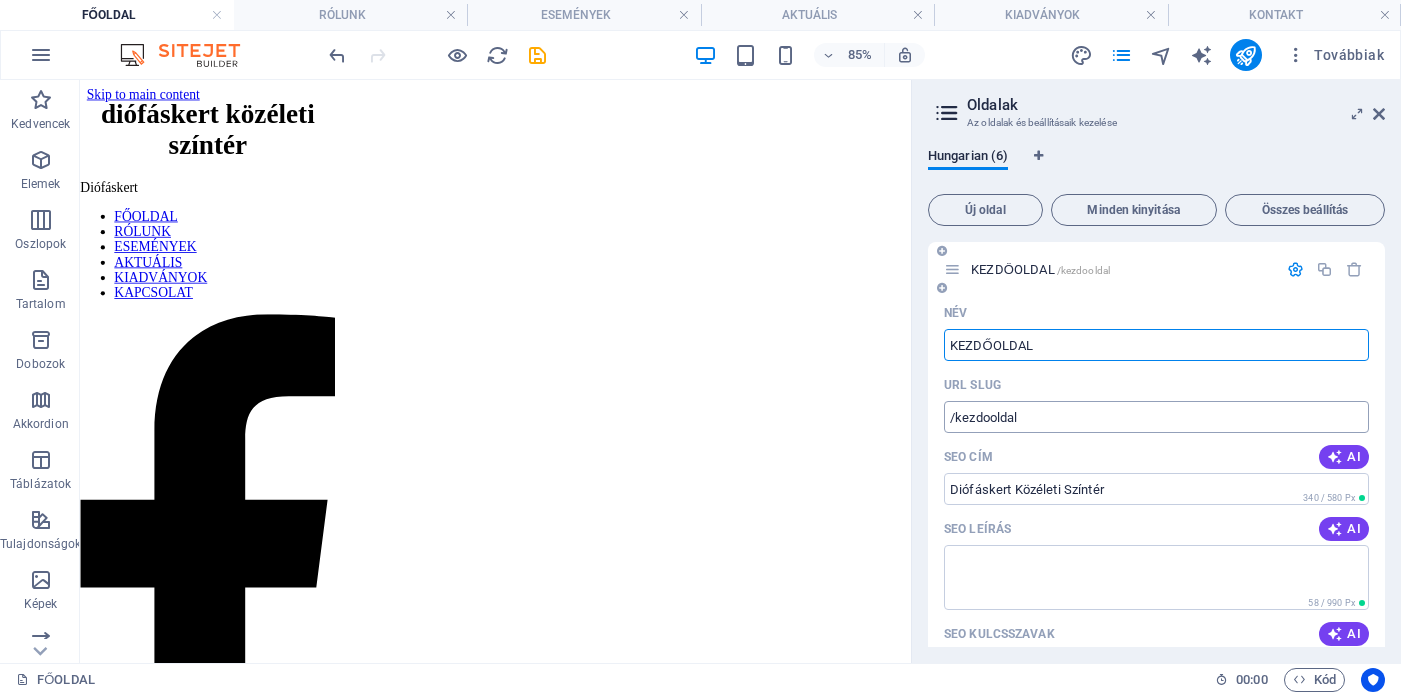 click on "/kezdooldal" at bounding box center (1156, 417) 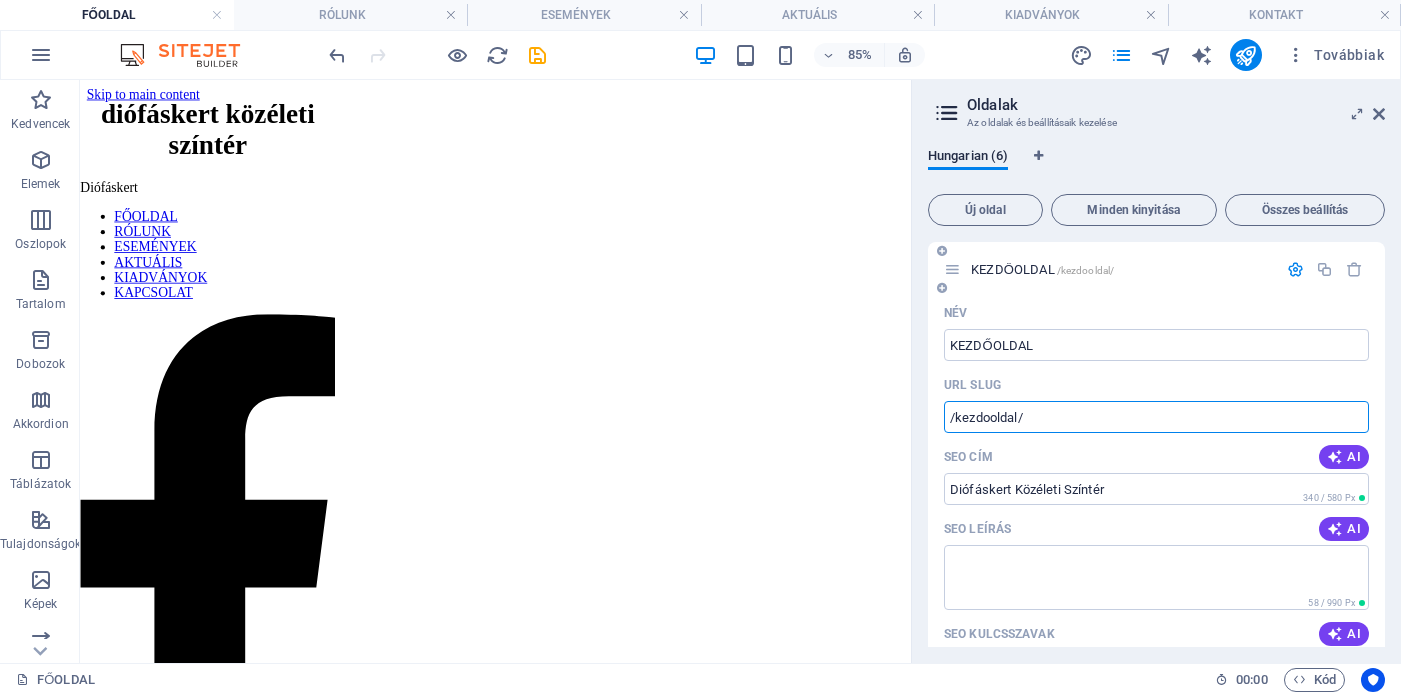 click on "/kezdooldal/" at bounding box center [1156, 417] 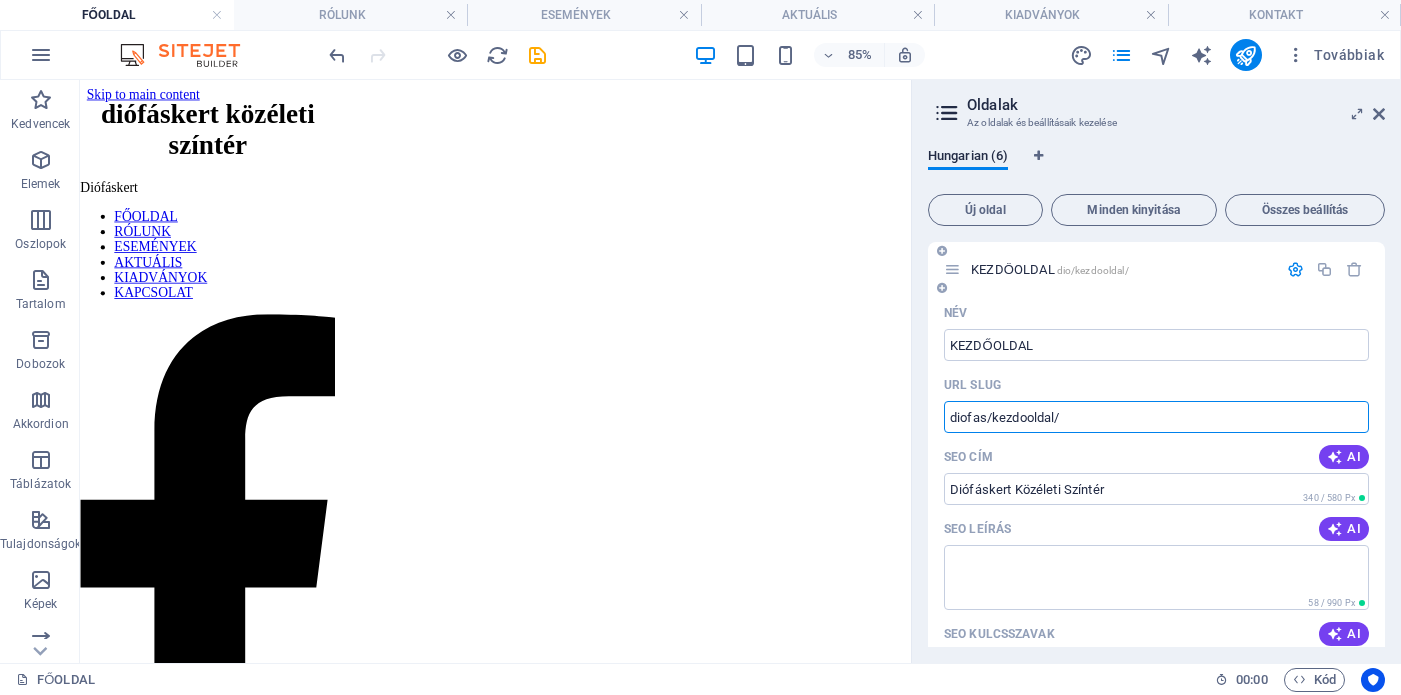 type on "diofas/kezdooldal/" 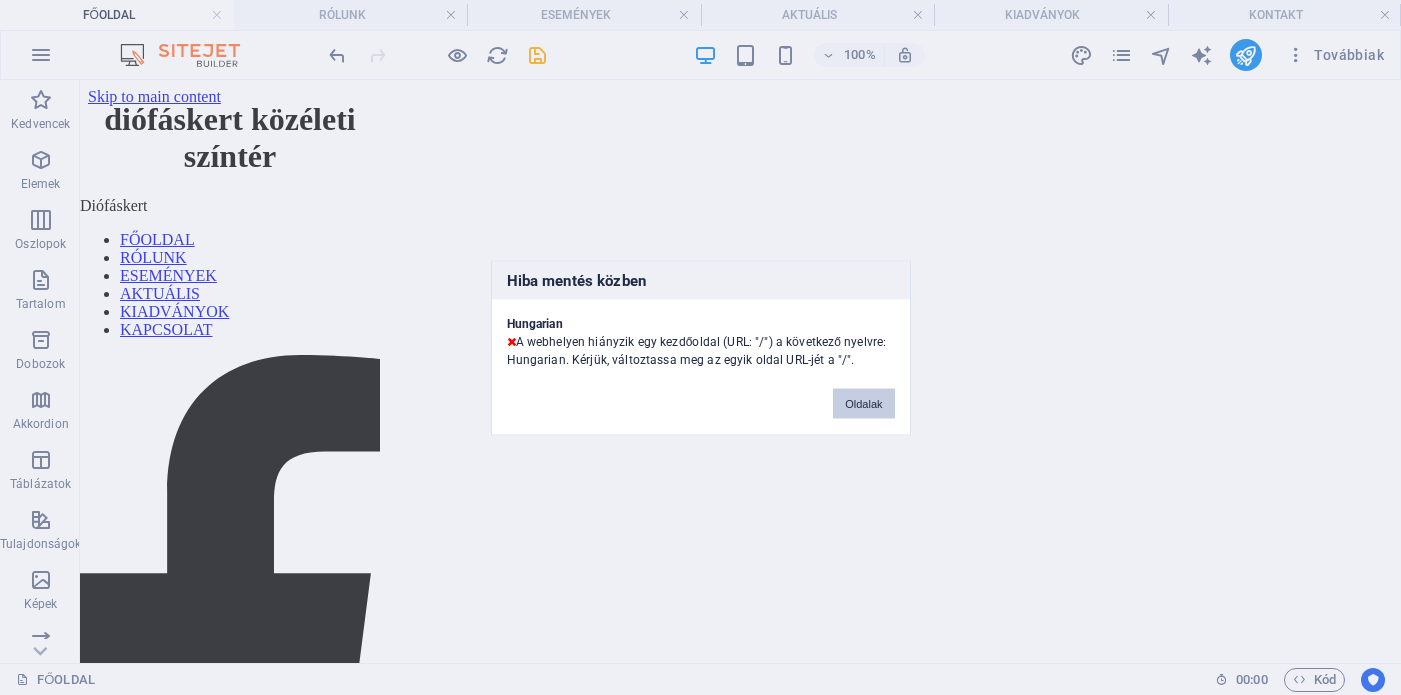 click on "Oldalak" at bounding box center (863, 403) 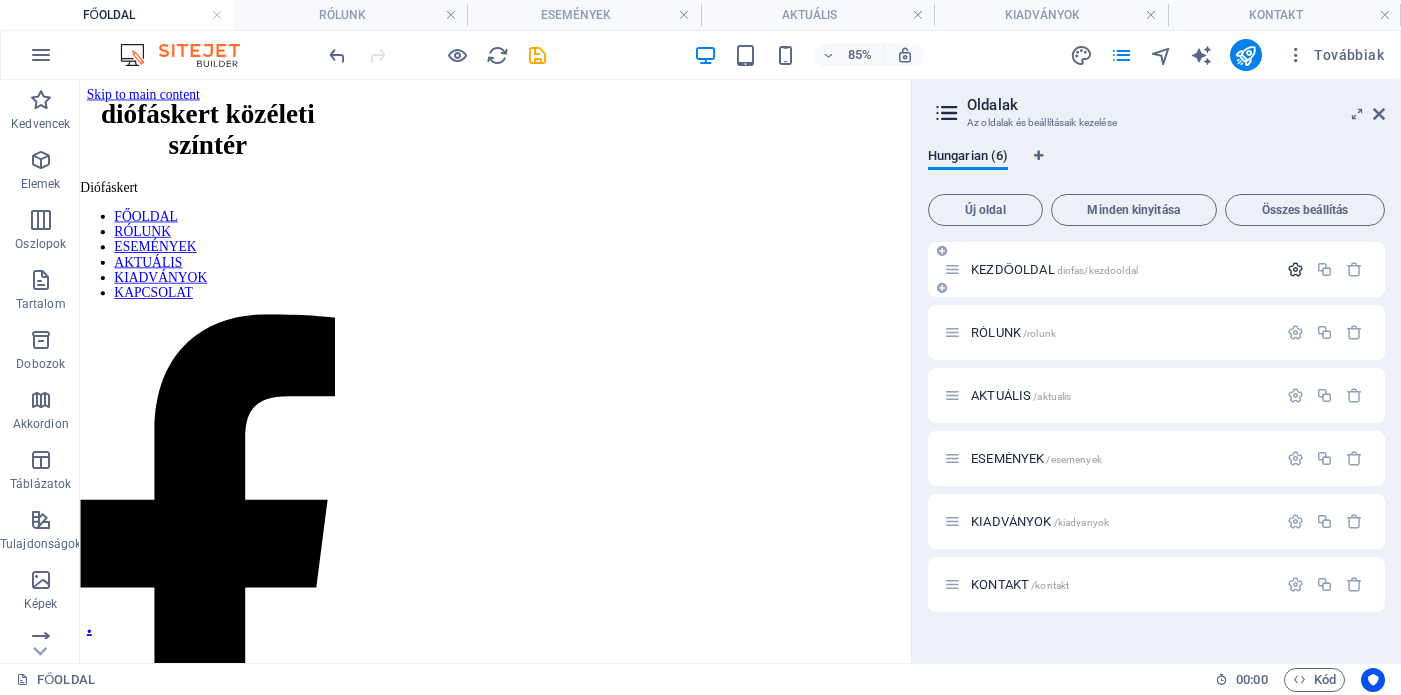 click at bounding box center [1295, 269] 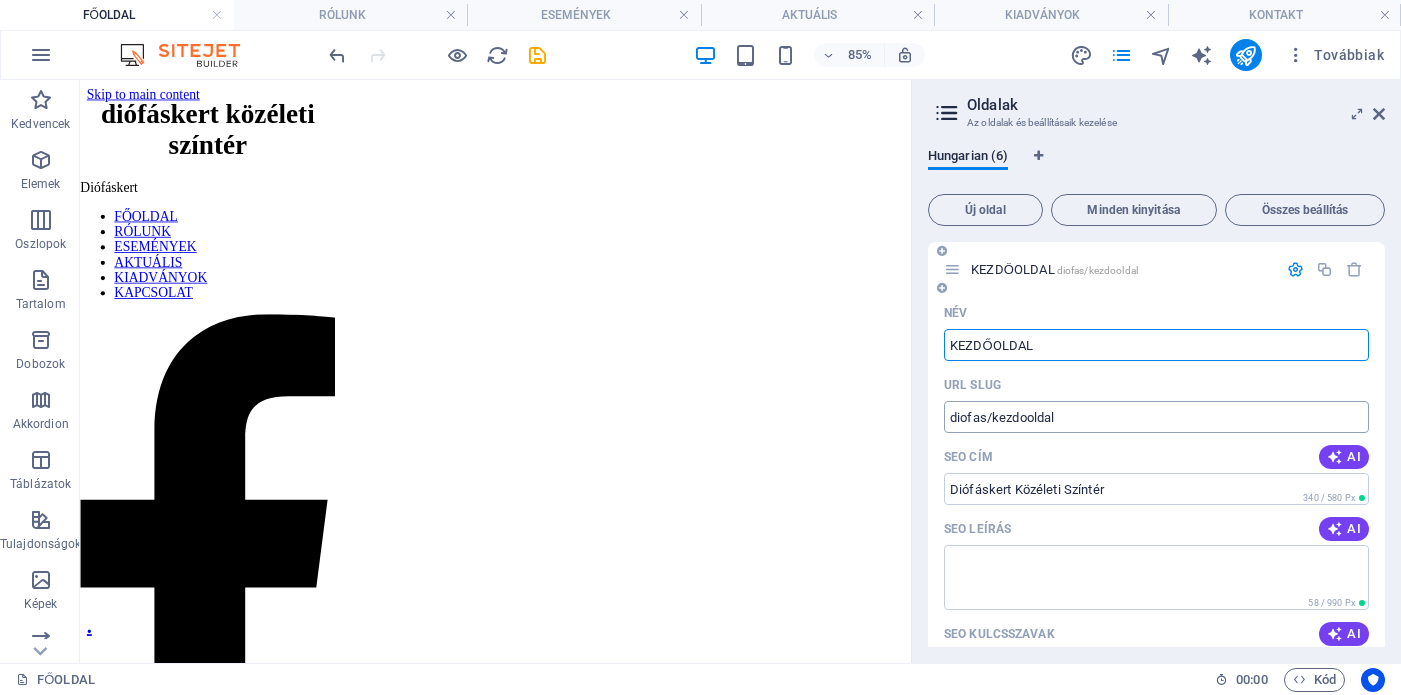 click on "diofas/kezdooldal" at bounding box center [1156, 417] 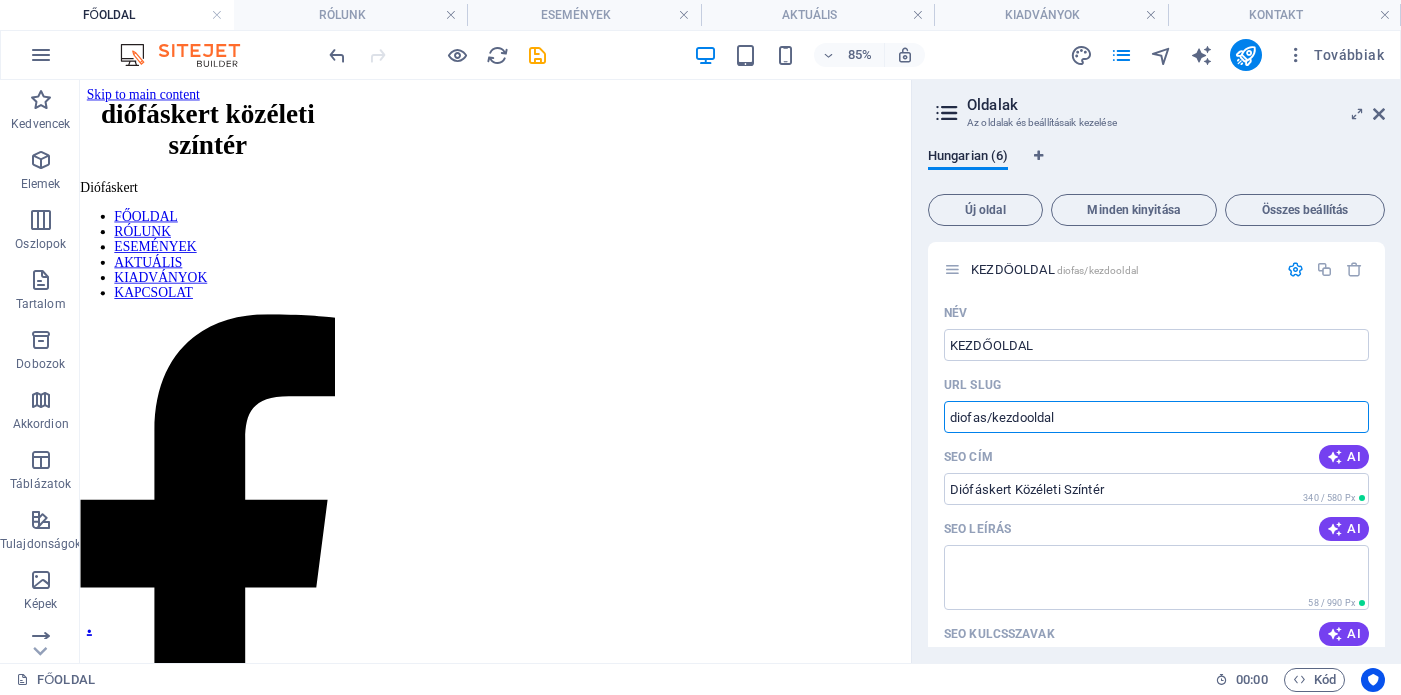 drag, startPoint x: 991, startPoint y: 414, endPoint x: 926, endPoint y: 414, distance: 65 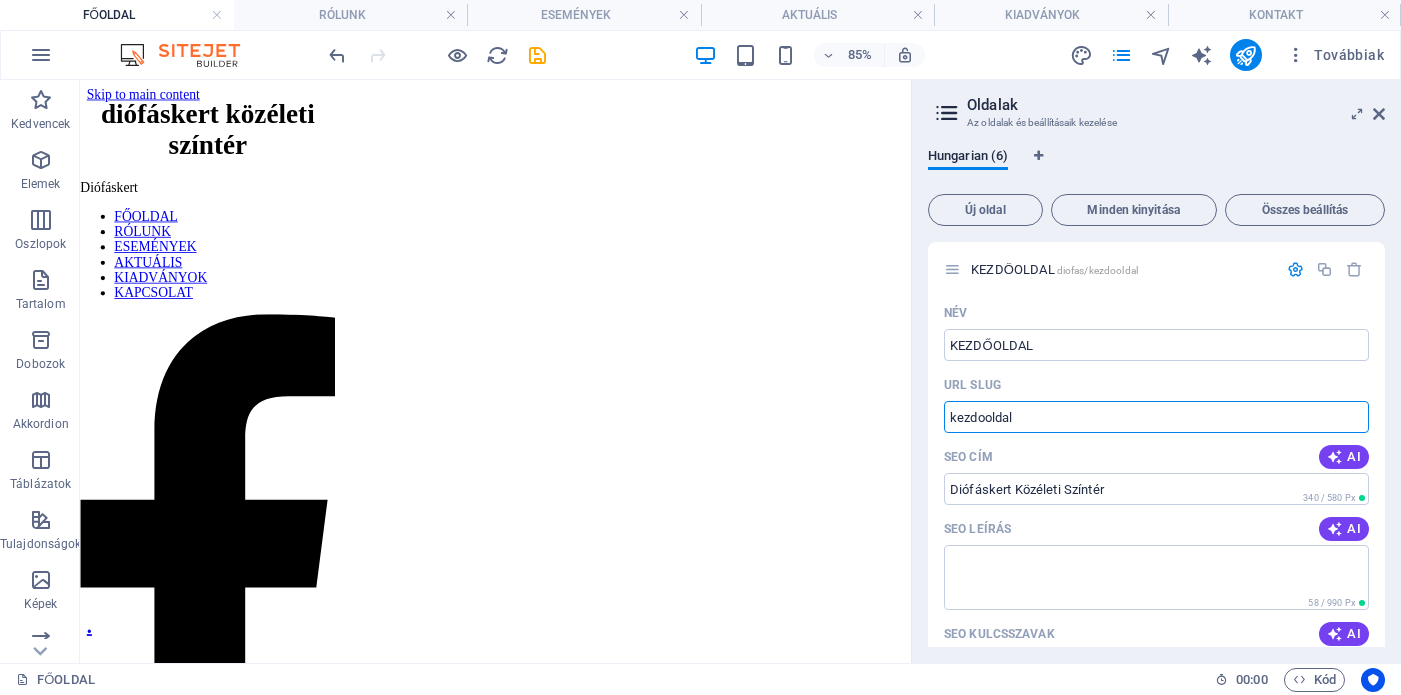 type on "kezdooldal" 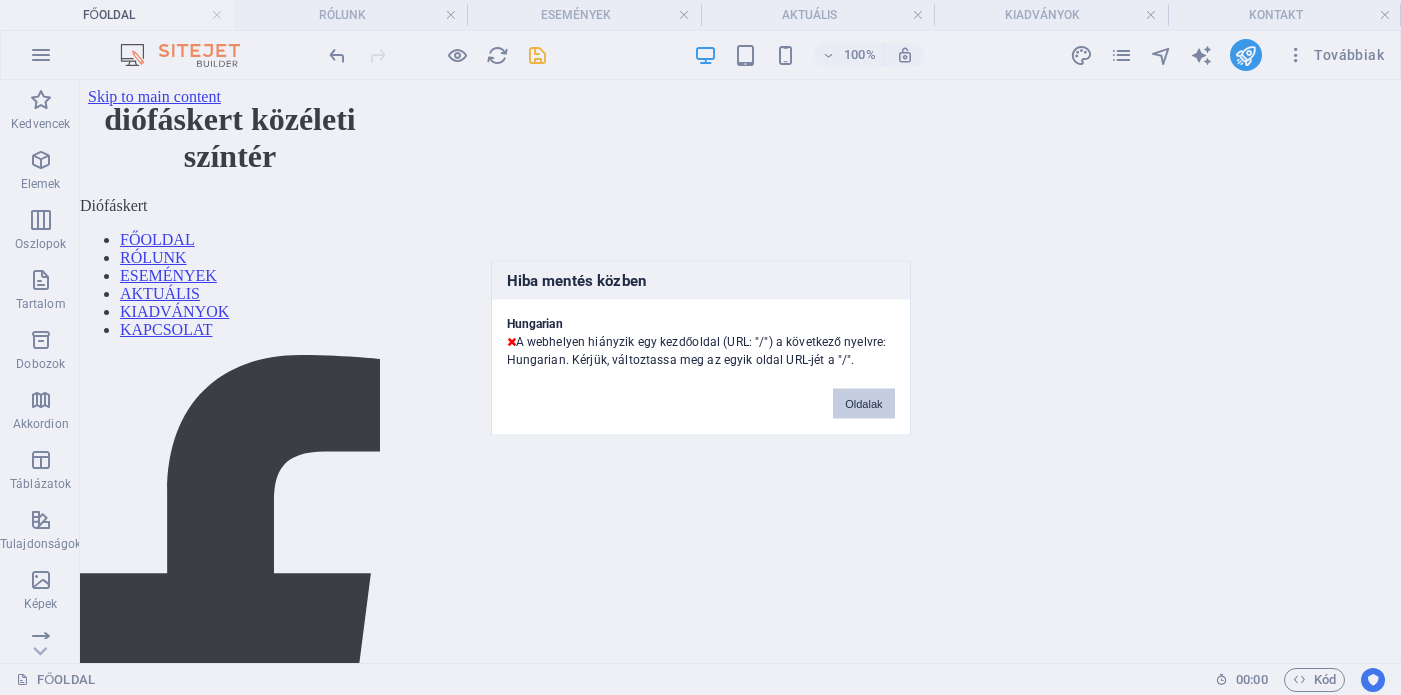 click on "Oldalak" at bounding box center (863, 403) 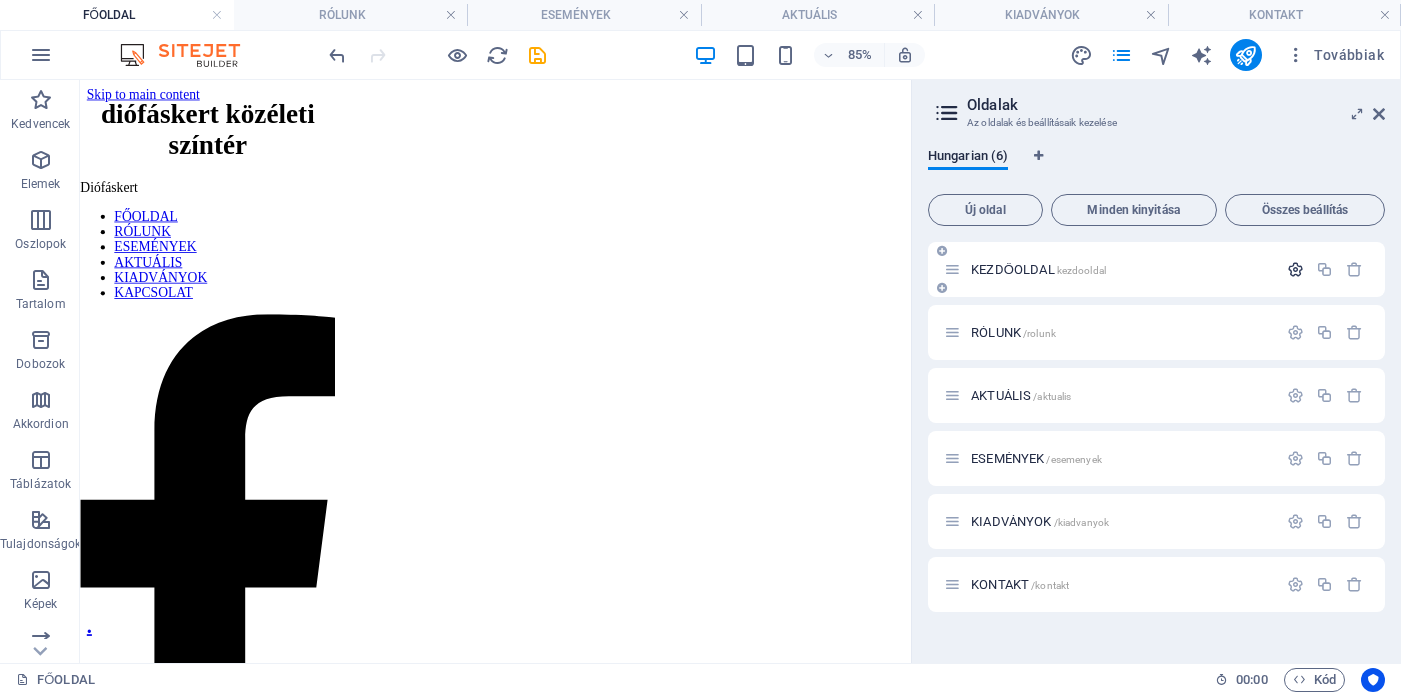 click at bounding box center [1295, 269] 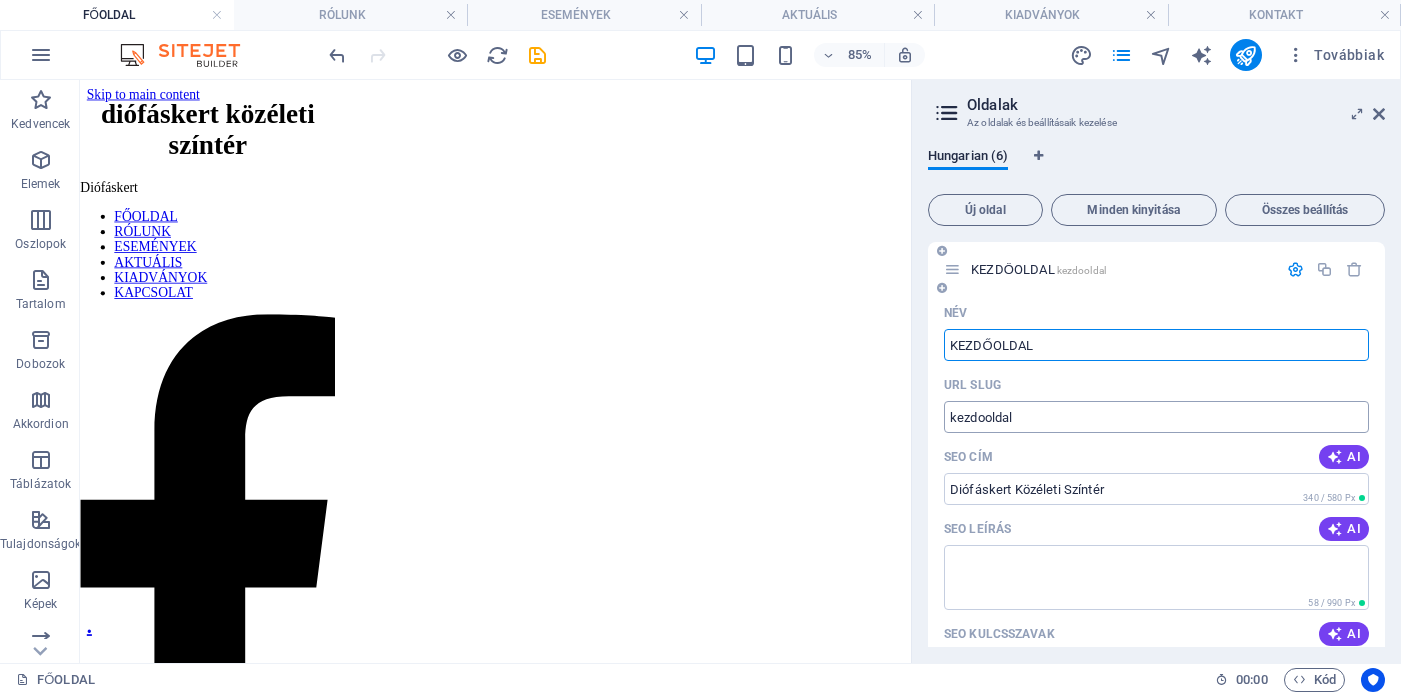 click on "kezdooldal" at bounding box center (1156, 417) 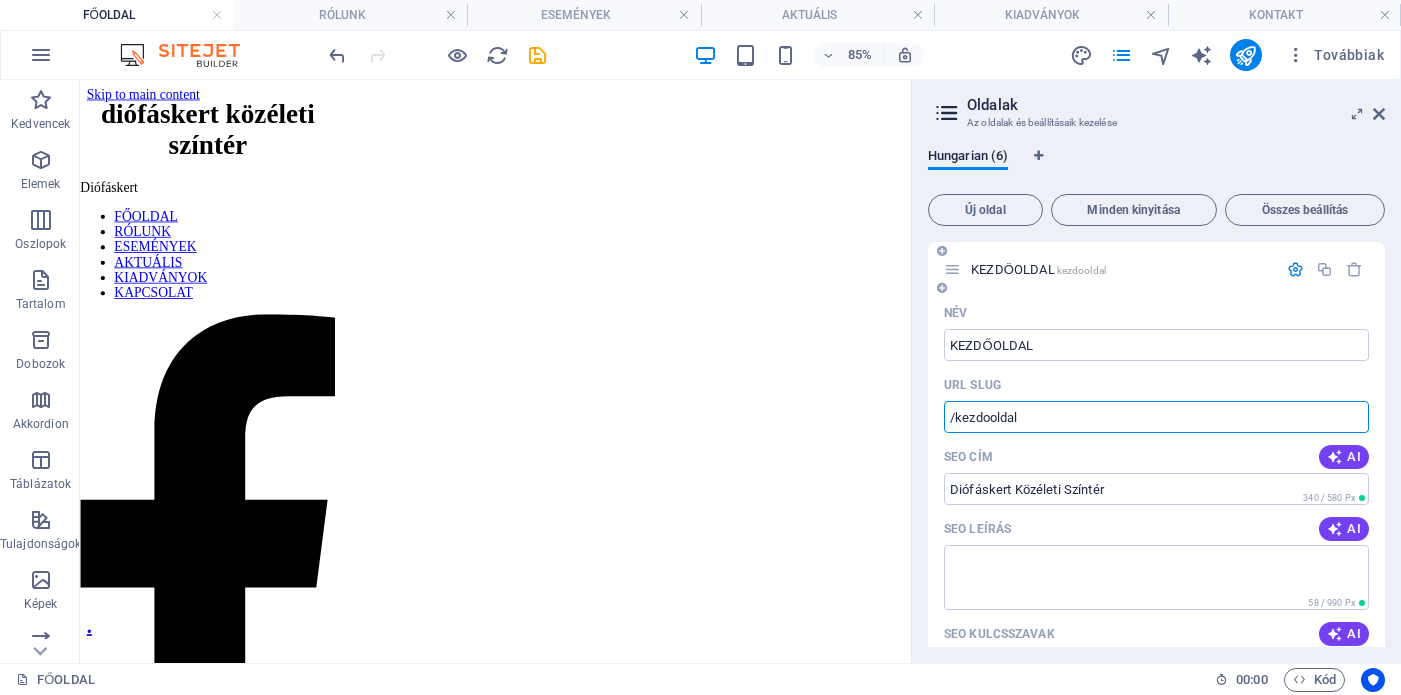 type on "/kezdooldal" 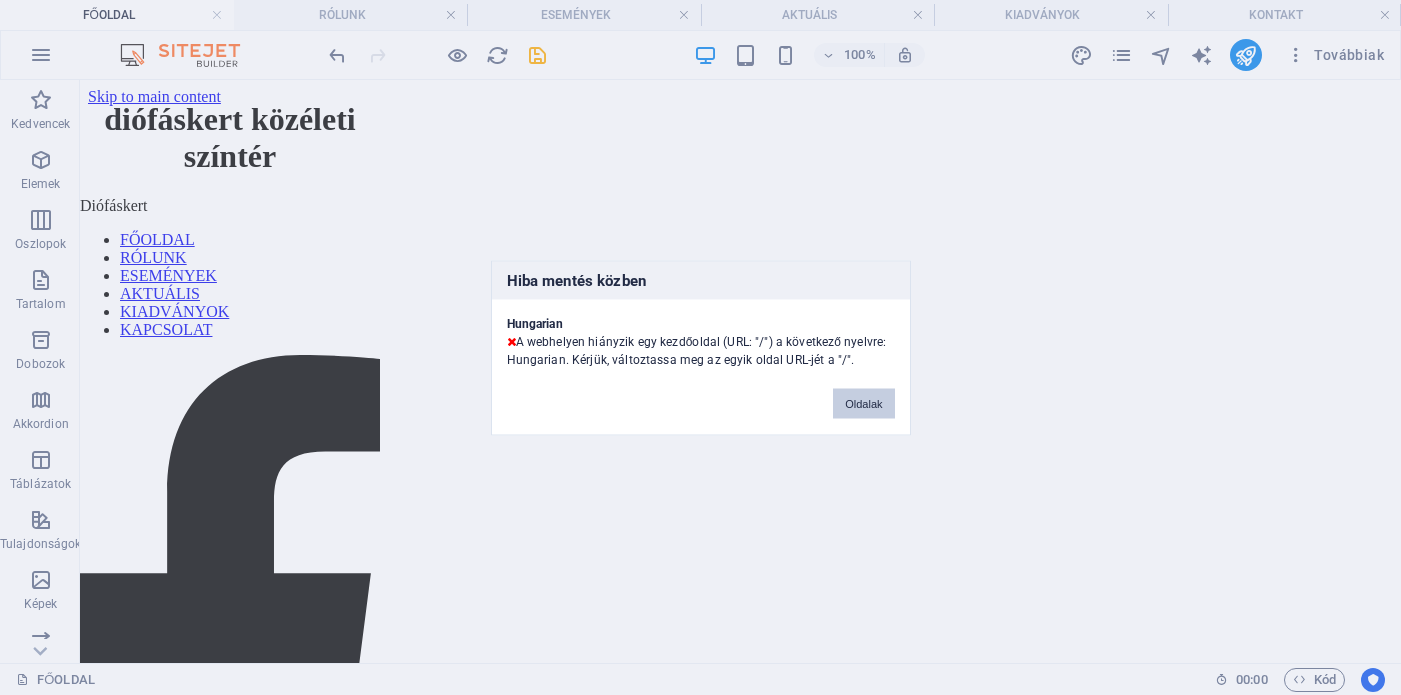 click on "Oldalak" at bounding box center [863, 403] 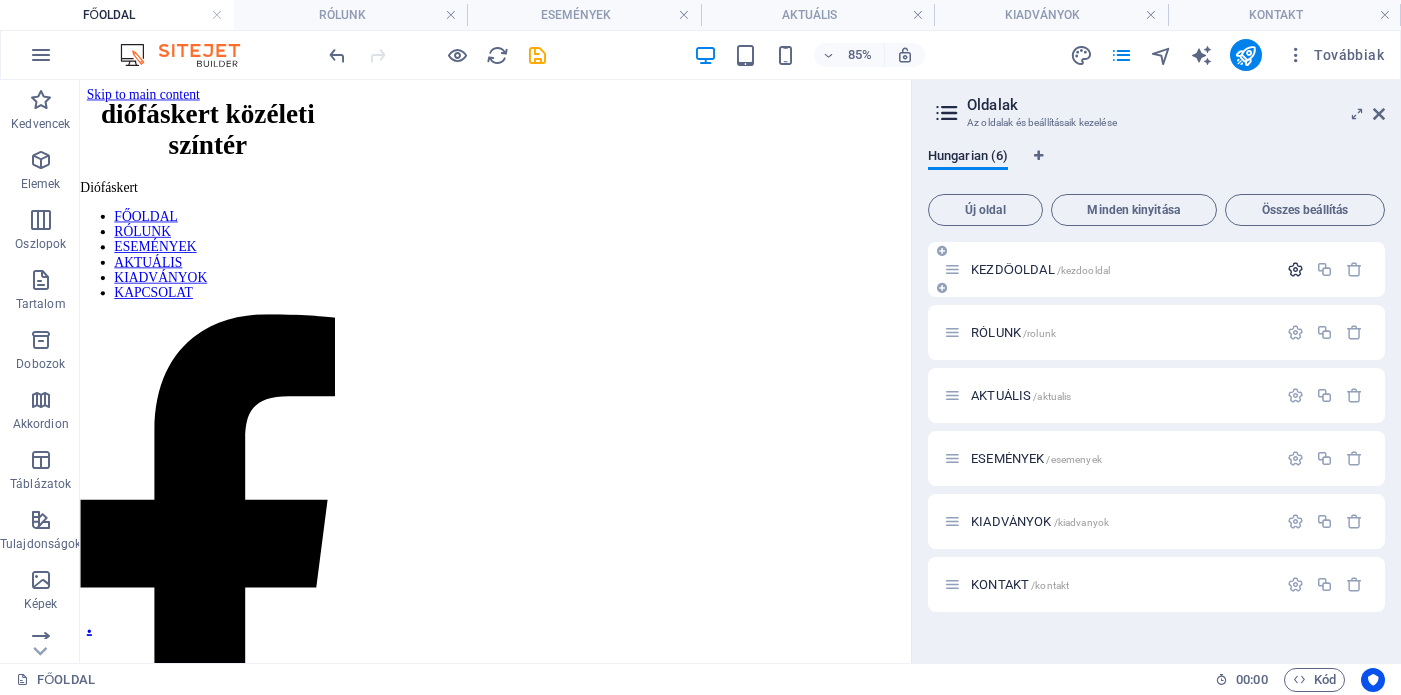click at bounding box center [1295, 269] 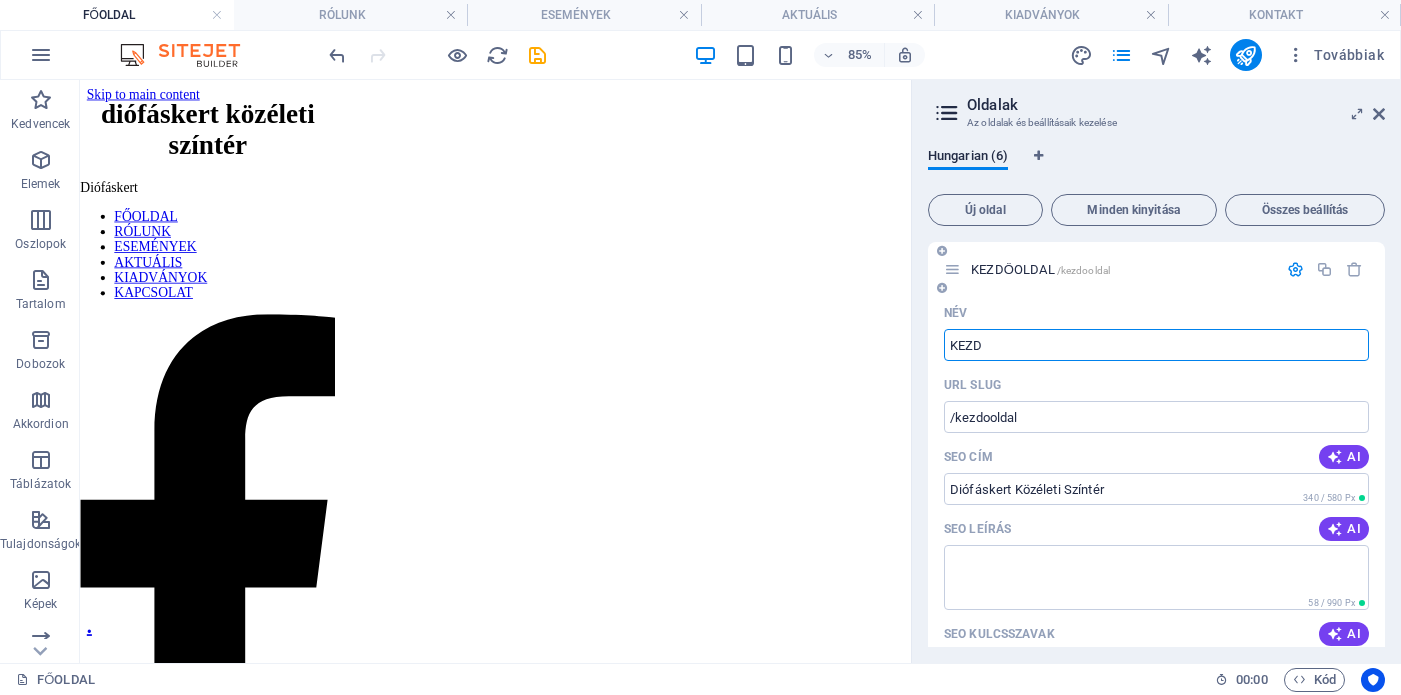 type on "KEZ" 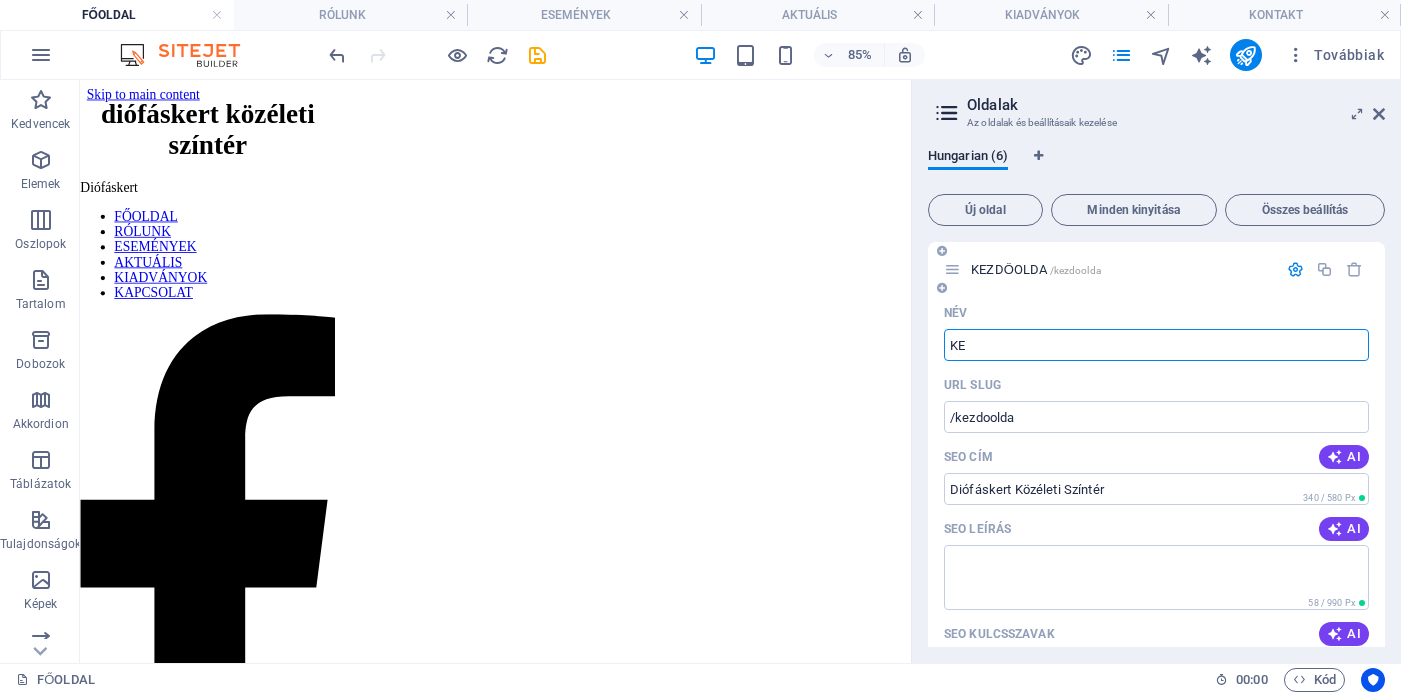 type on "K" 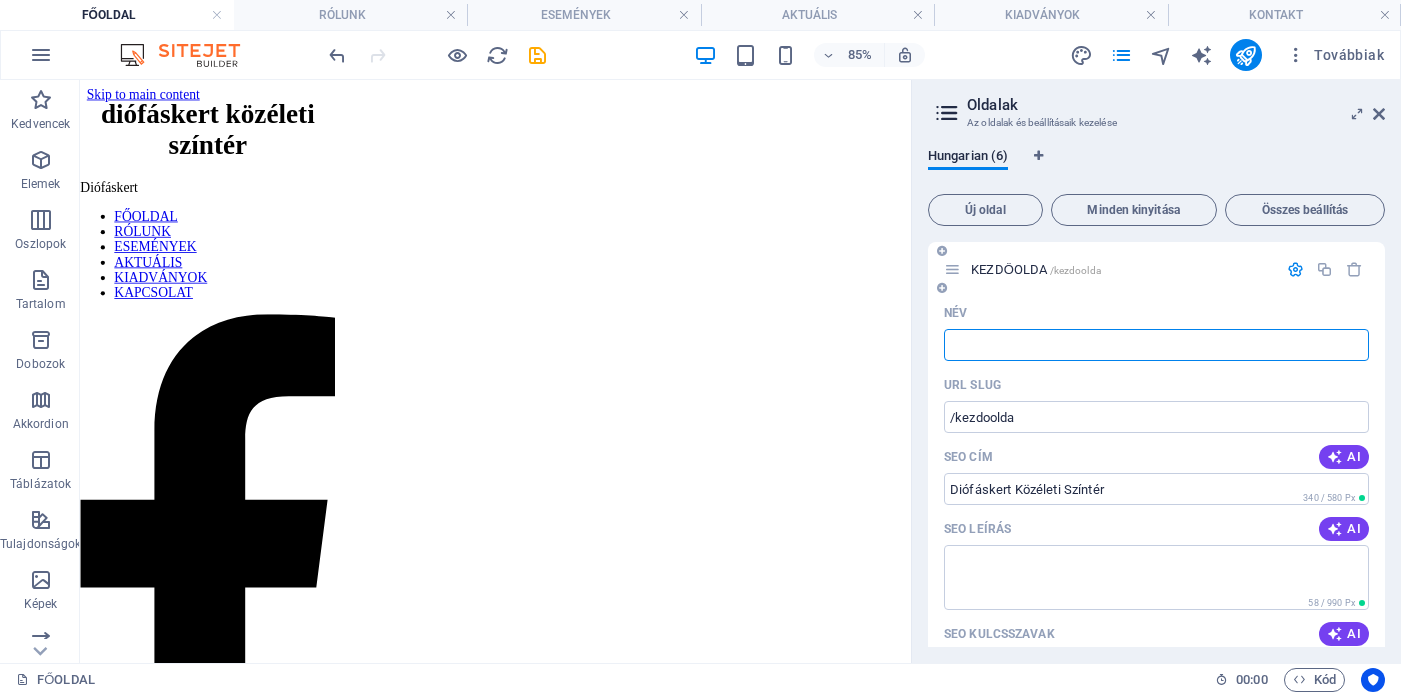 type 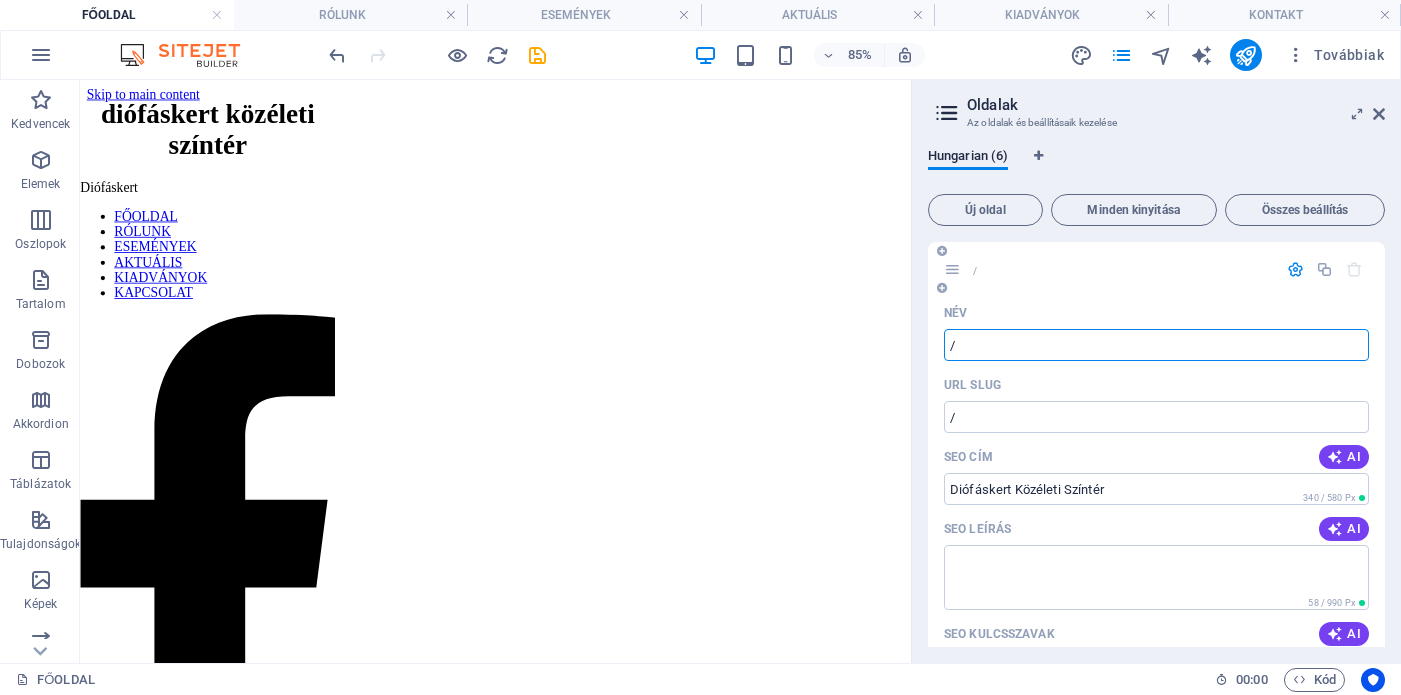 type on "/" 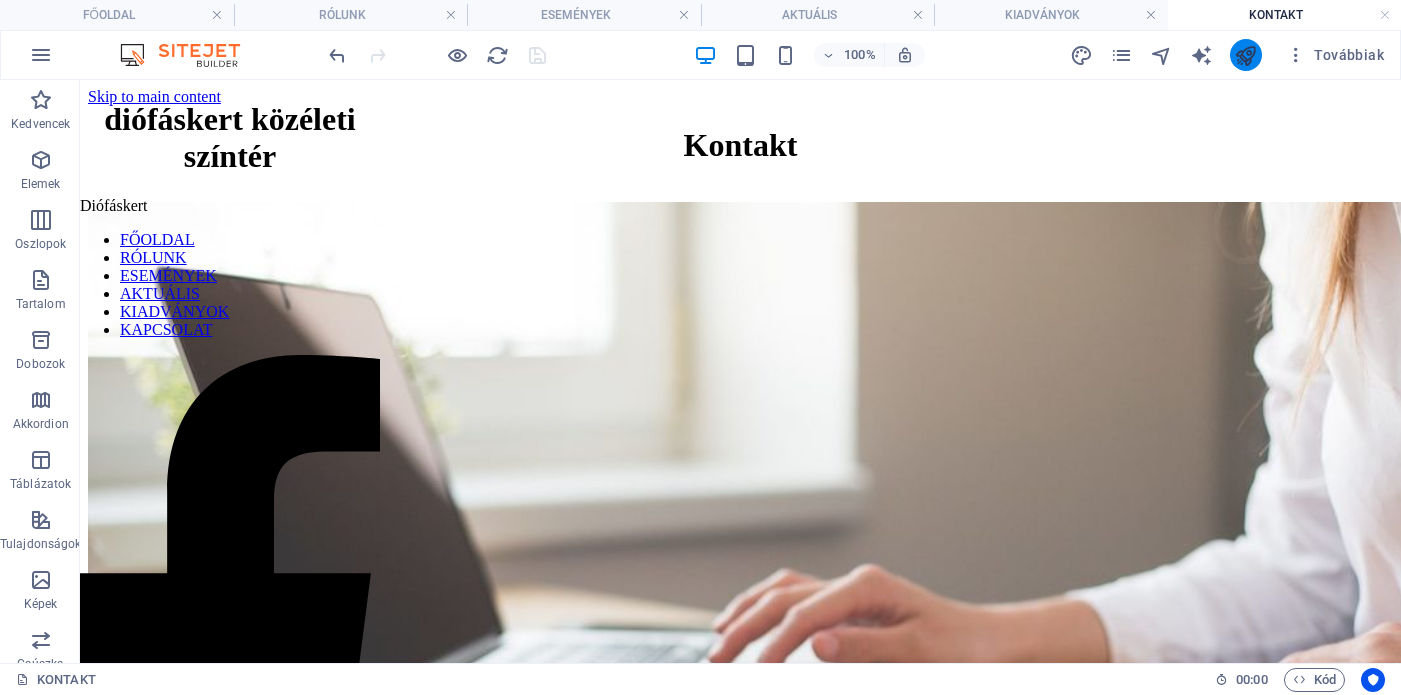 click at bounding box center [1245, 55] 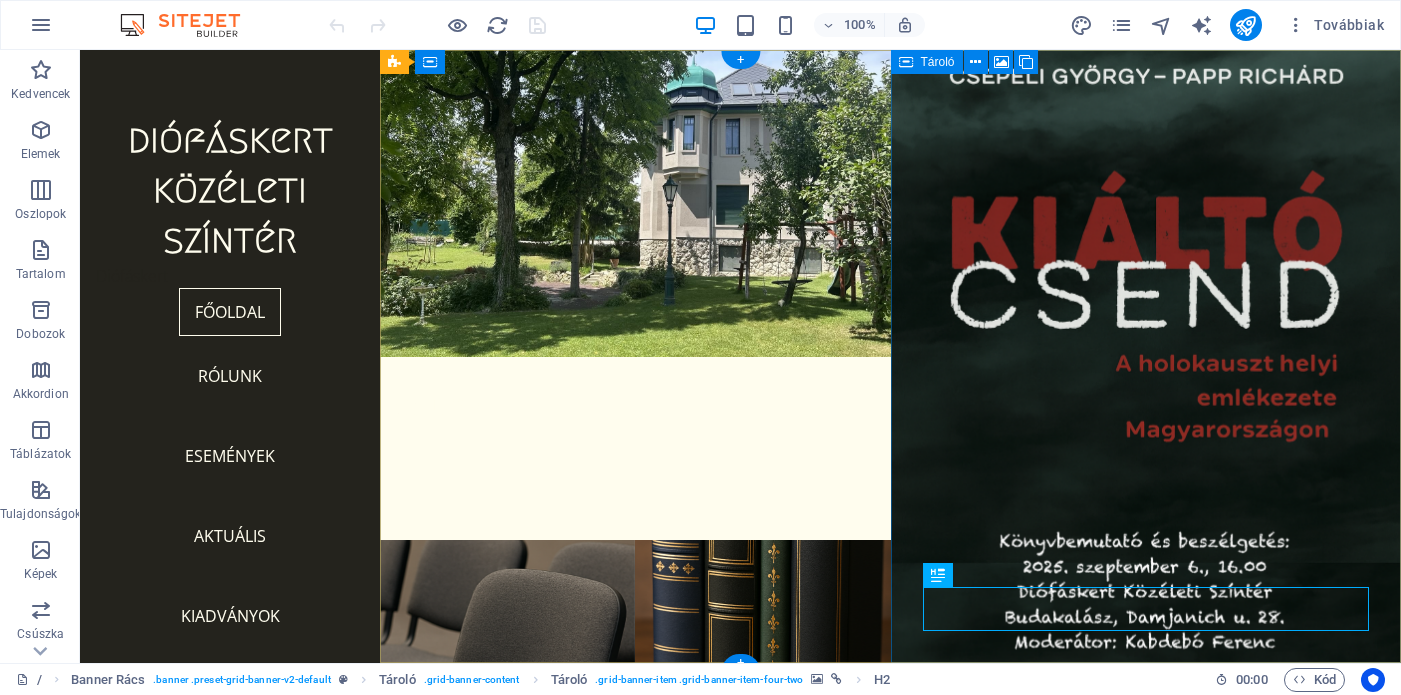 scroll, scrollTop: 0, scrollLeft: 0, axis: both 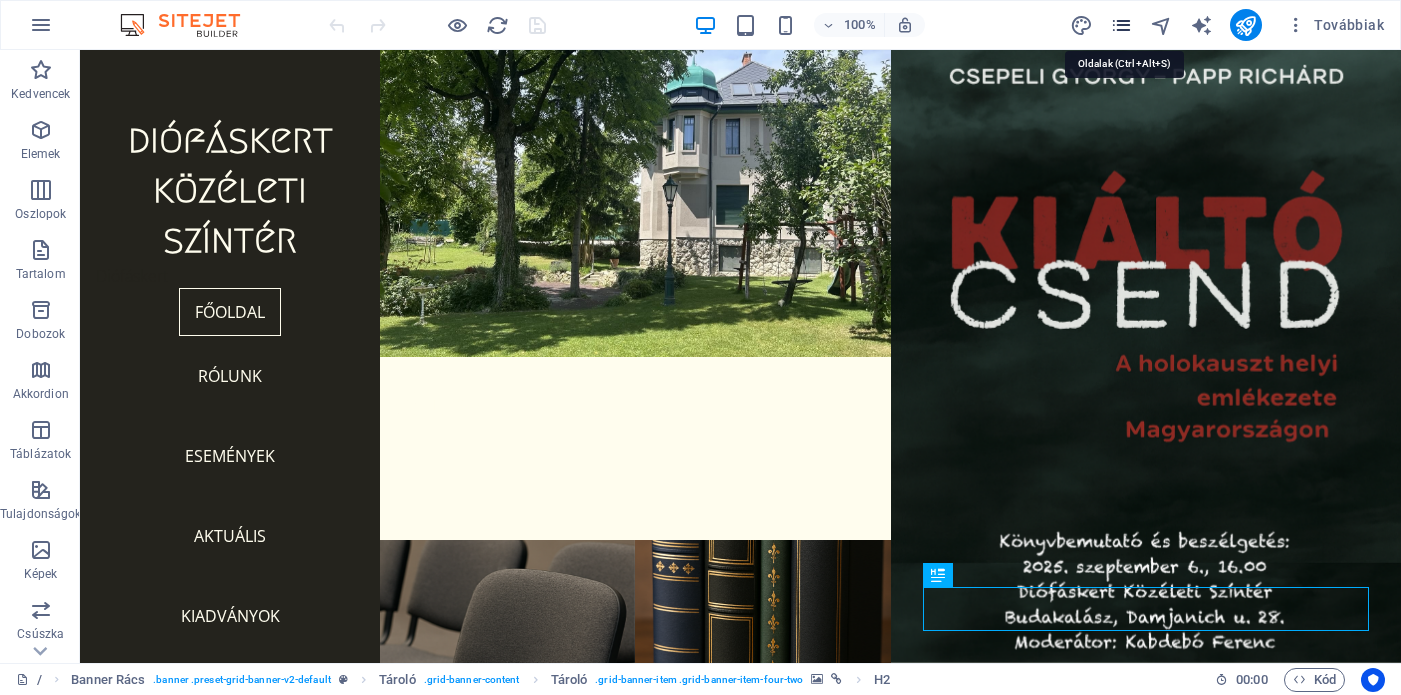 click at bounding box center [1121, 25] 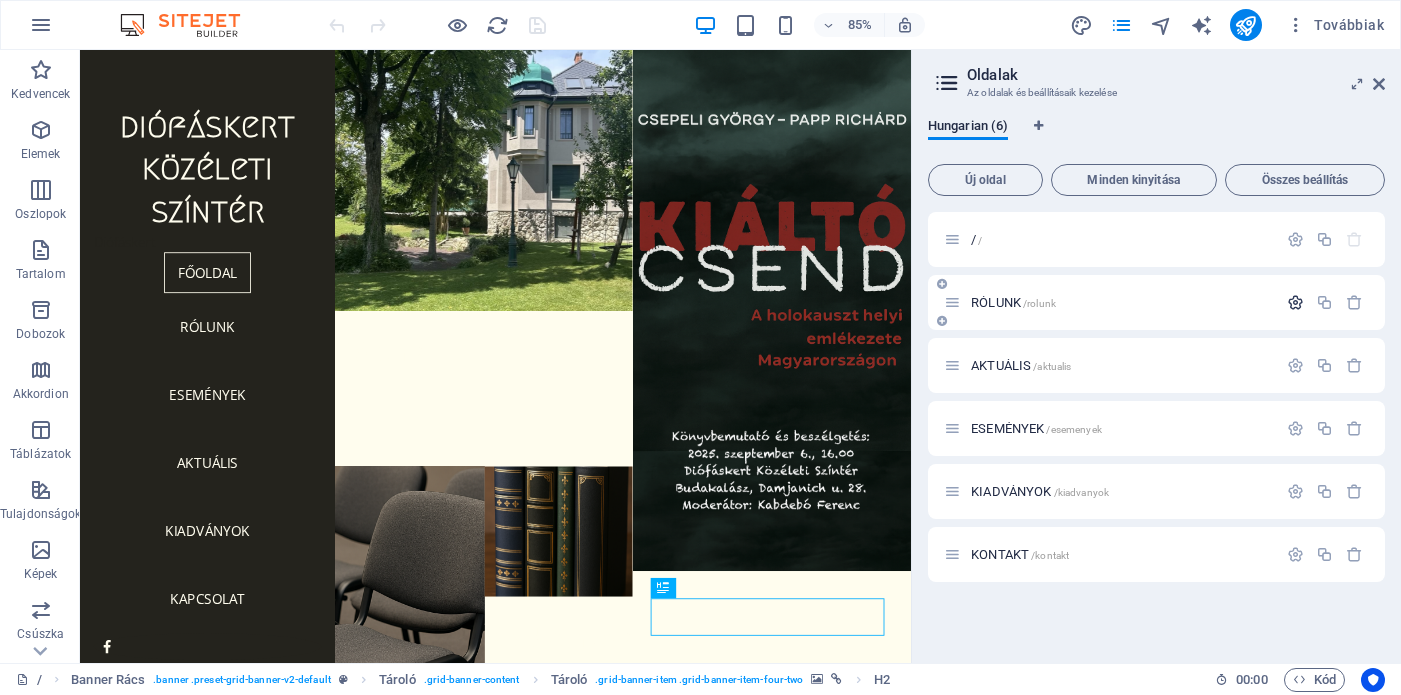 click at bounding box center [1295, 302] 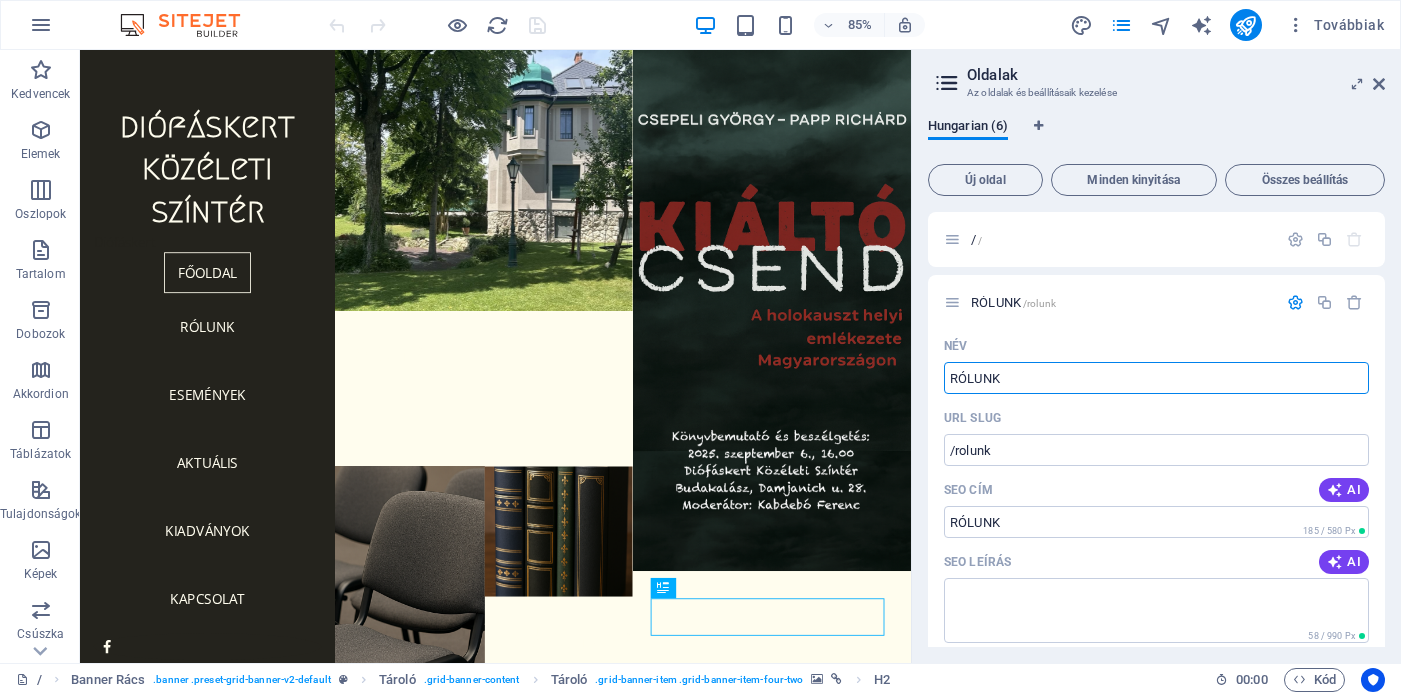 click on "85% Továbbiak" at bounding box center [858, 25] 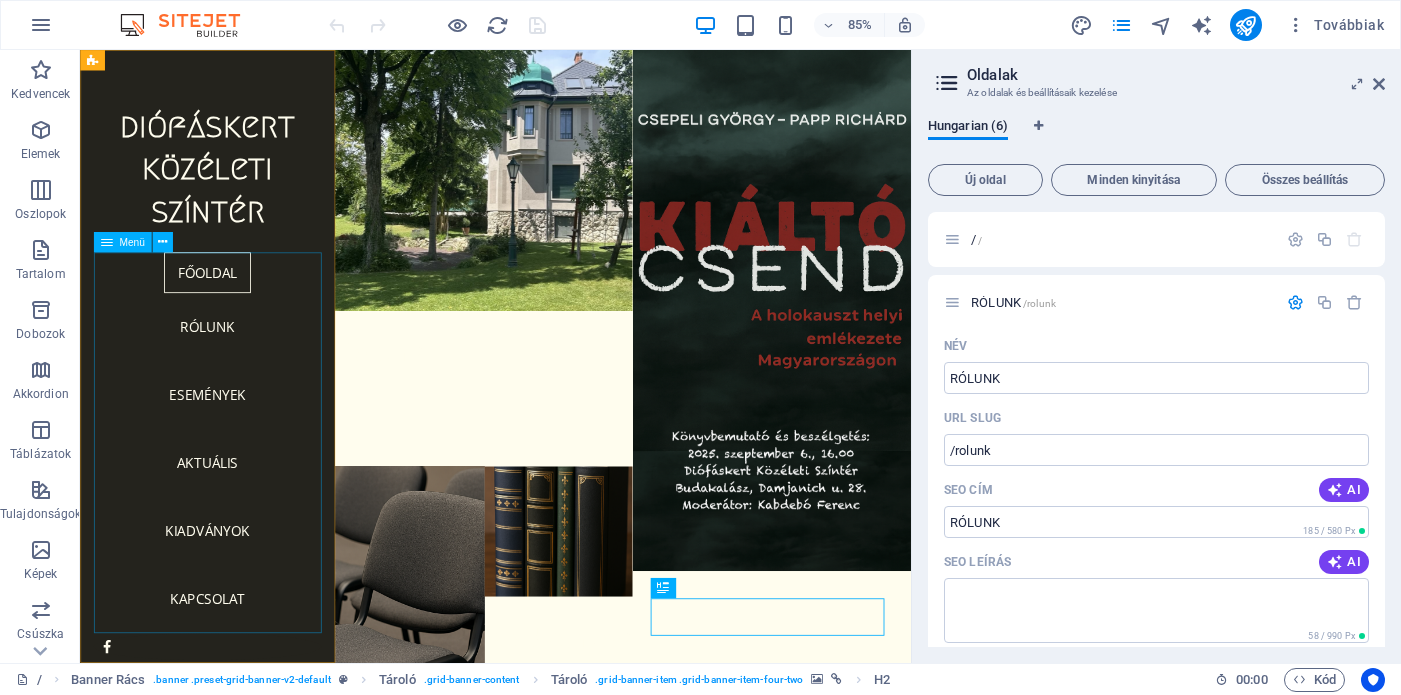 click on "FŐOLDAL RÓLUNK ESEMÉNYEK AKTUÁLIS KIADVÁNYOK KAPCSOLAT" at bounding box center [230, 512] 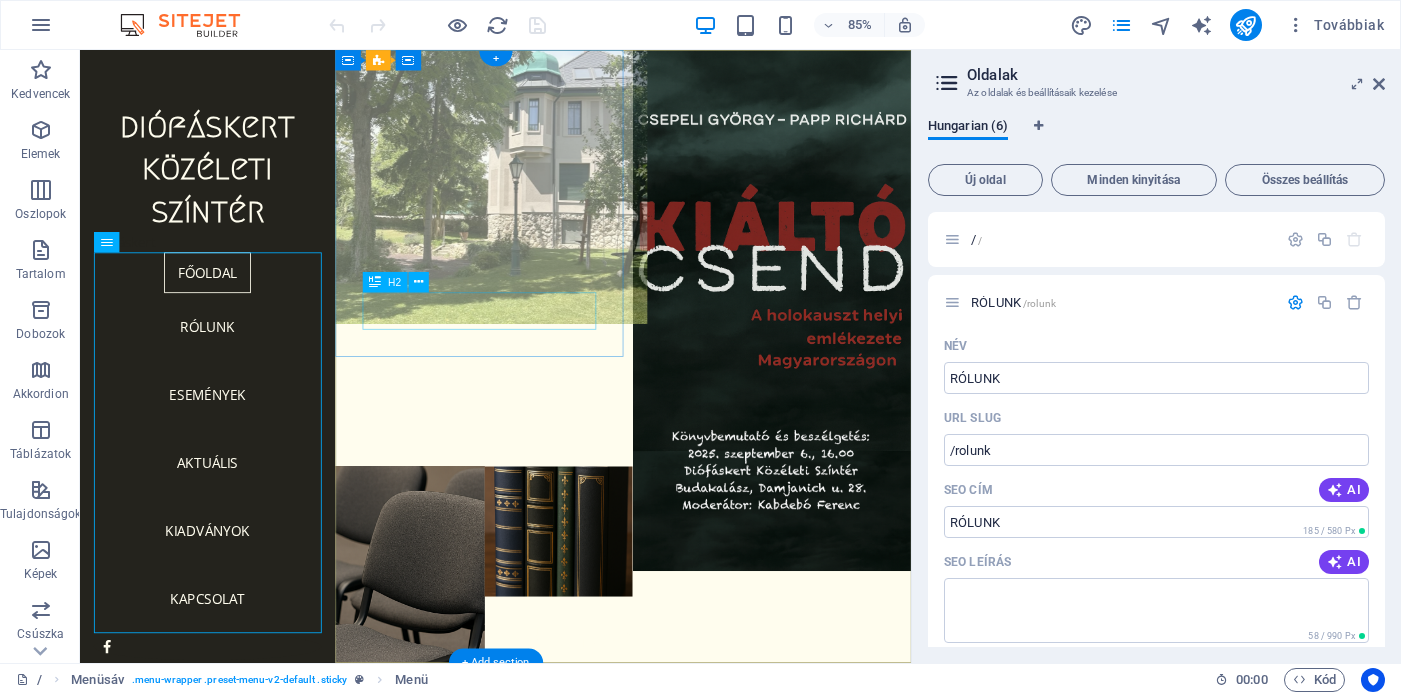 click on "Rólunk" at bounding box center (555, 403) 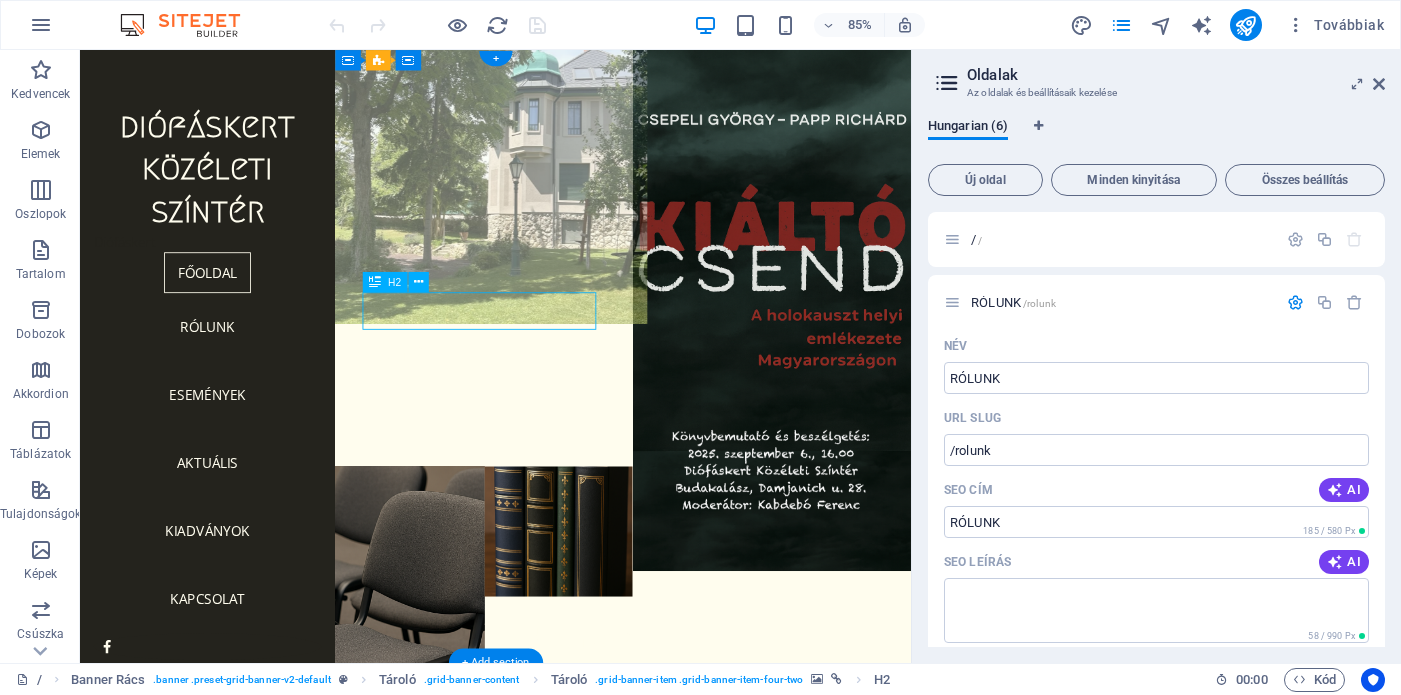 click on "Rólunk" at bounding box center [555, 403] 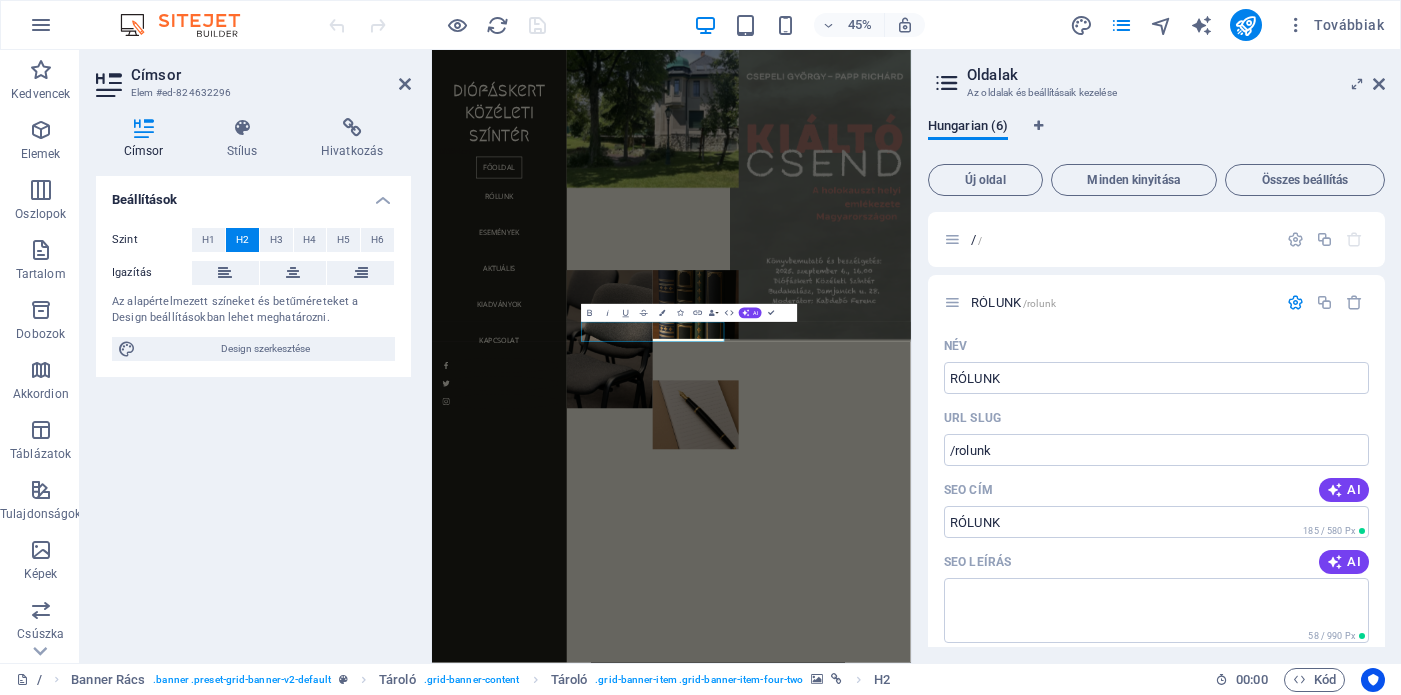 click at bounding box center [1305, 356] 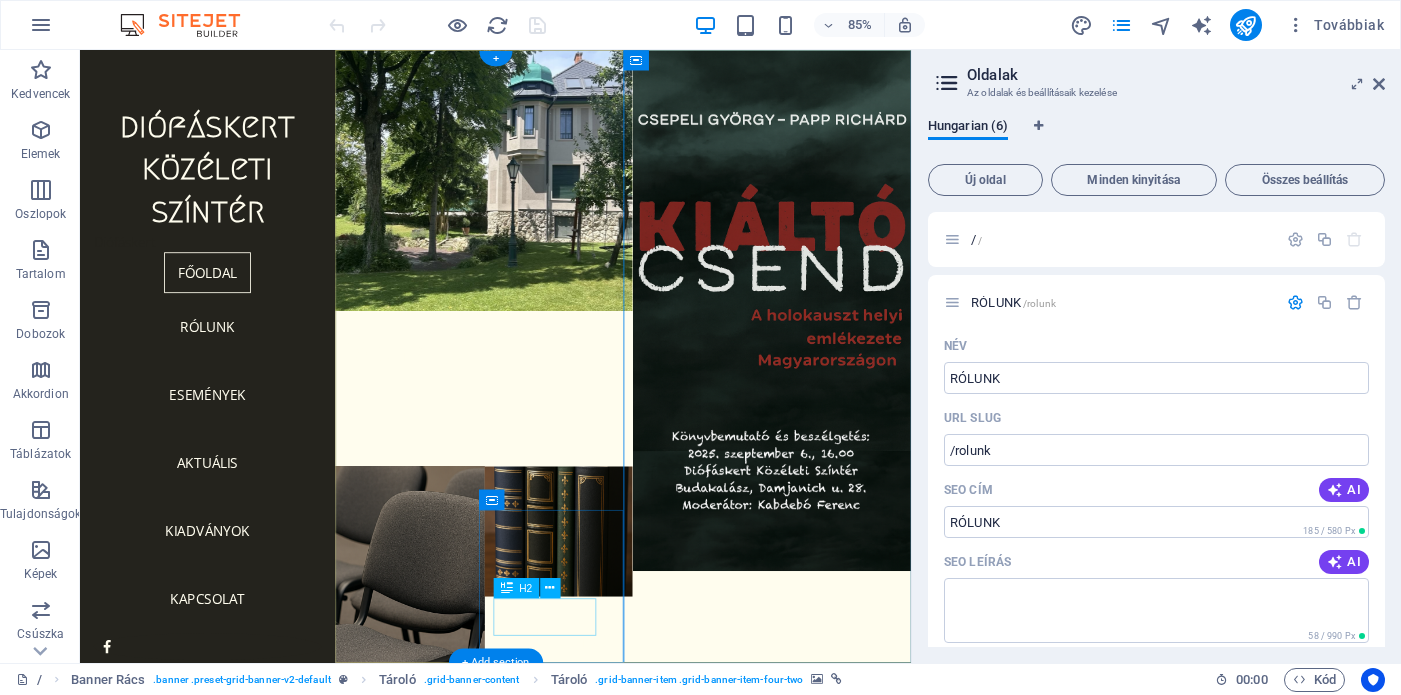 click on "Kontakt" at bounding box center (643, 984) 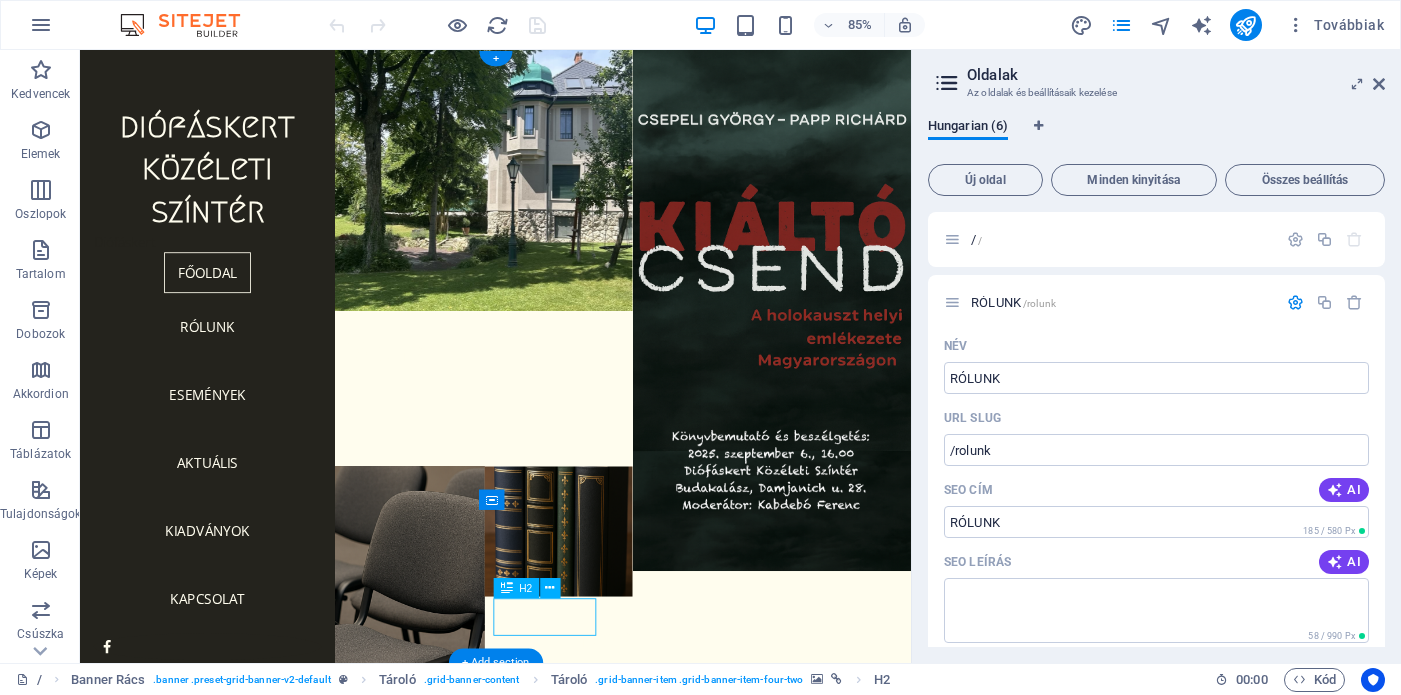 click on "Kontakt" at bounding box center [643, 984] 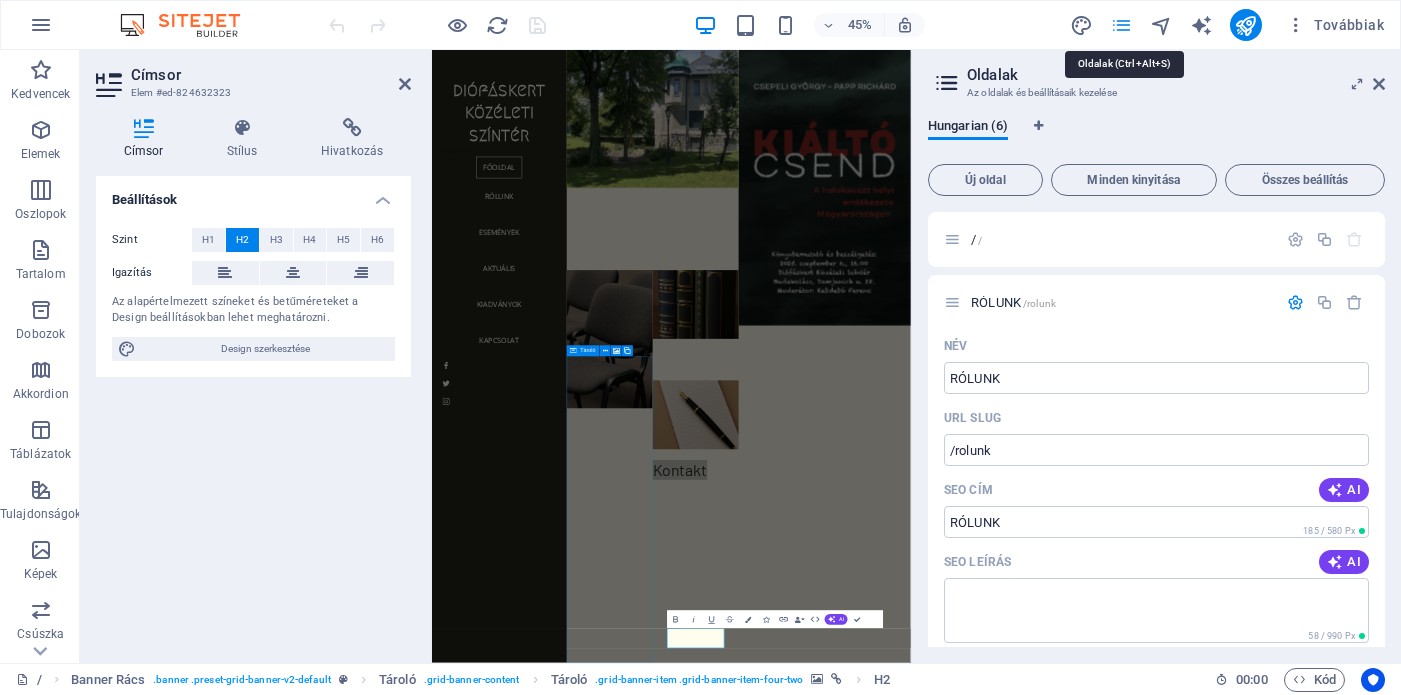 click at bounding box center [1121, 25] 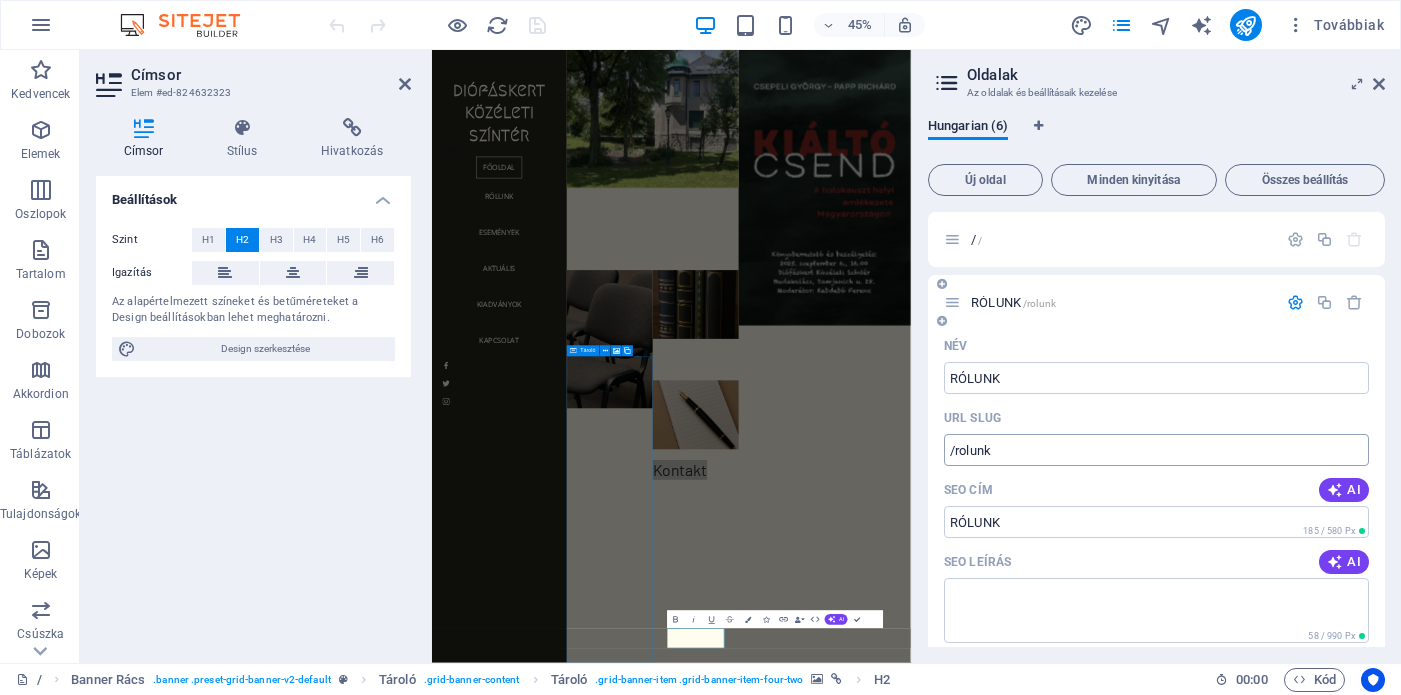 click on "/rolunk" at bounding box center (1156, 450) 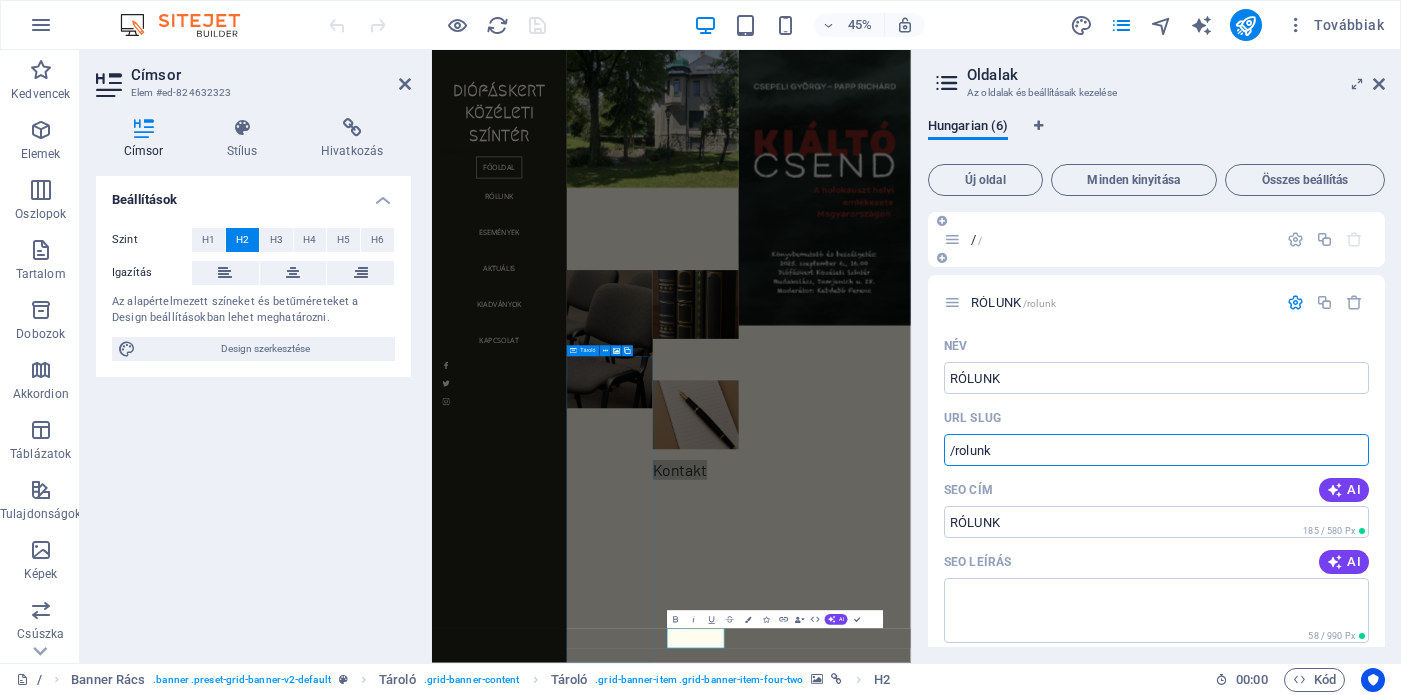 click on "/ /" at bounding box center [1156, 239] 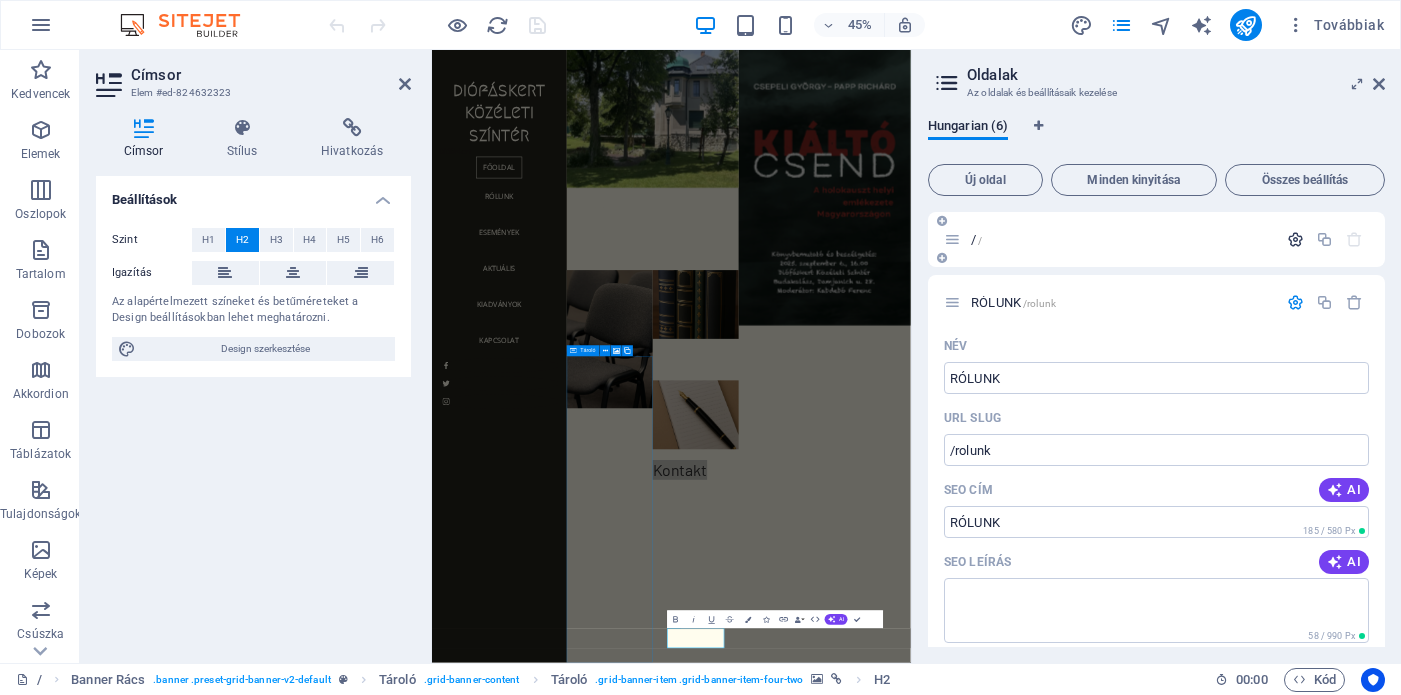 click at bounding box center [1295, 239] 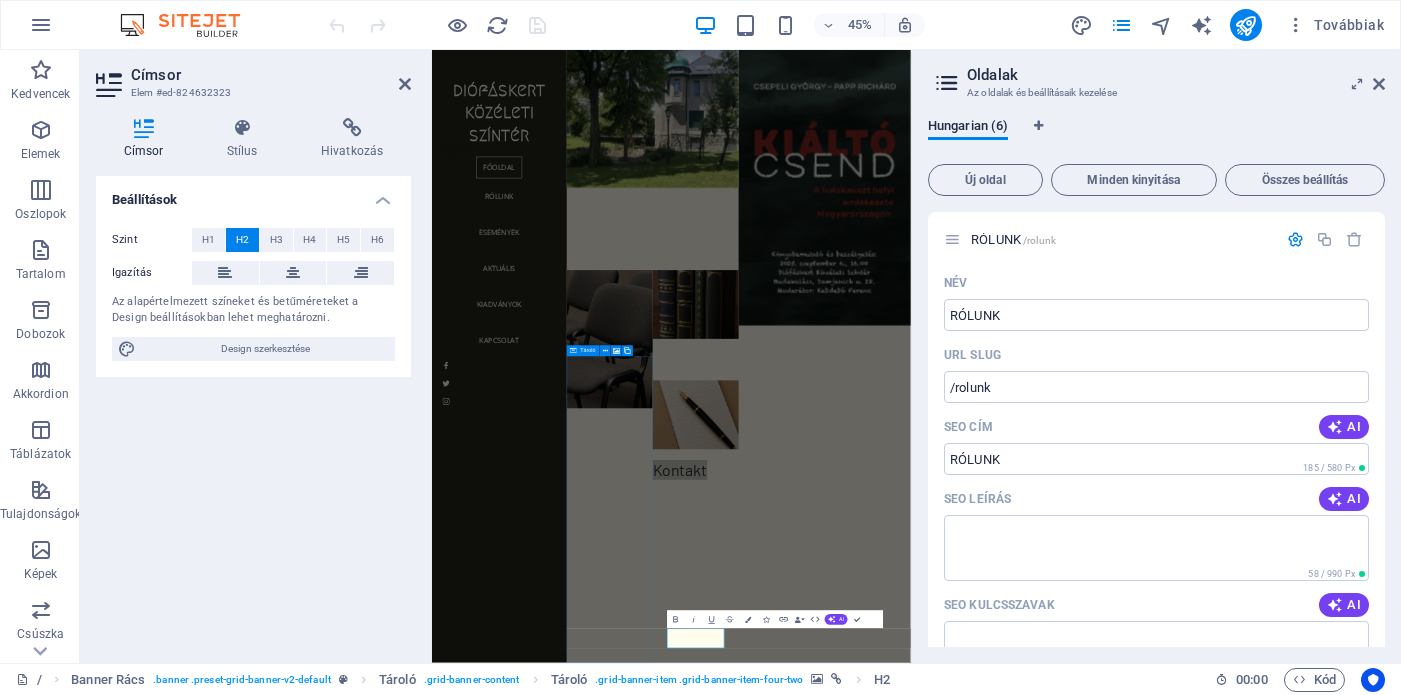 scroll, scrollTop: 811, scrollLeft: 0, axis: vertical 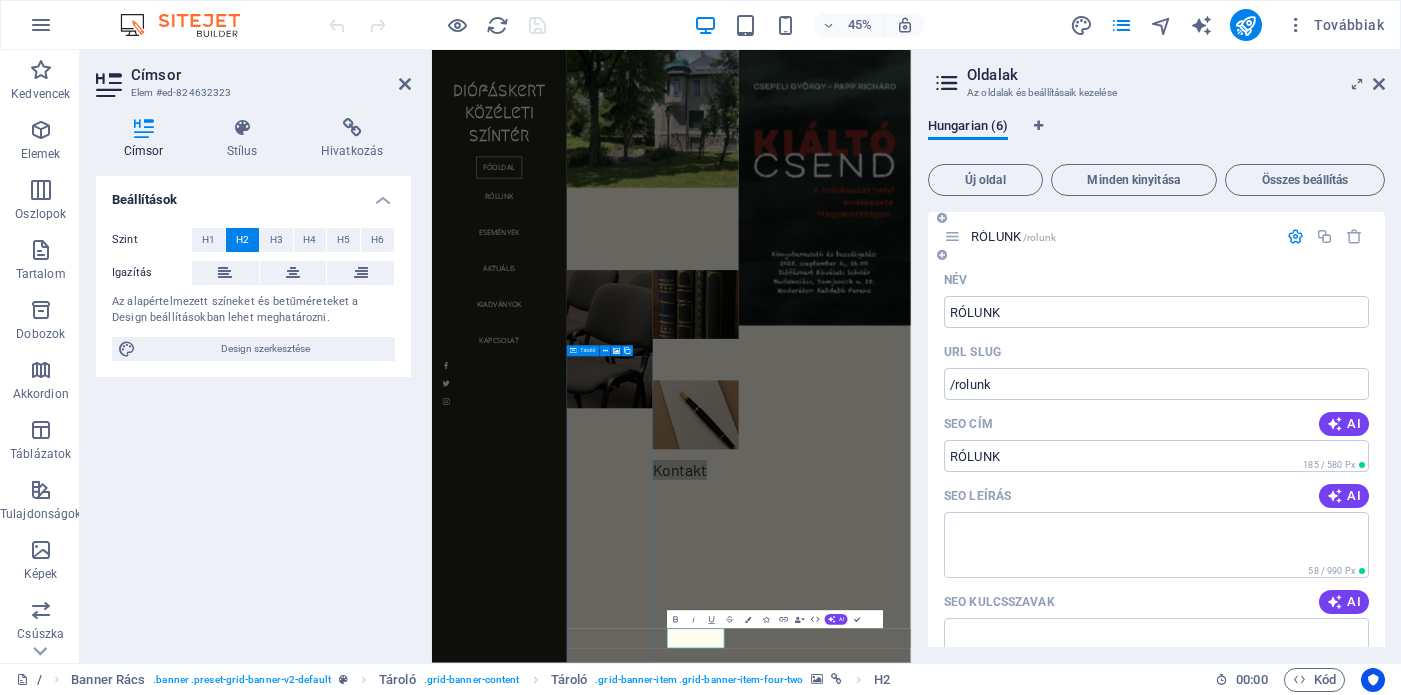 click at bounding box center (1295, 236) 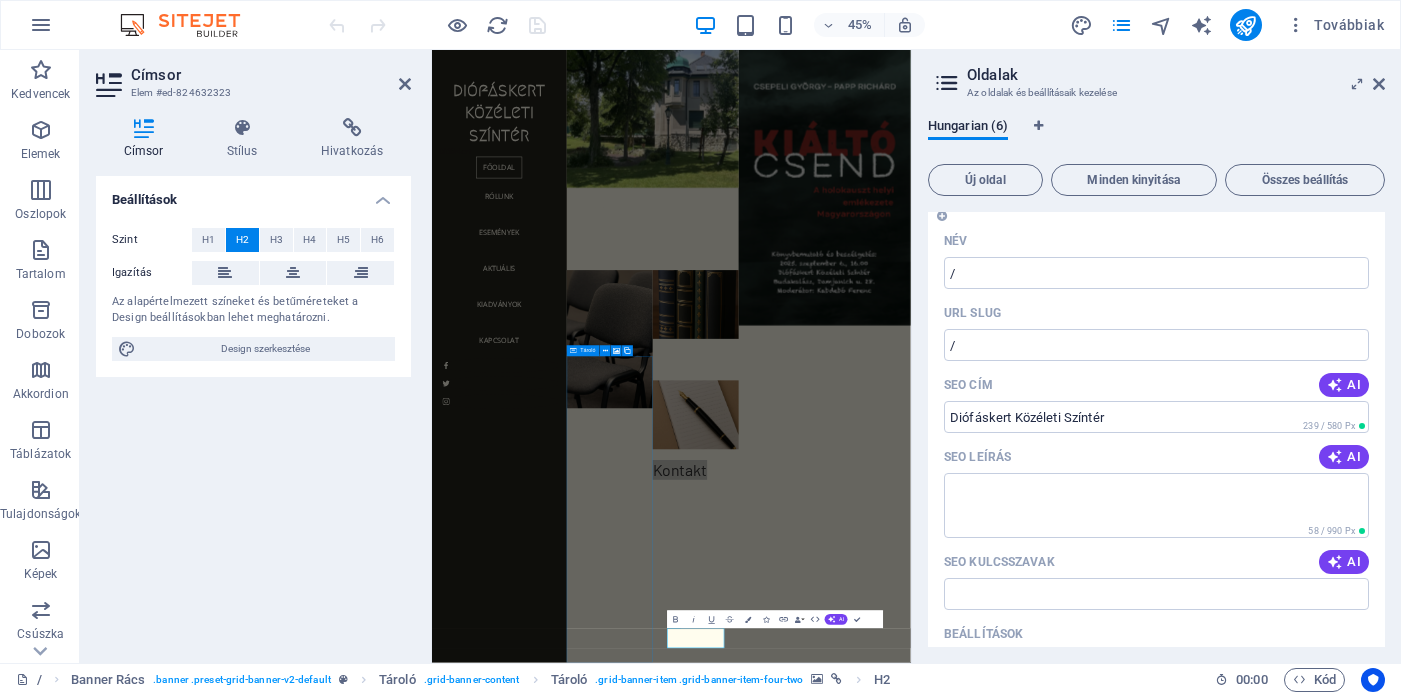 scroll, scrollTop: 0, scrollLeft: 0, axis: both 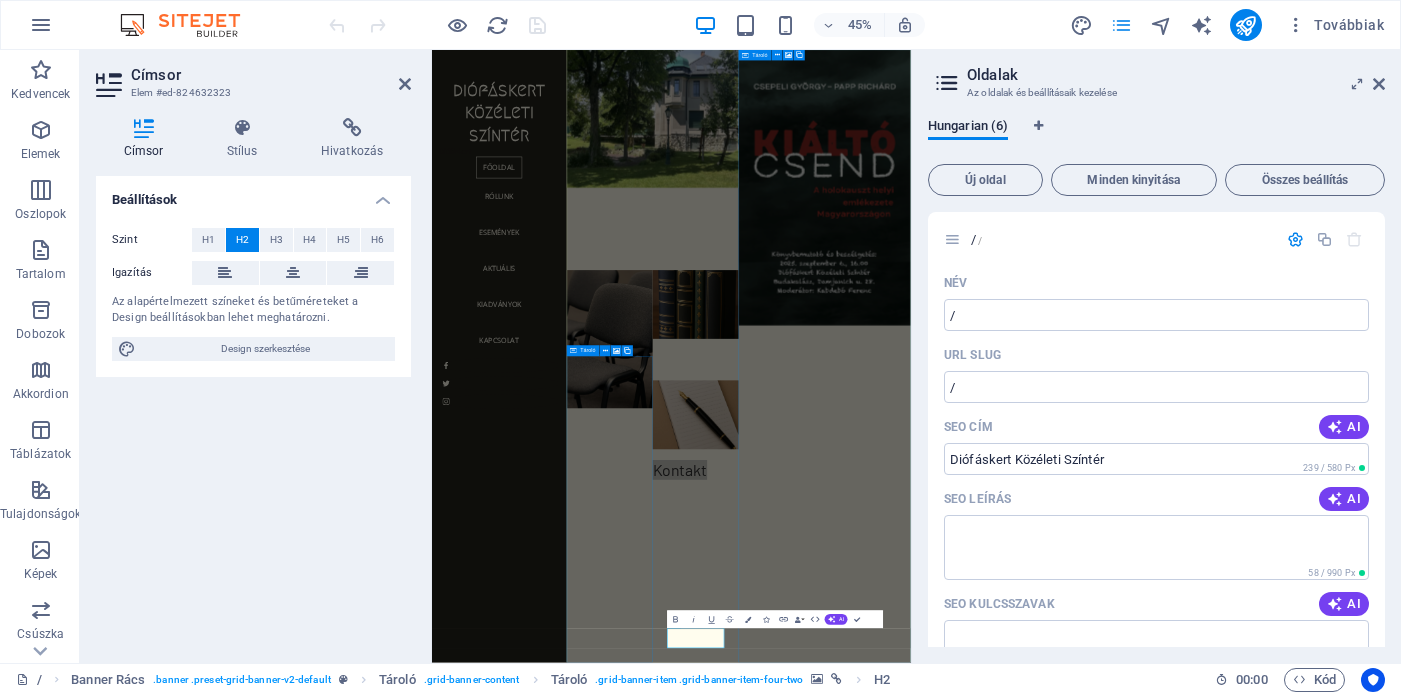 click at bounding box center (1121, 25) 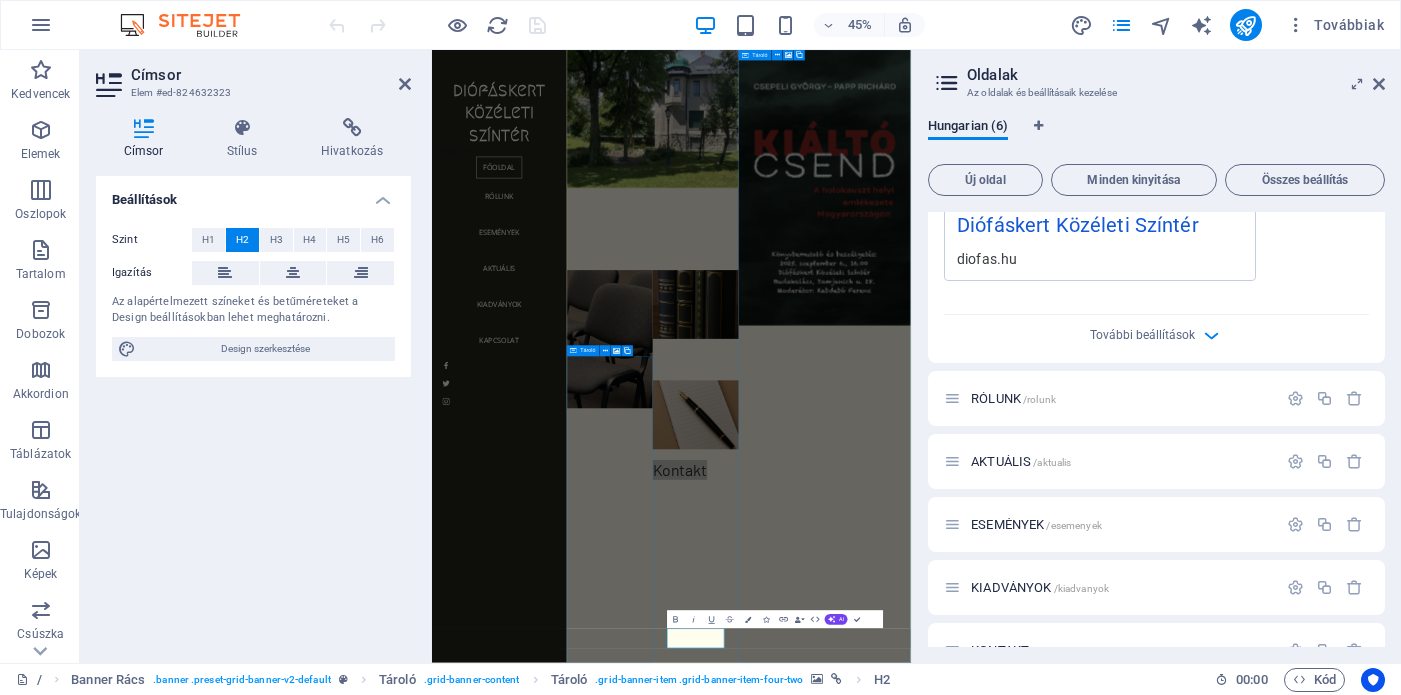 scroll, scrollTop: 688, scrollLeft: 0, axis: vertical 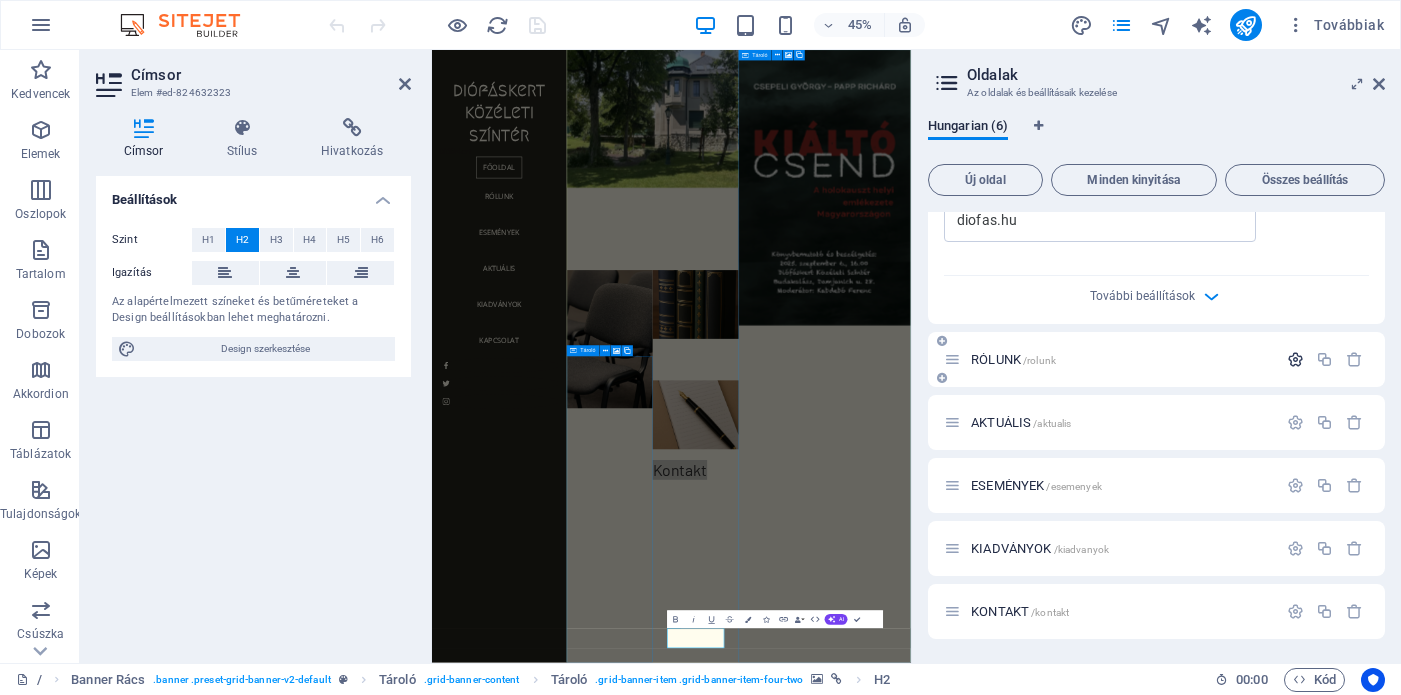 click at bounding box center [1295, 359] 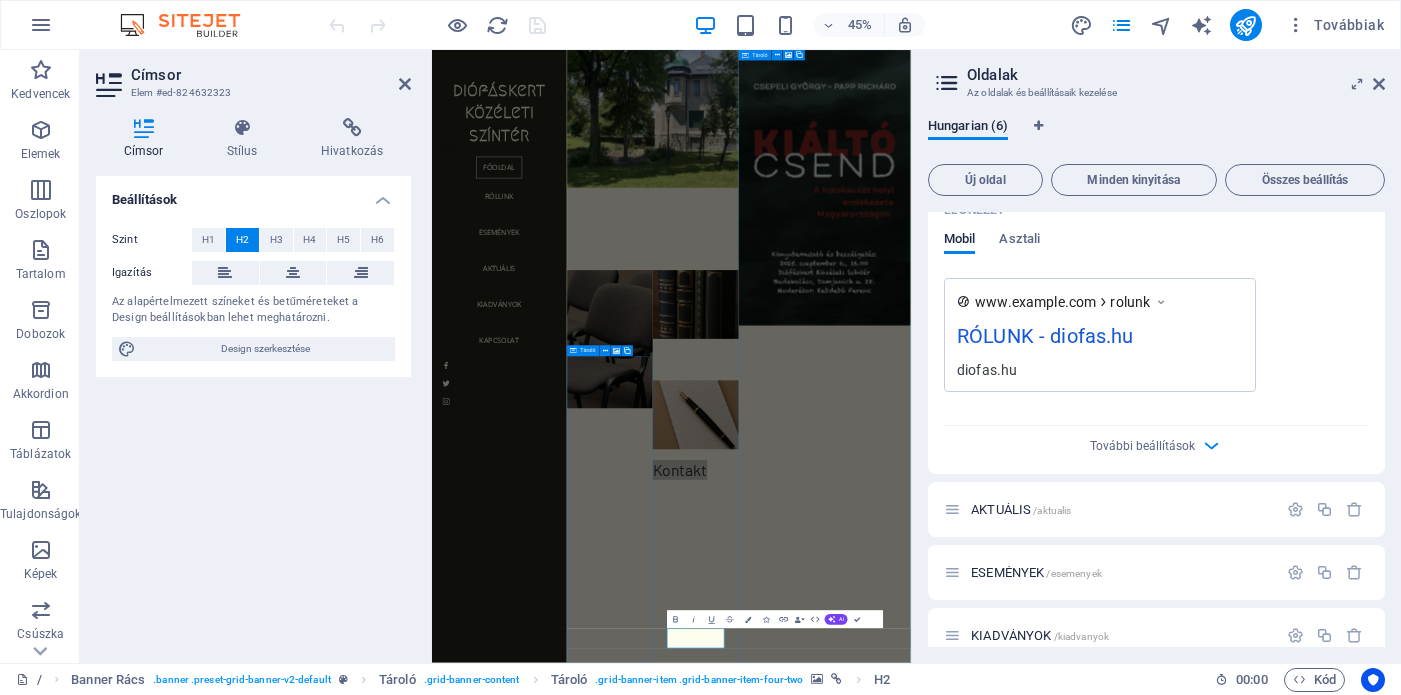 scroll, scrollTop: 1359, scrollLeft: 0, axis: vertical 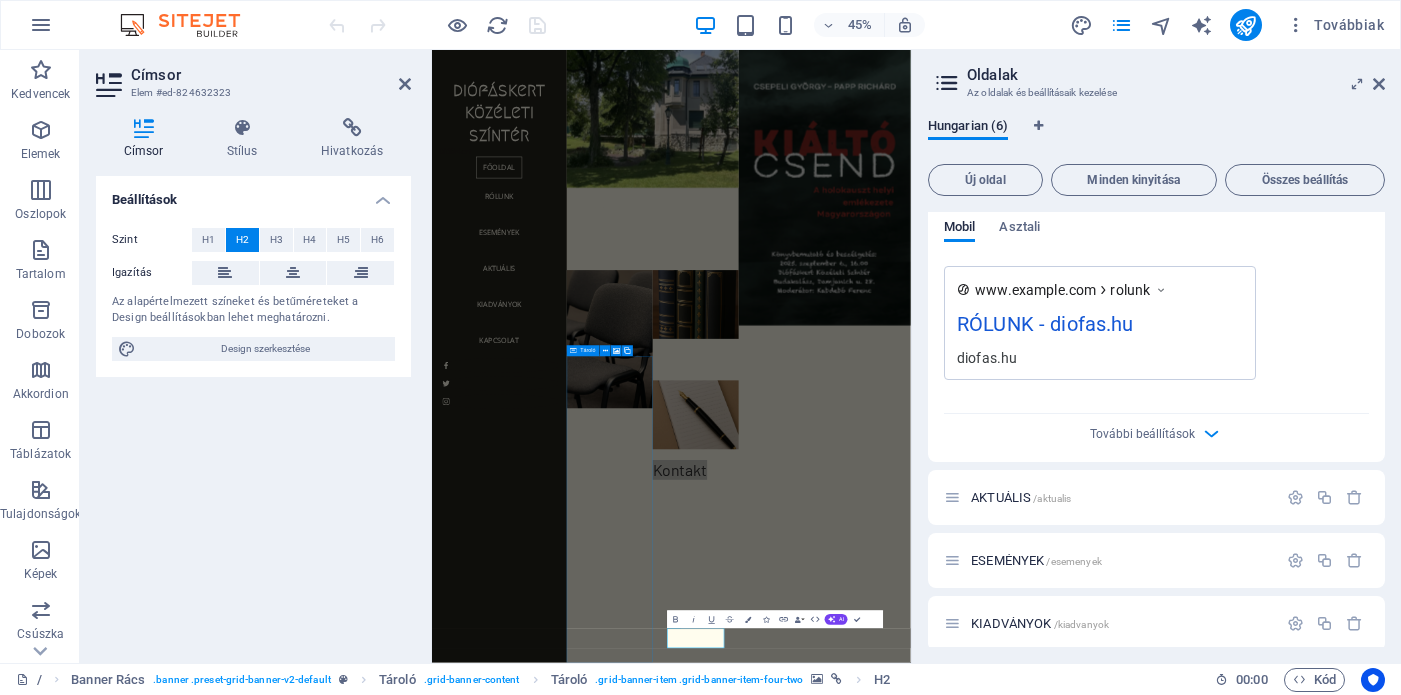 click on "45% Továbbiak" at bounding box center (858, 25) 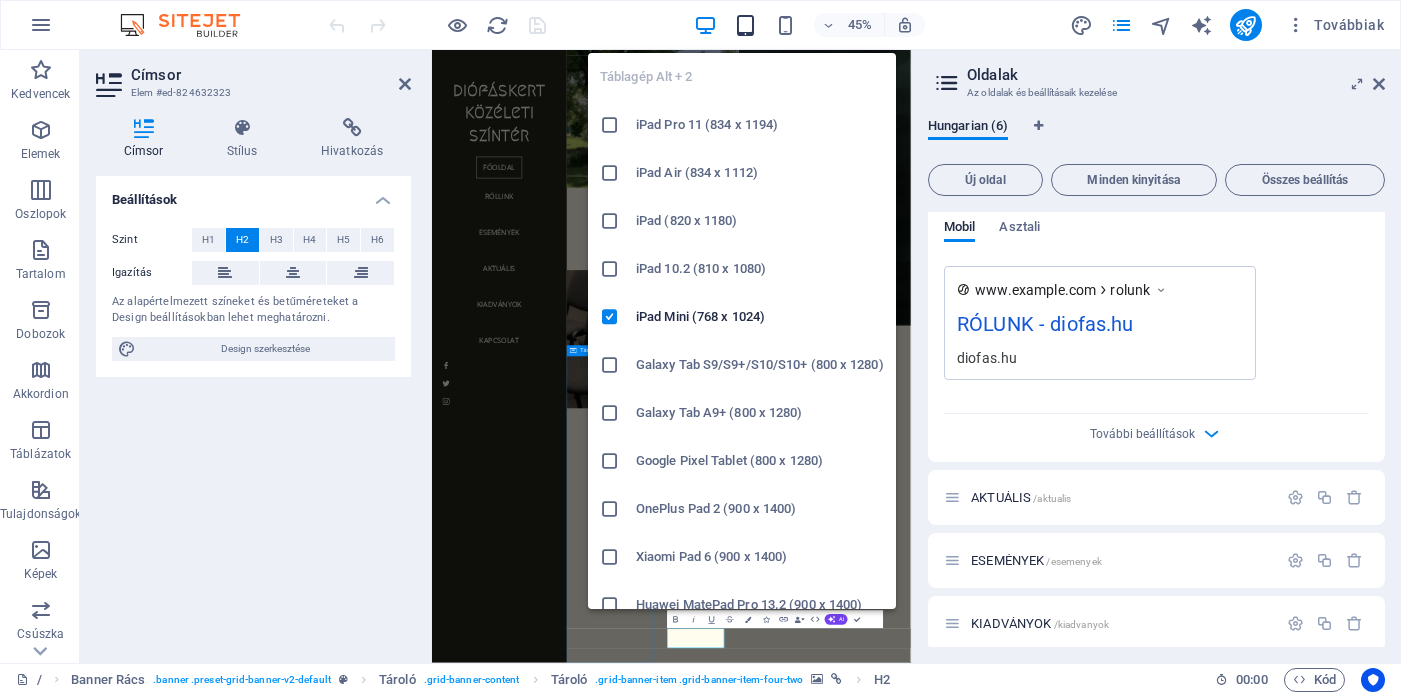click at bounding box center [745, 25] 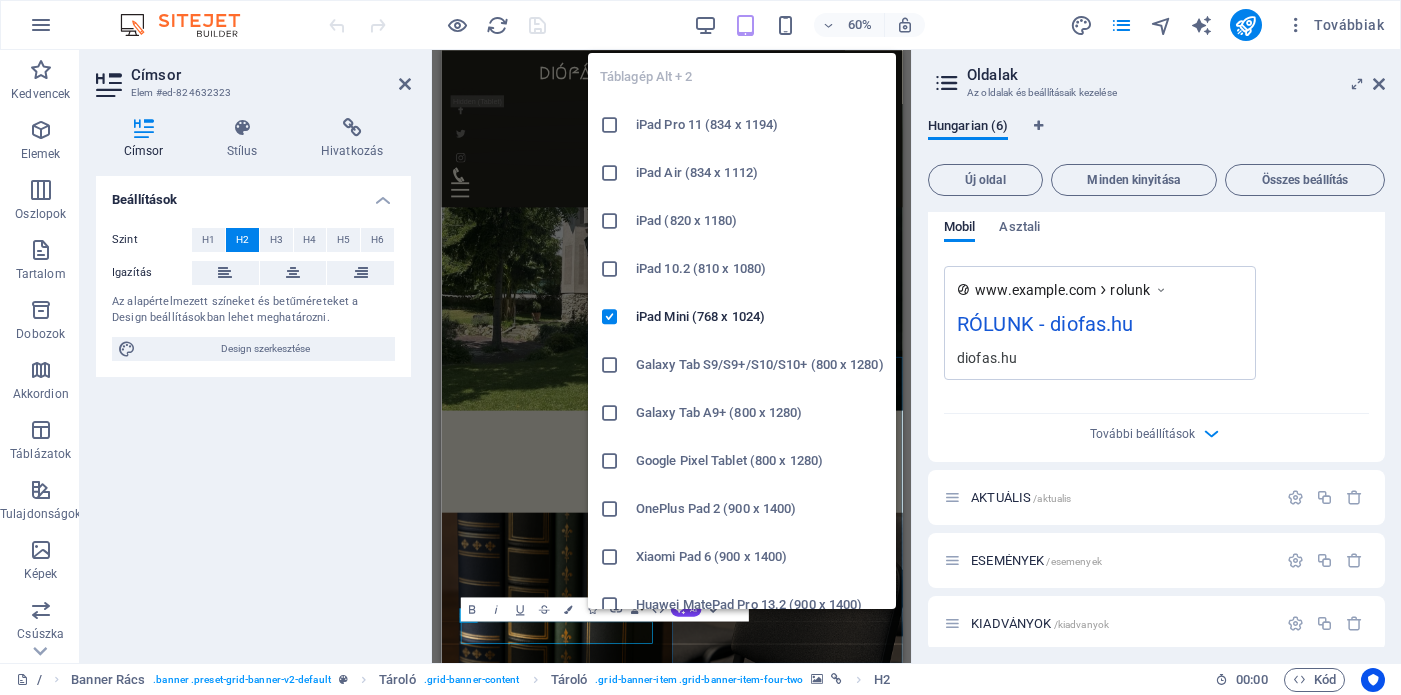 scroll, scrollTop: 90, scrollLeft: 0, axis: vertical 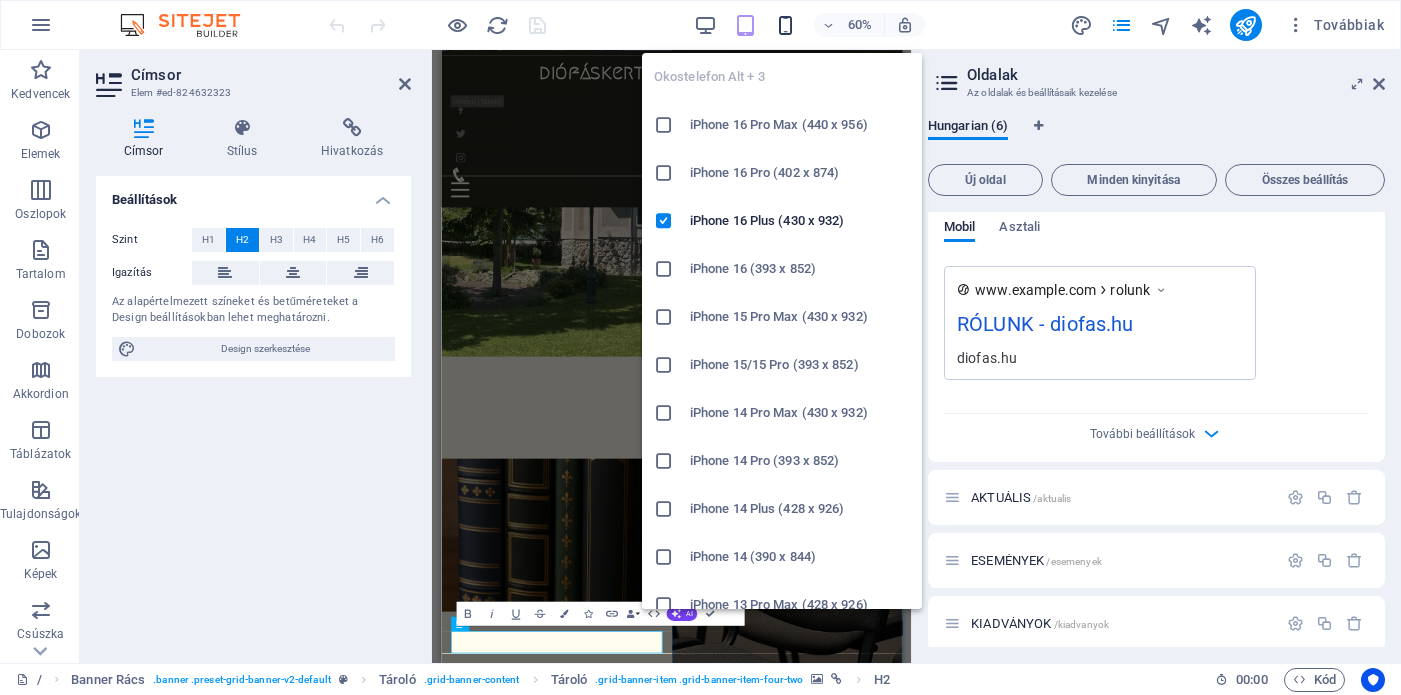 click at bounding box center (785, 25) 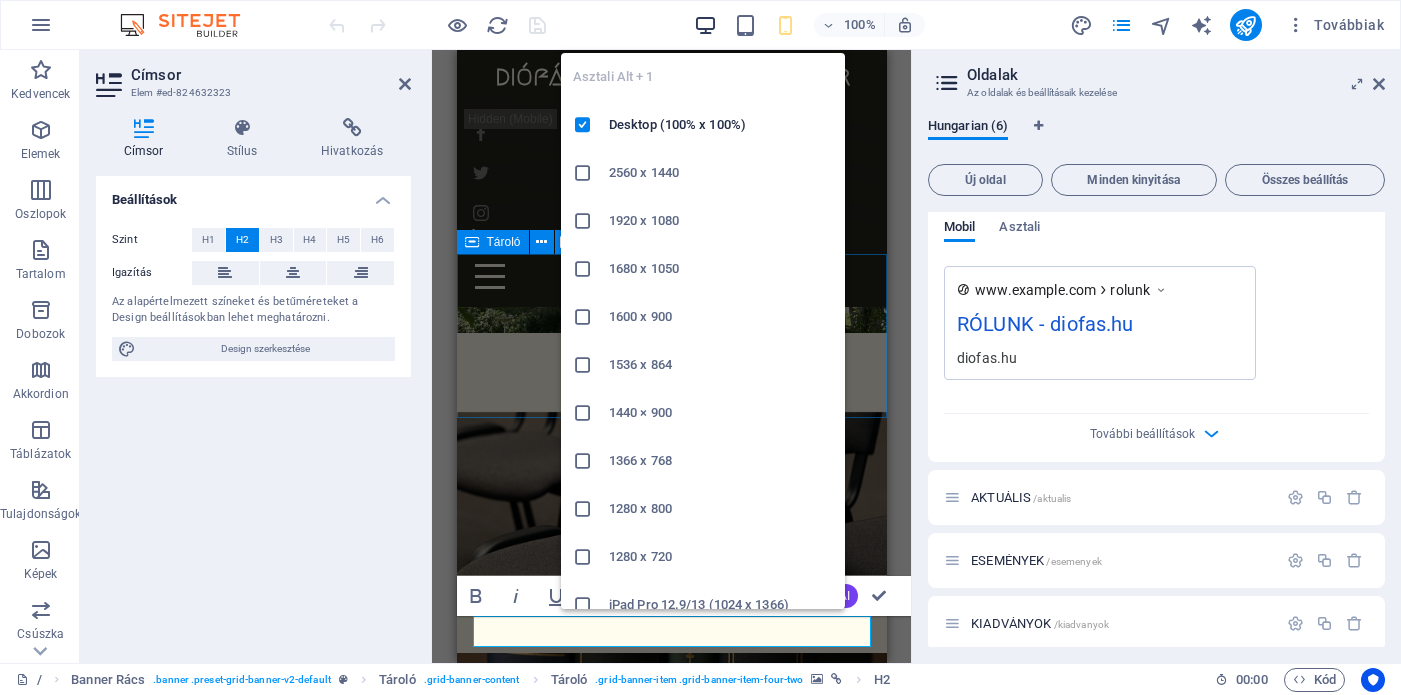 click at bounding box center [705, 25] 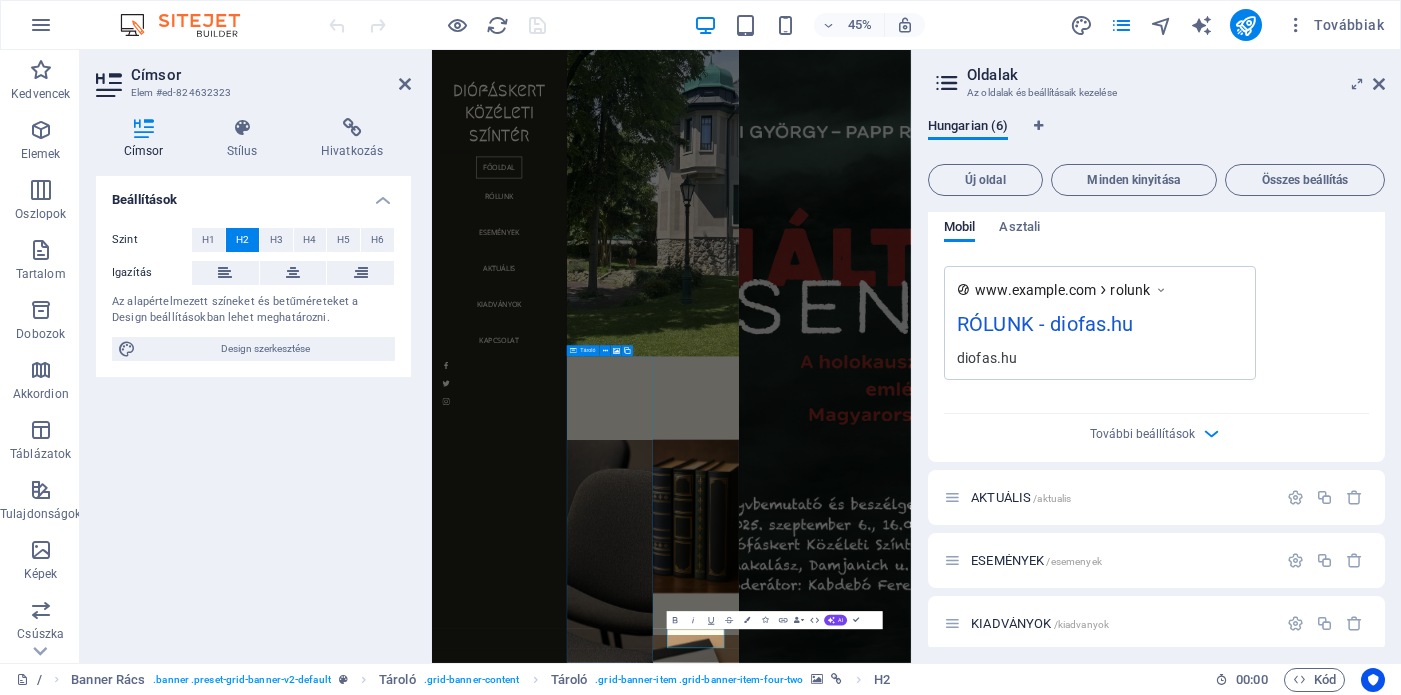 click on "Oldalak" at bounding box center [1176, 75] 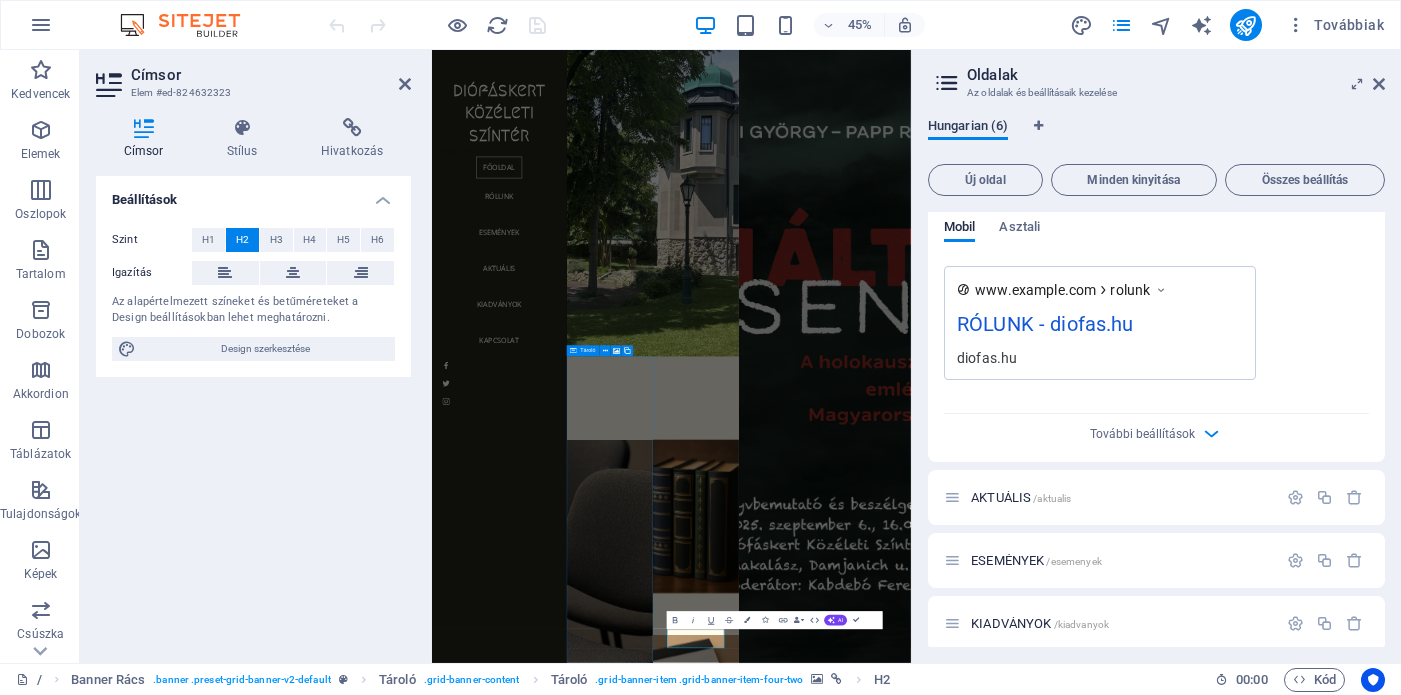 click on "Hungarian (6)" at bounding box center [968, 128] 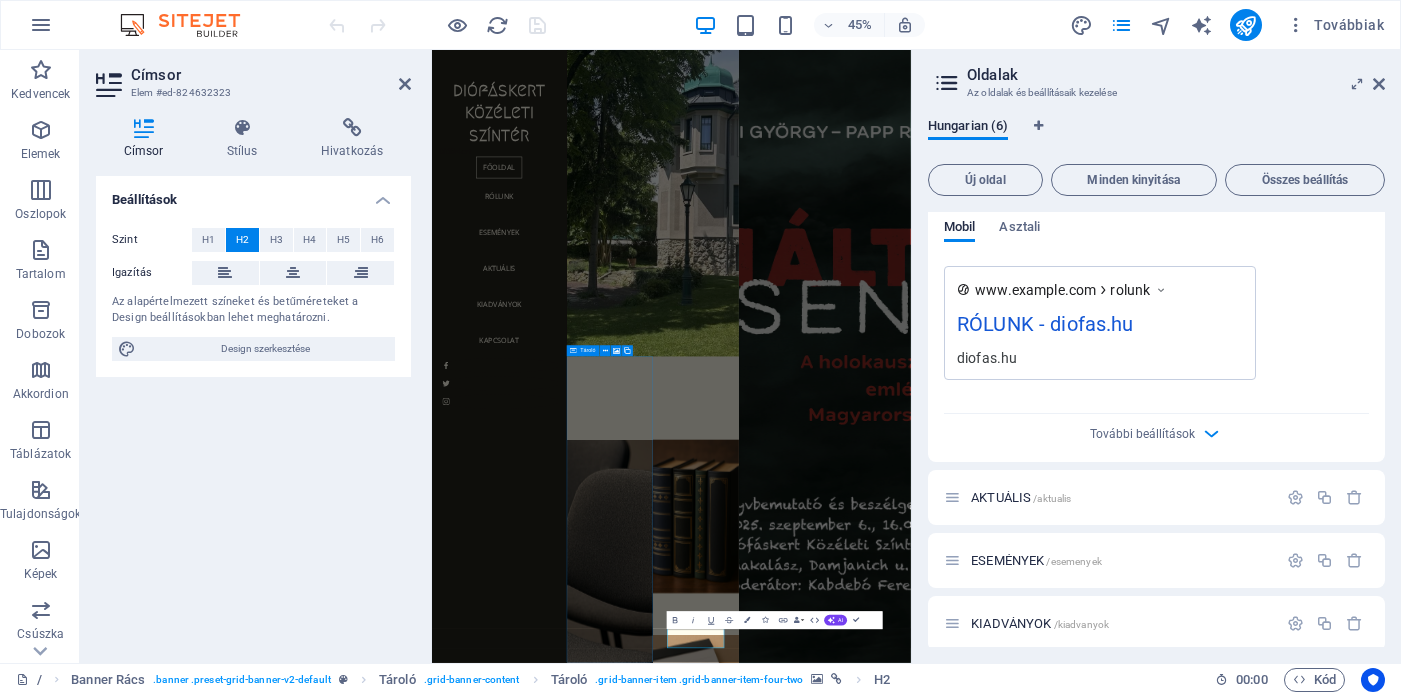 scroll, scrollTop: 1434, scrollLeft: 0, axis: vertical 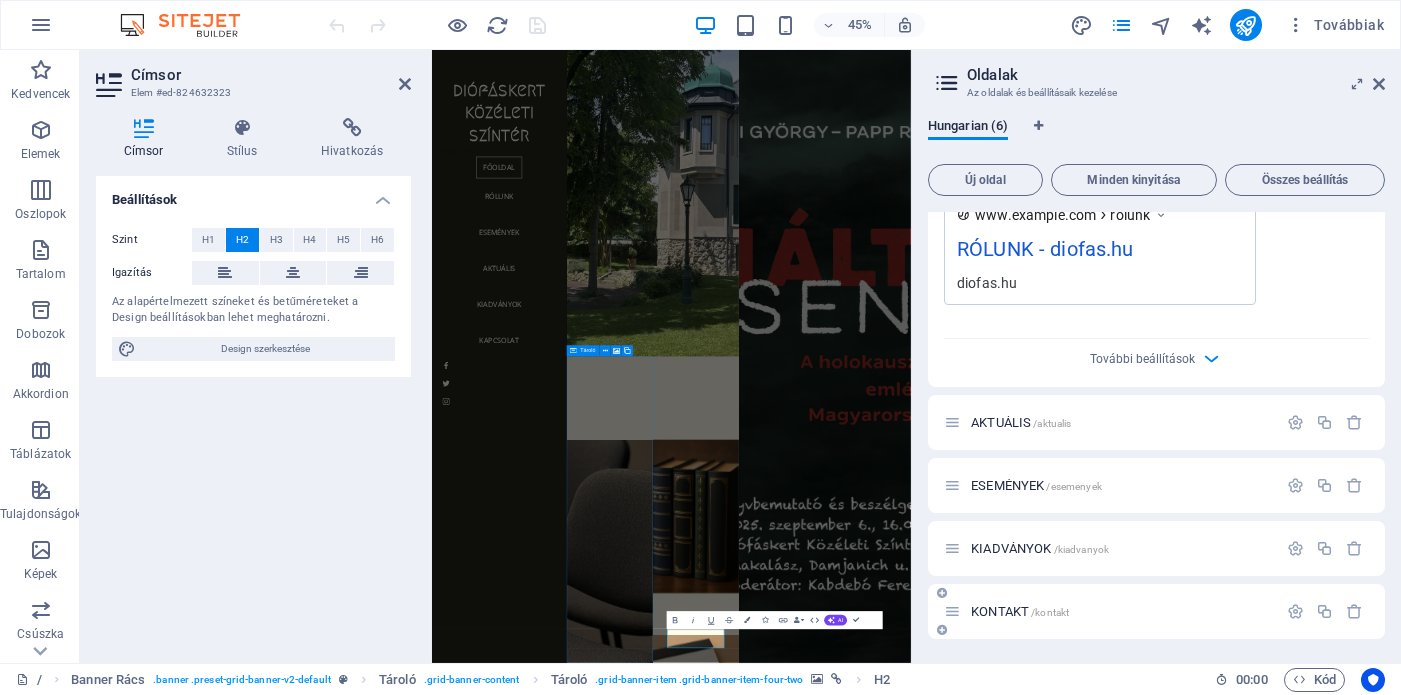 click on "KONTAKT /kontakt" at bounding box center (1020, 611) 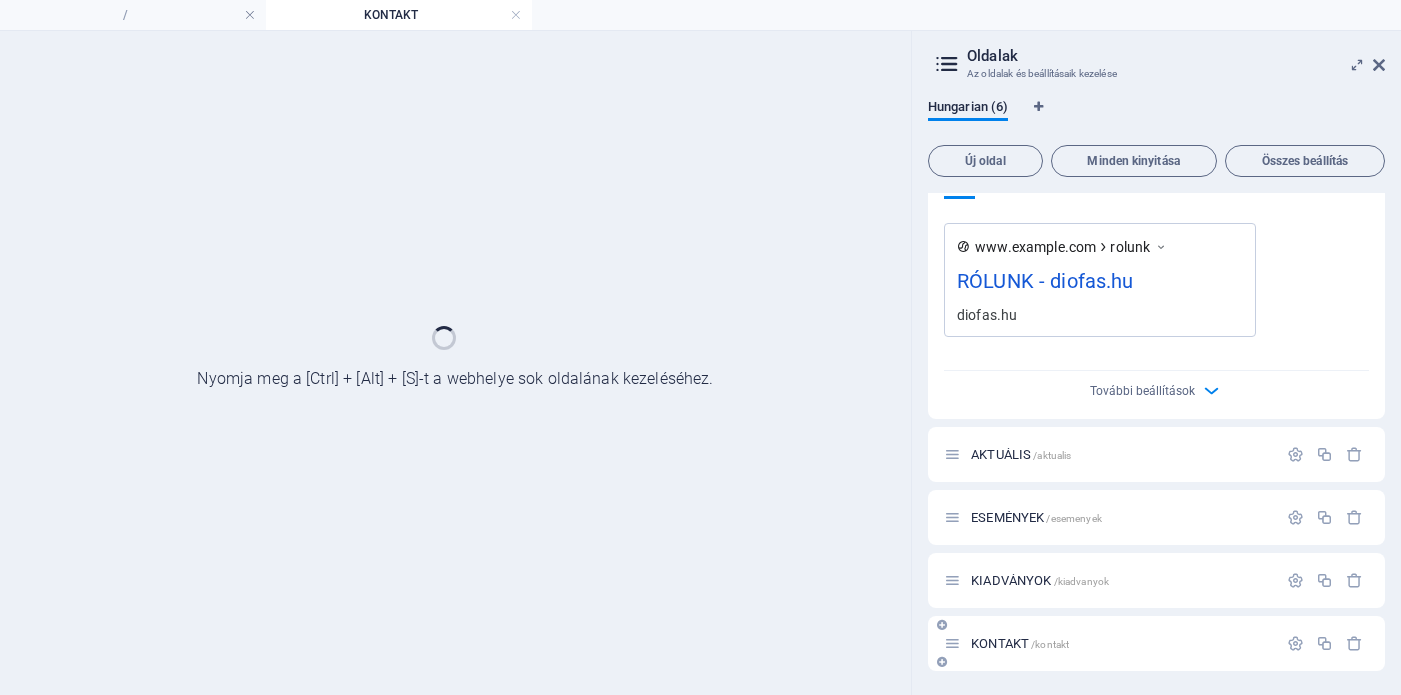 scroll, scrollTop: 1383, scrollLeft: 0, axis: vertical 